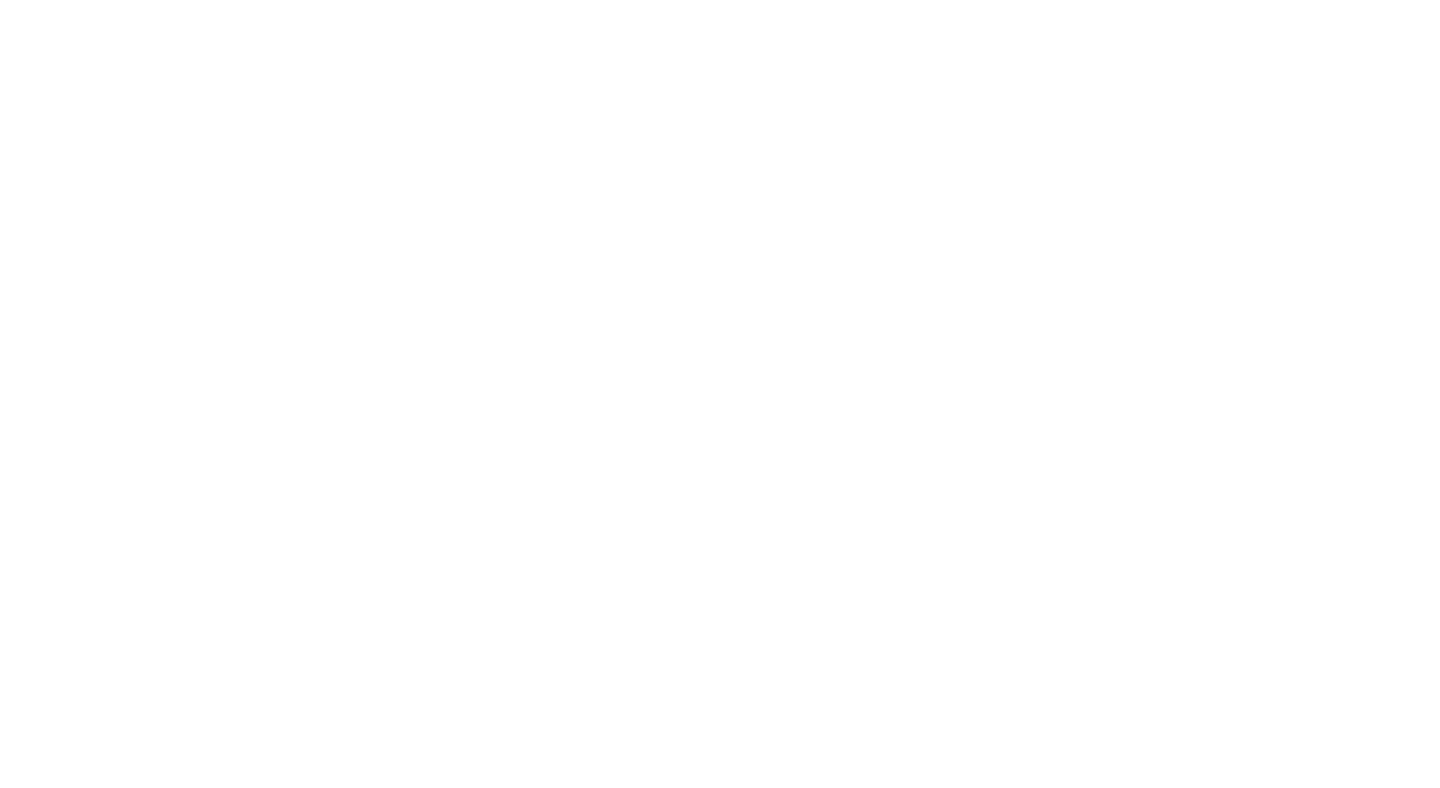 scroll, scrollTop: 0, scrollLeft: 0, axis: both 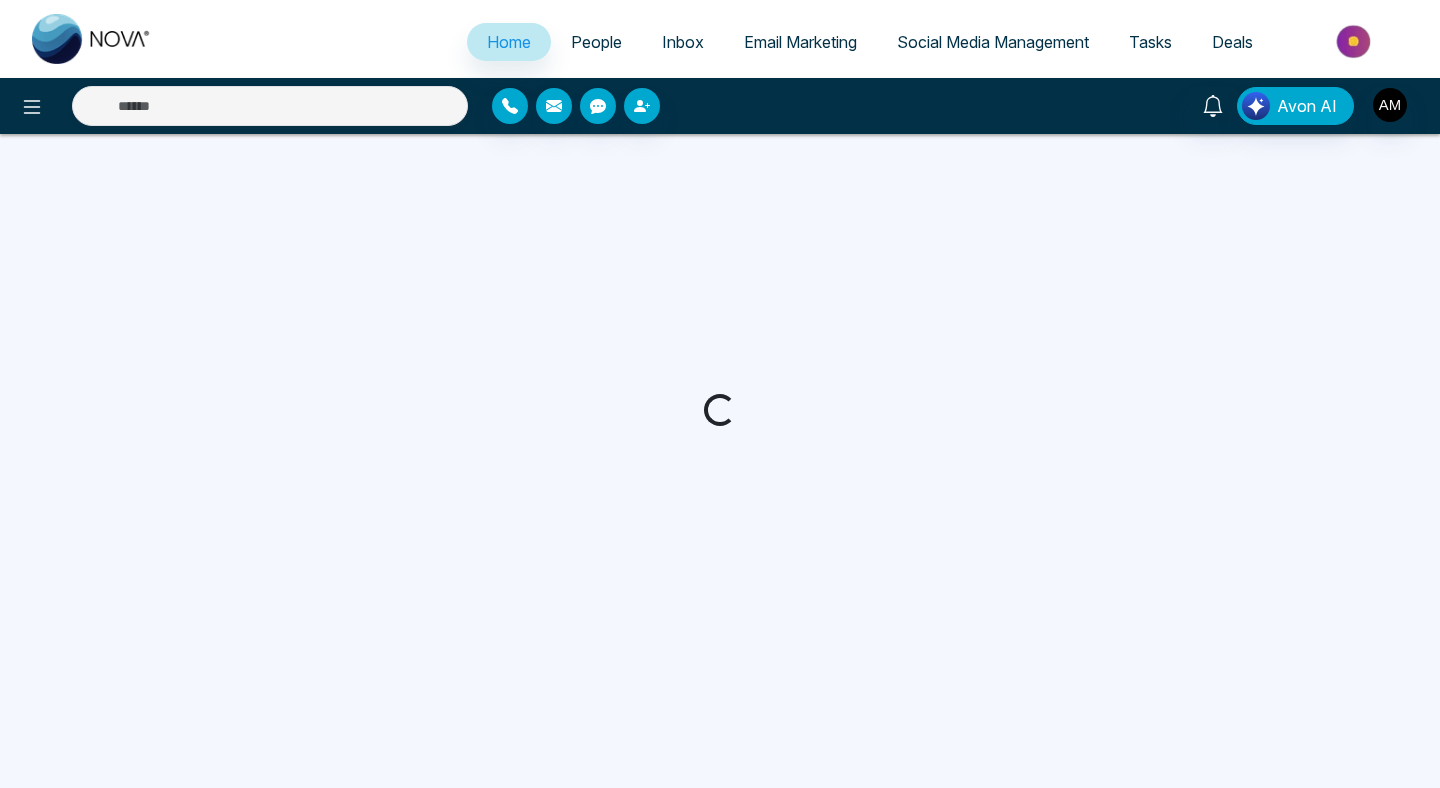 select on "*" 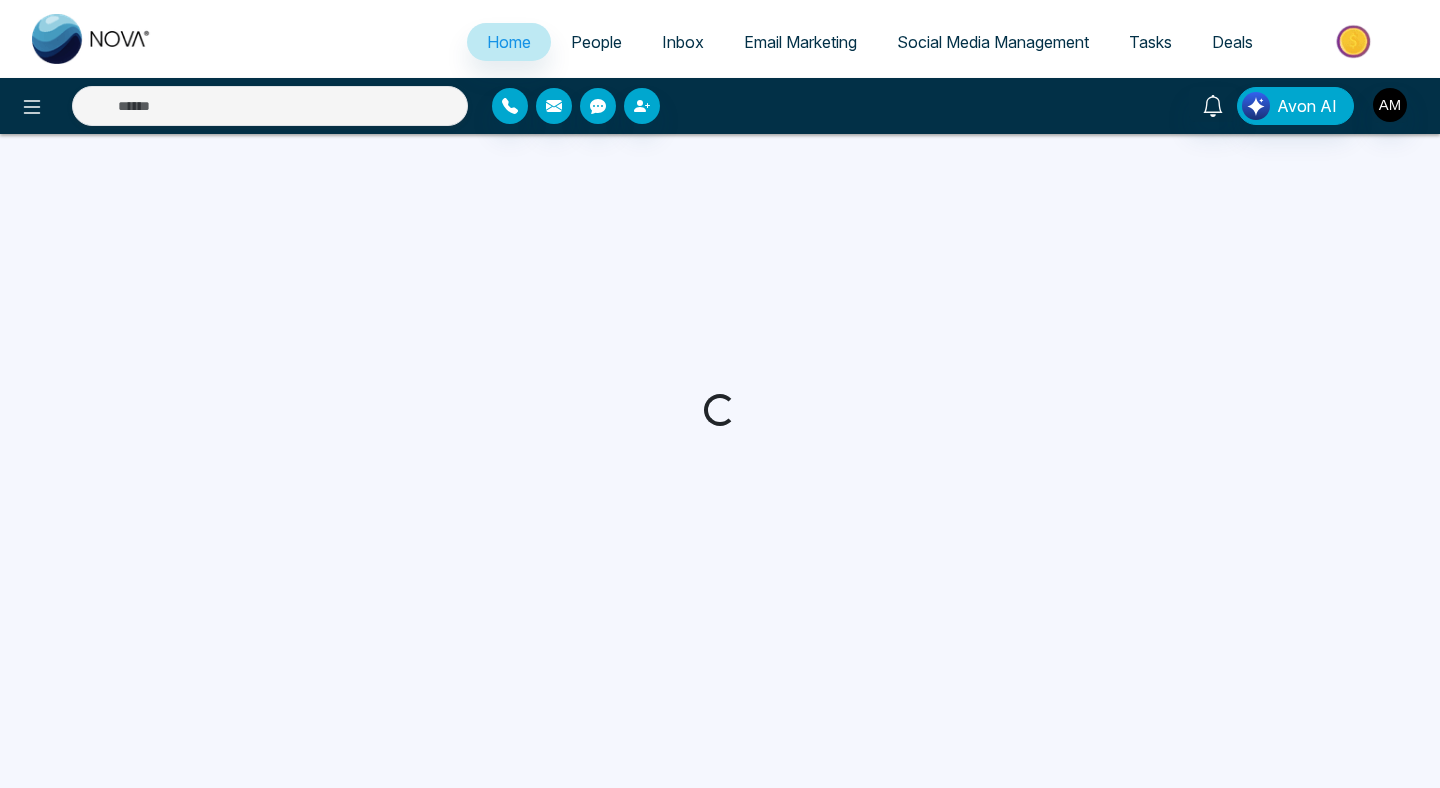 select on "*" 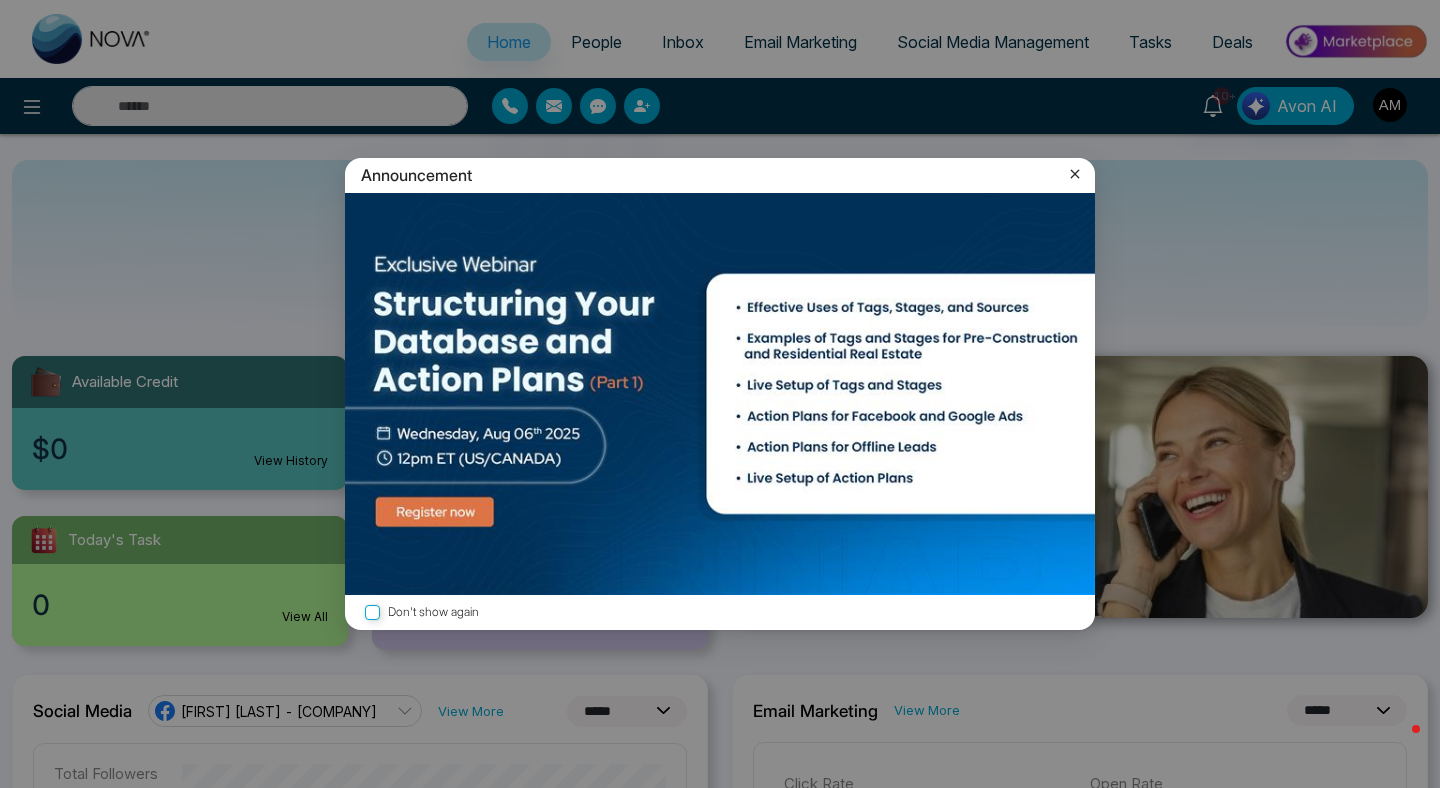 drag, startPoint x: 0, startPoint y: 0, endPoint x: 1193, endPoint y: 446, distance: 1273.6425 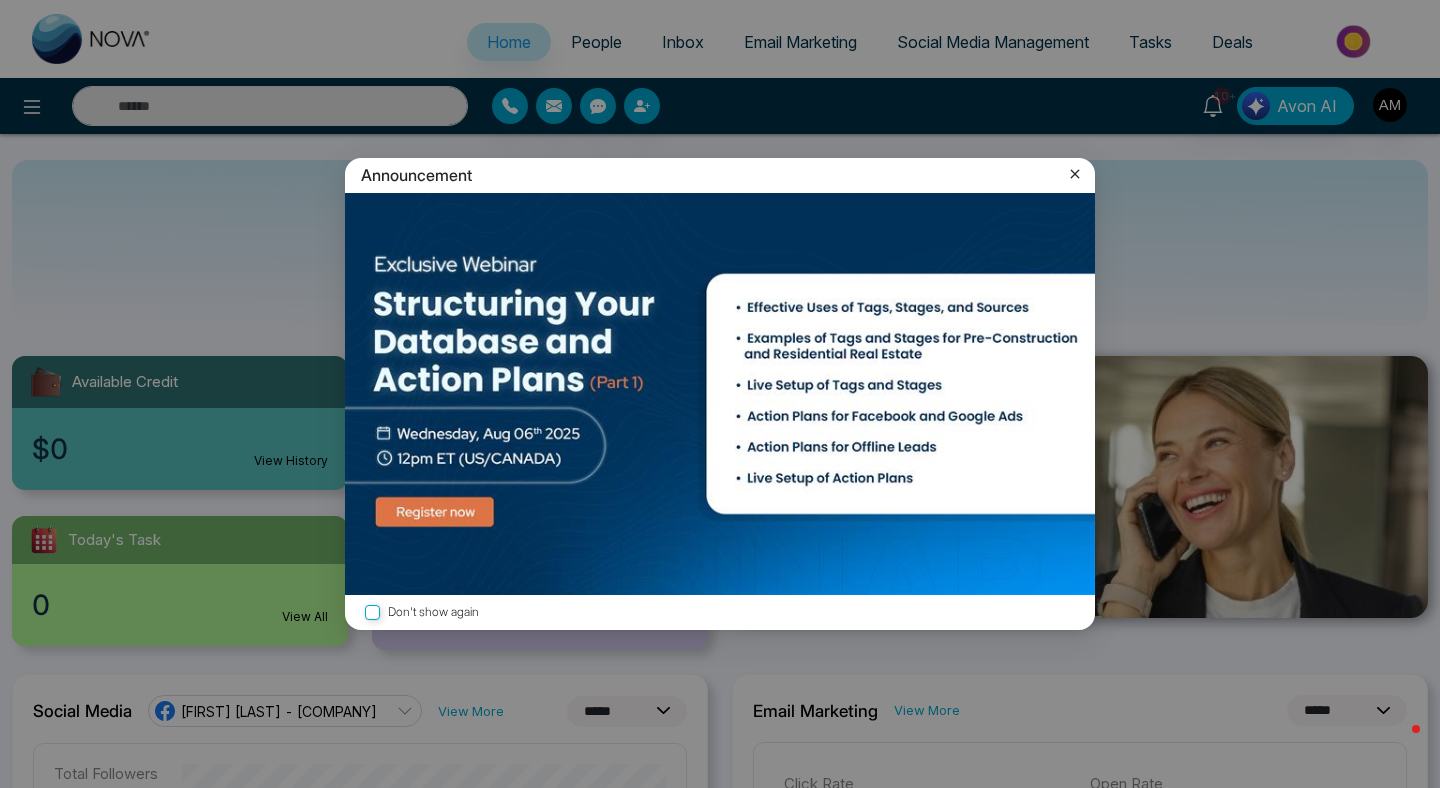 click on "Announcement   Don't show again" at bounding box center (720, 394) 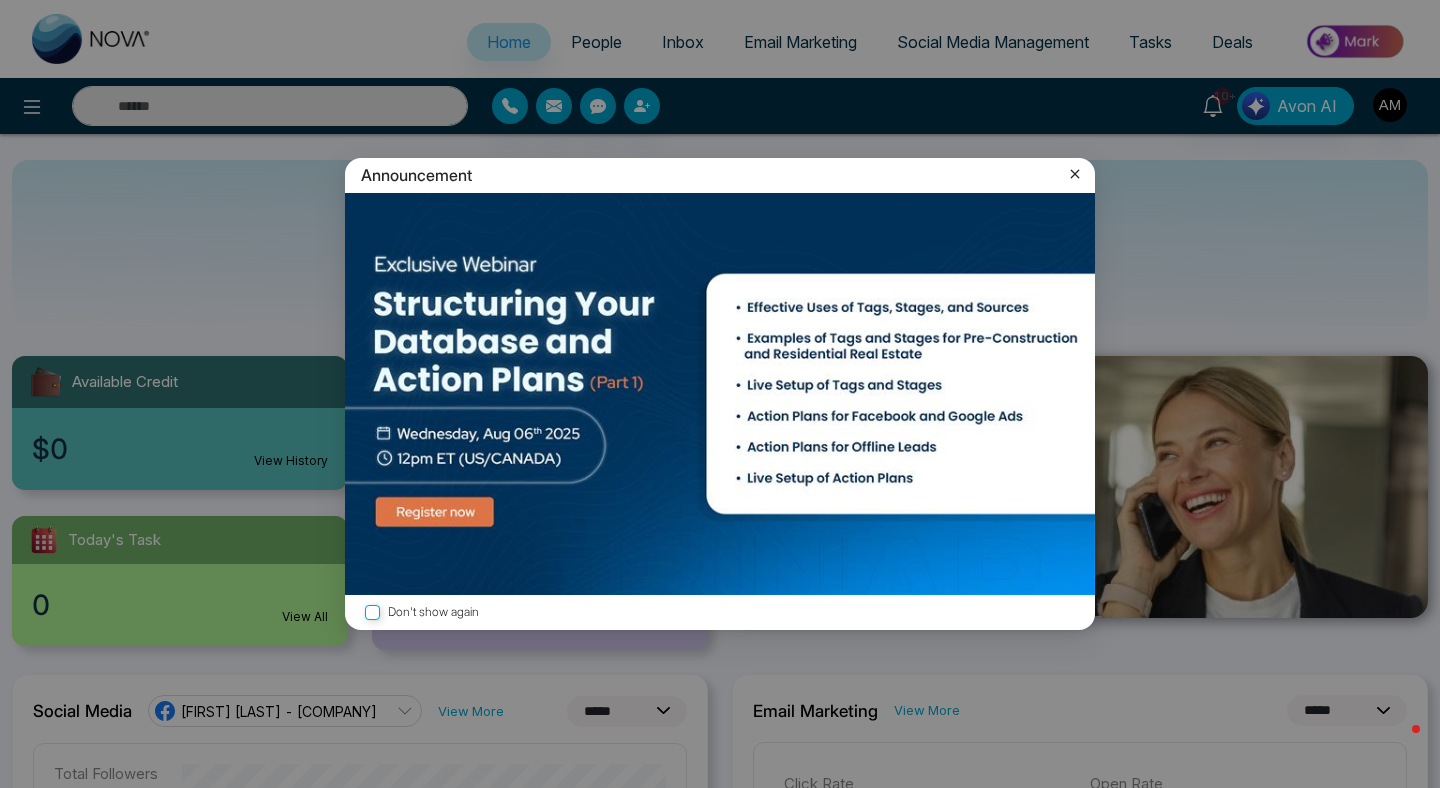 click 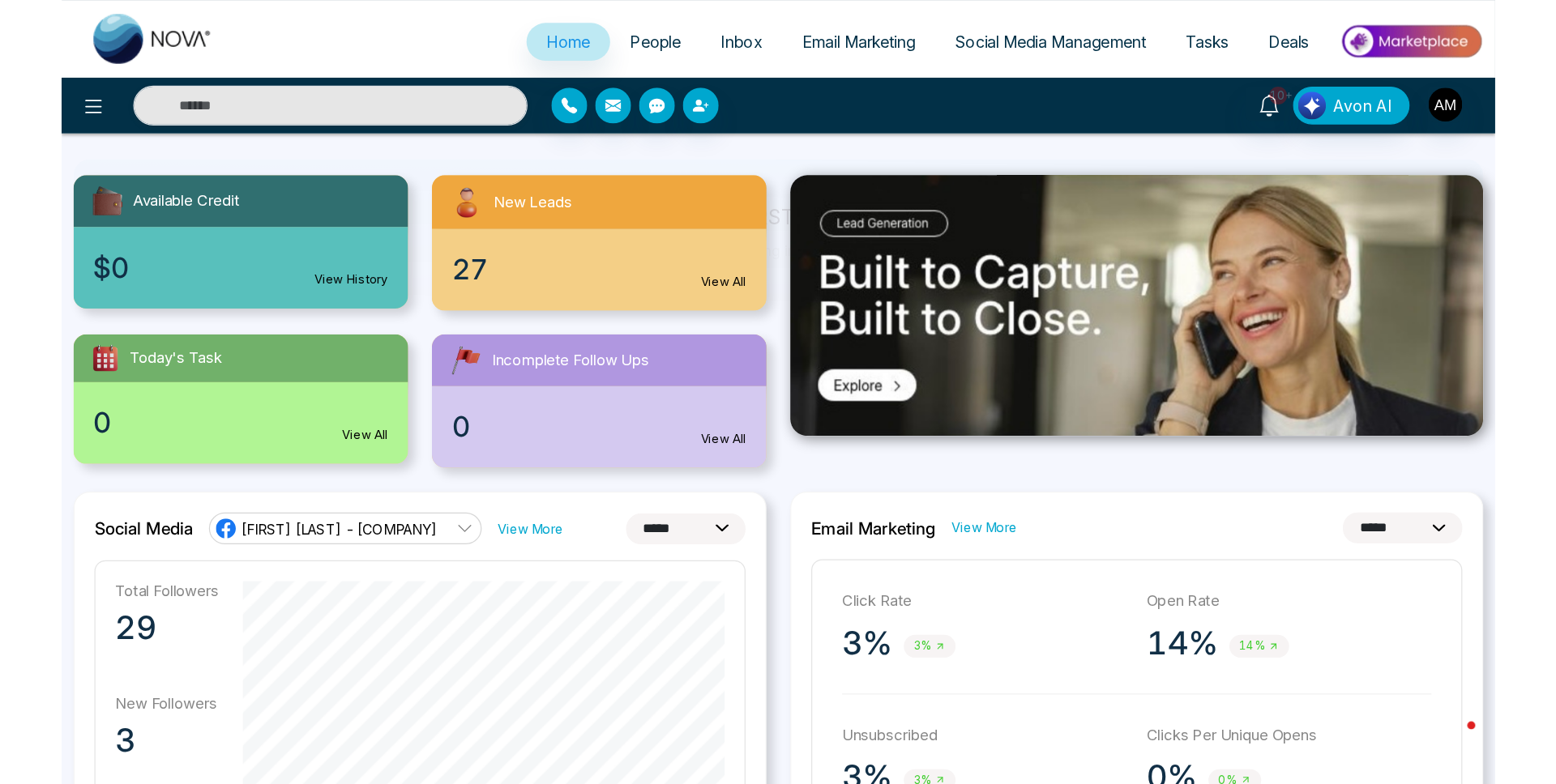 scroll, scrollTop: 147, scrollLeft: 0, axis: vertical 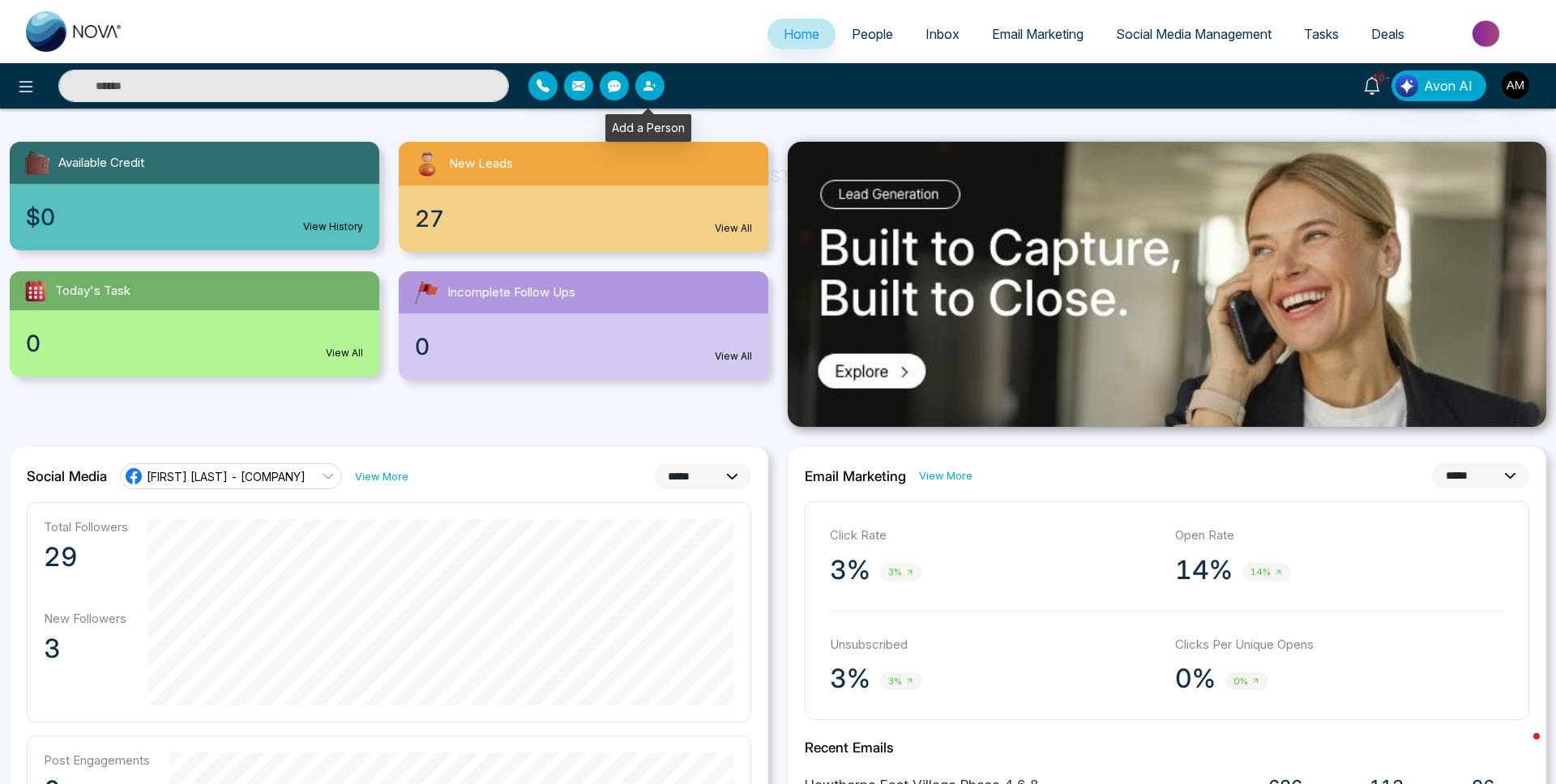 click 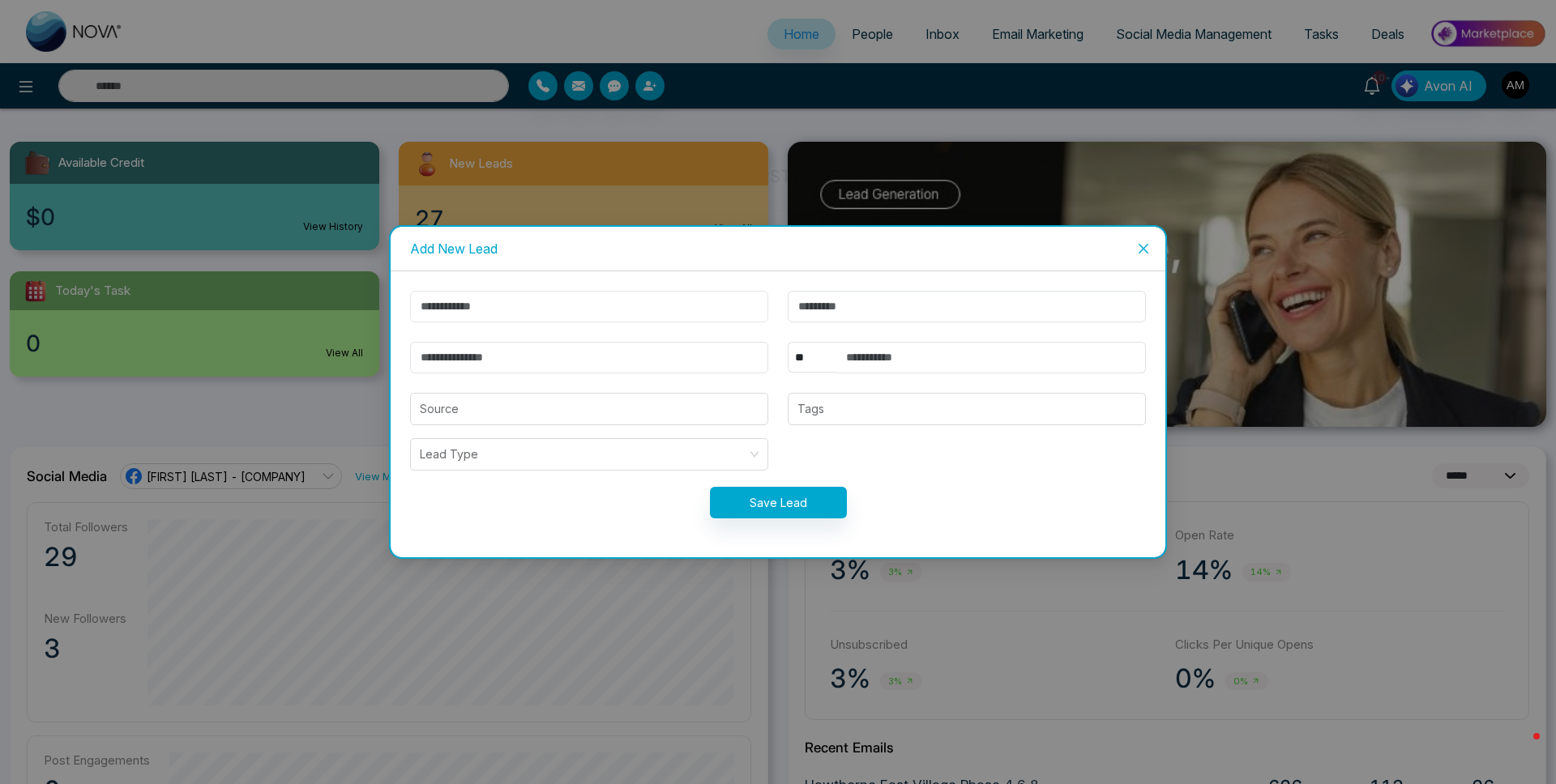 click at bounding box center [589, 306] 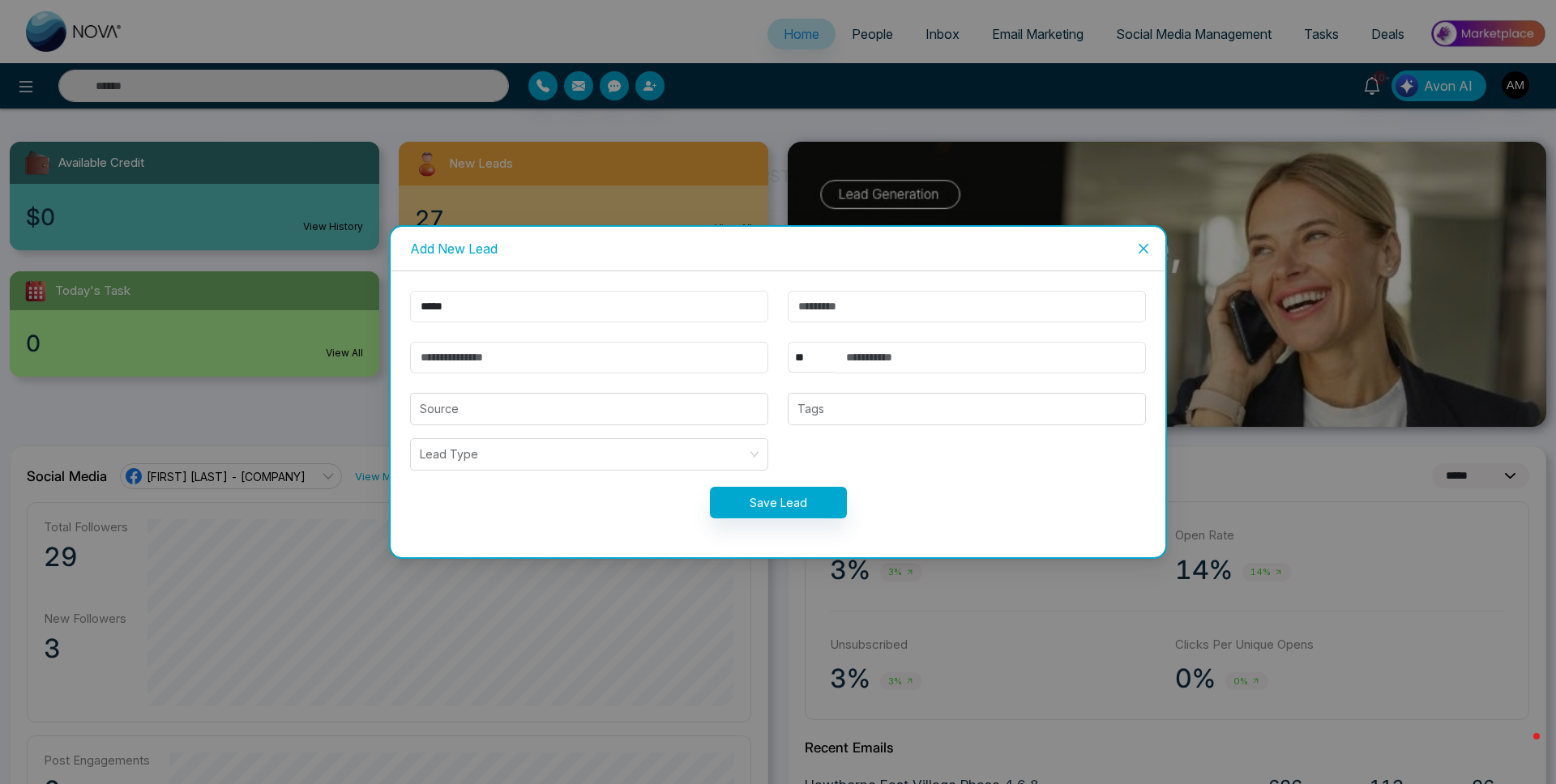 type on "*****" 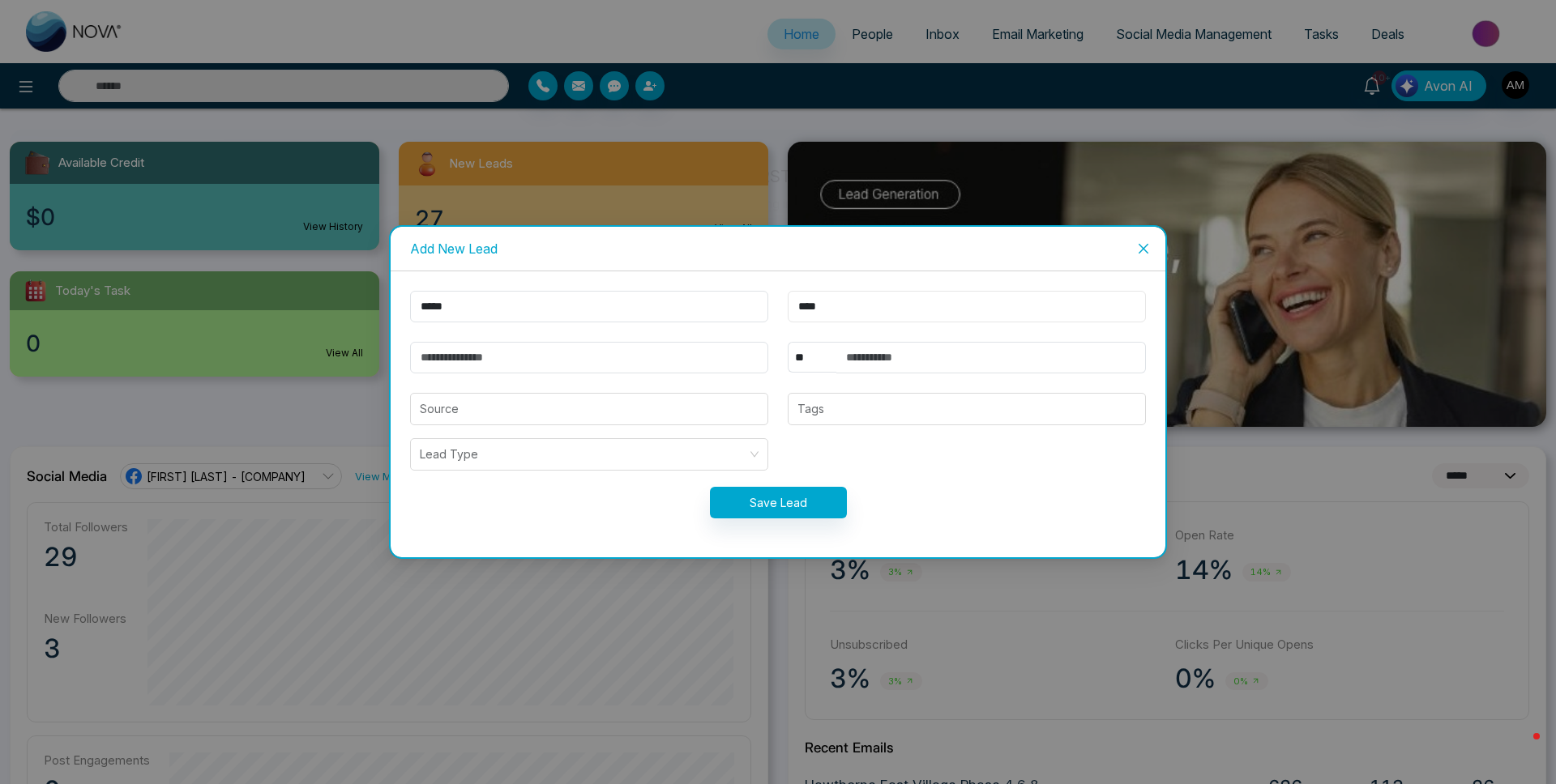 type on "****" 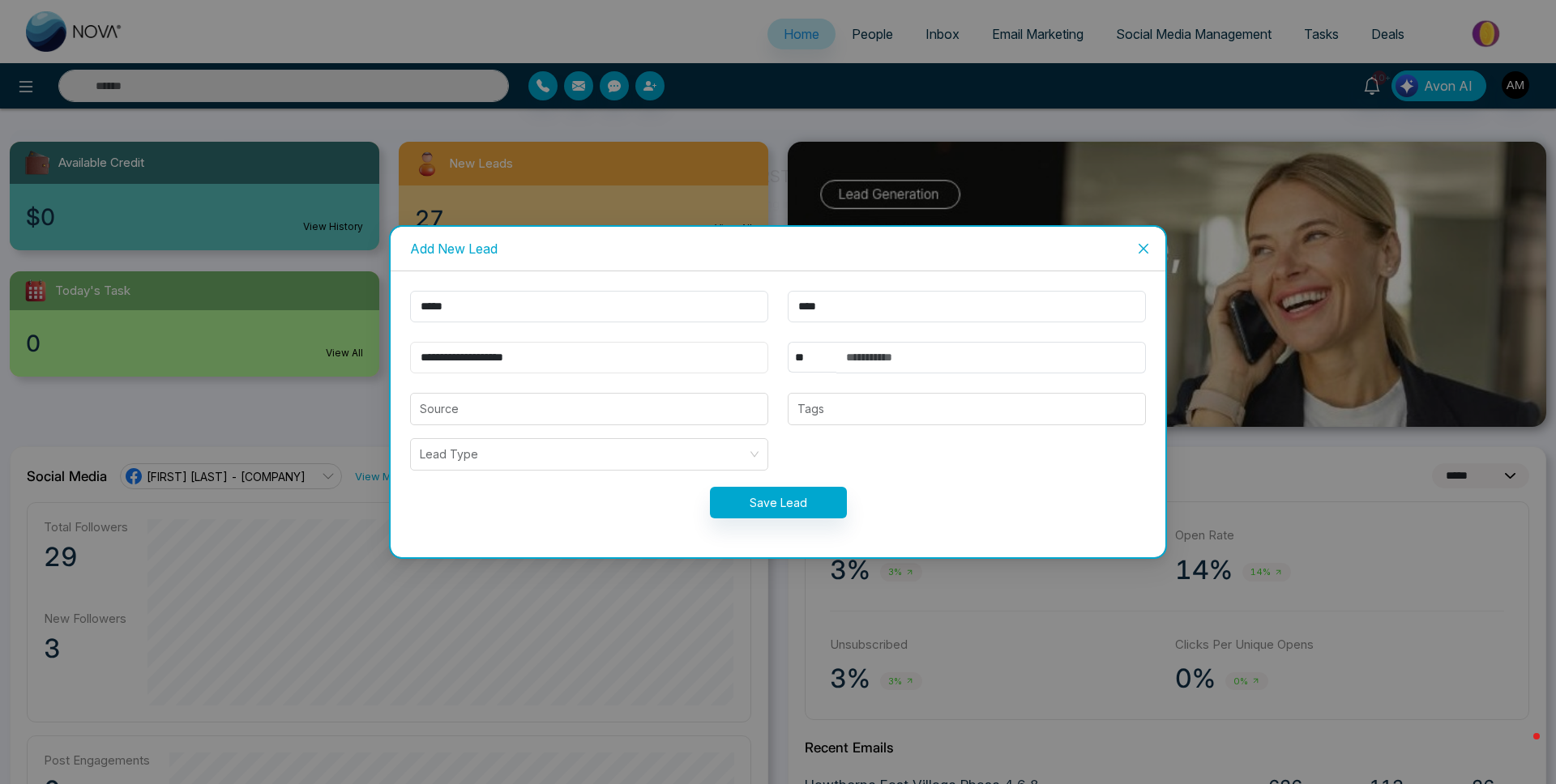 type on "**********" 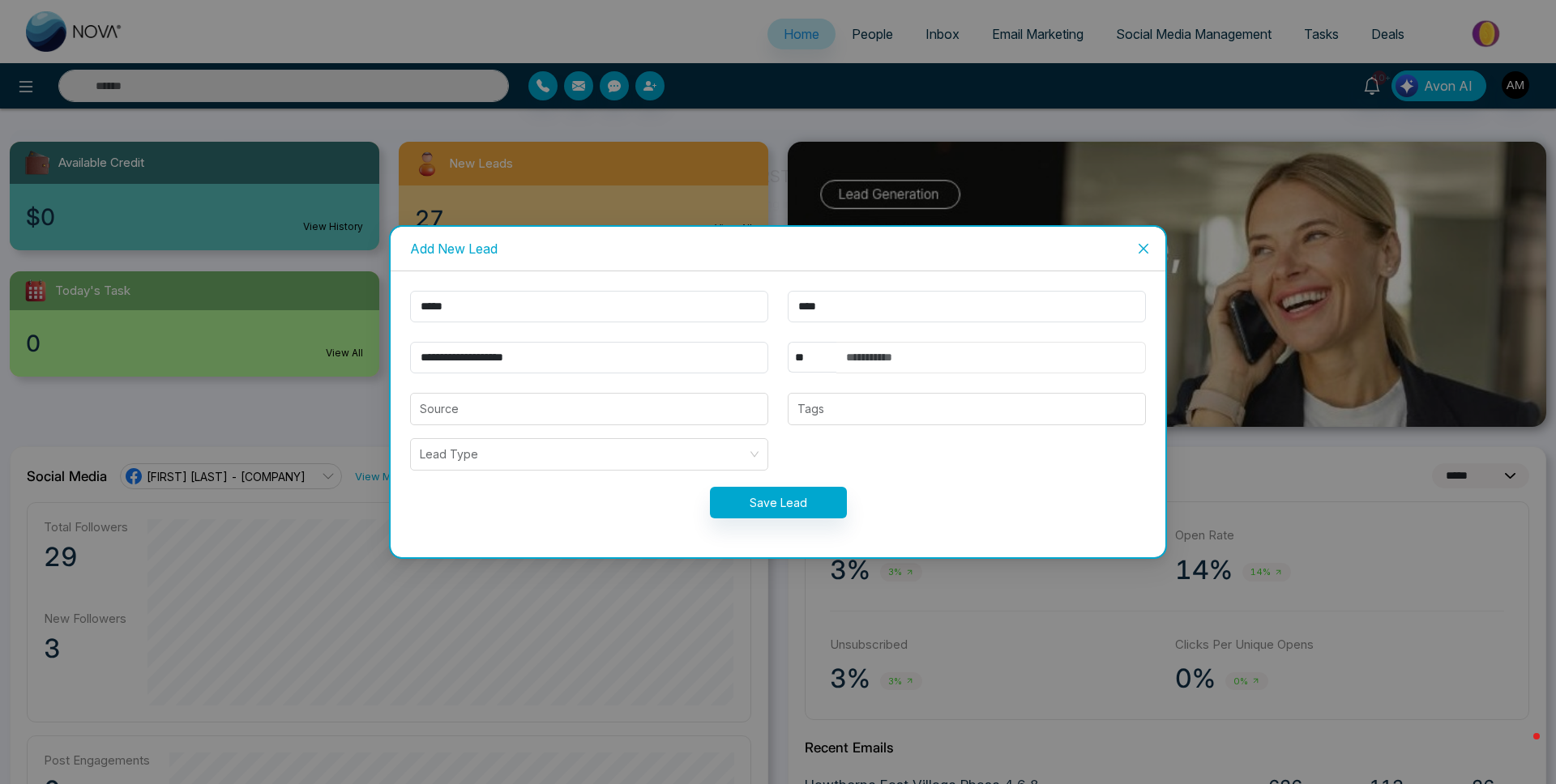 click at bounding box center (991, 357) 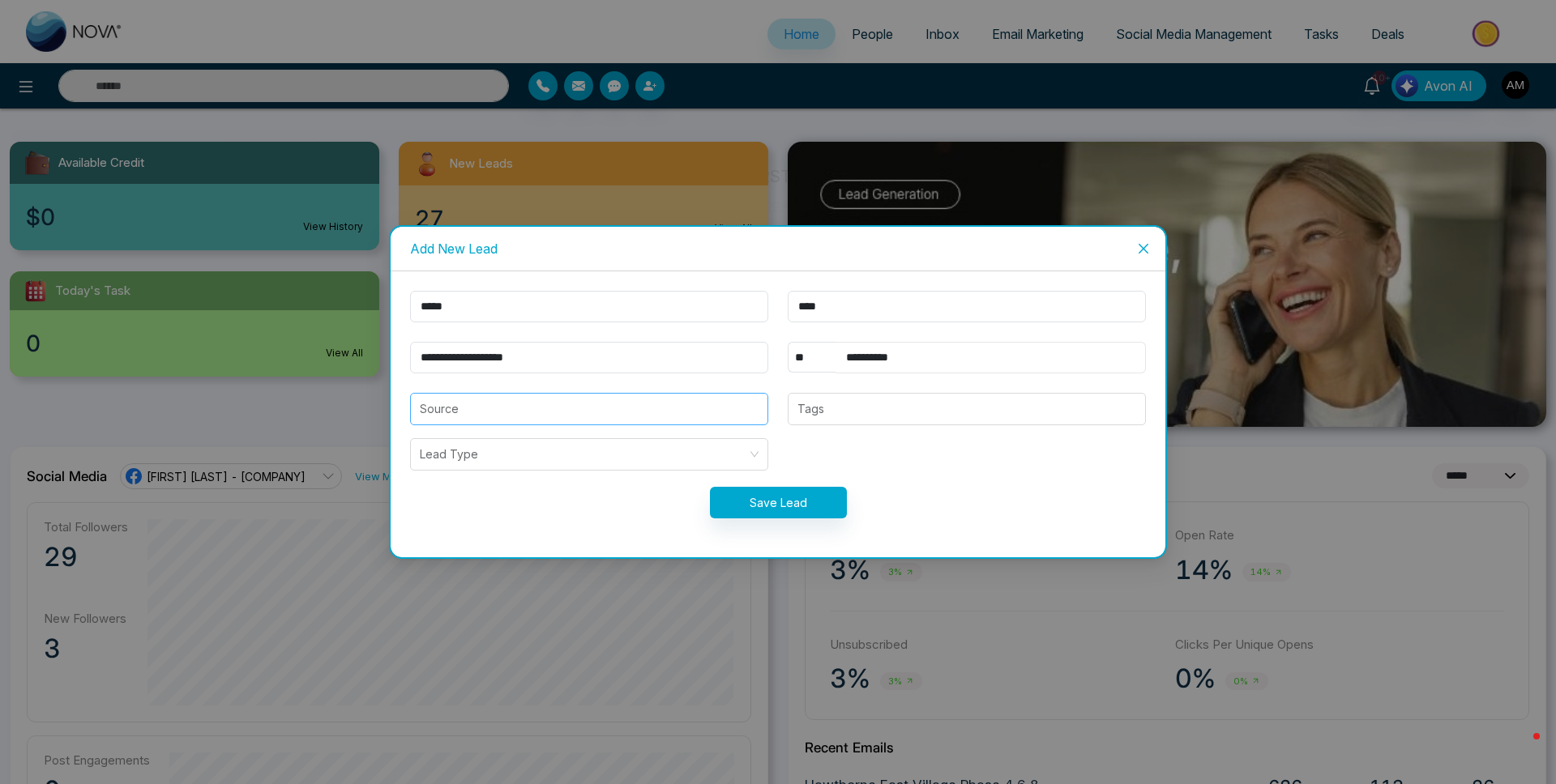 type on "**********" 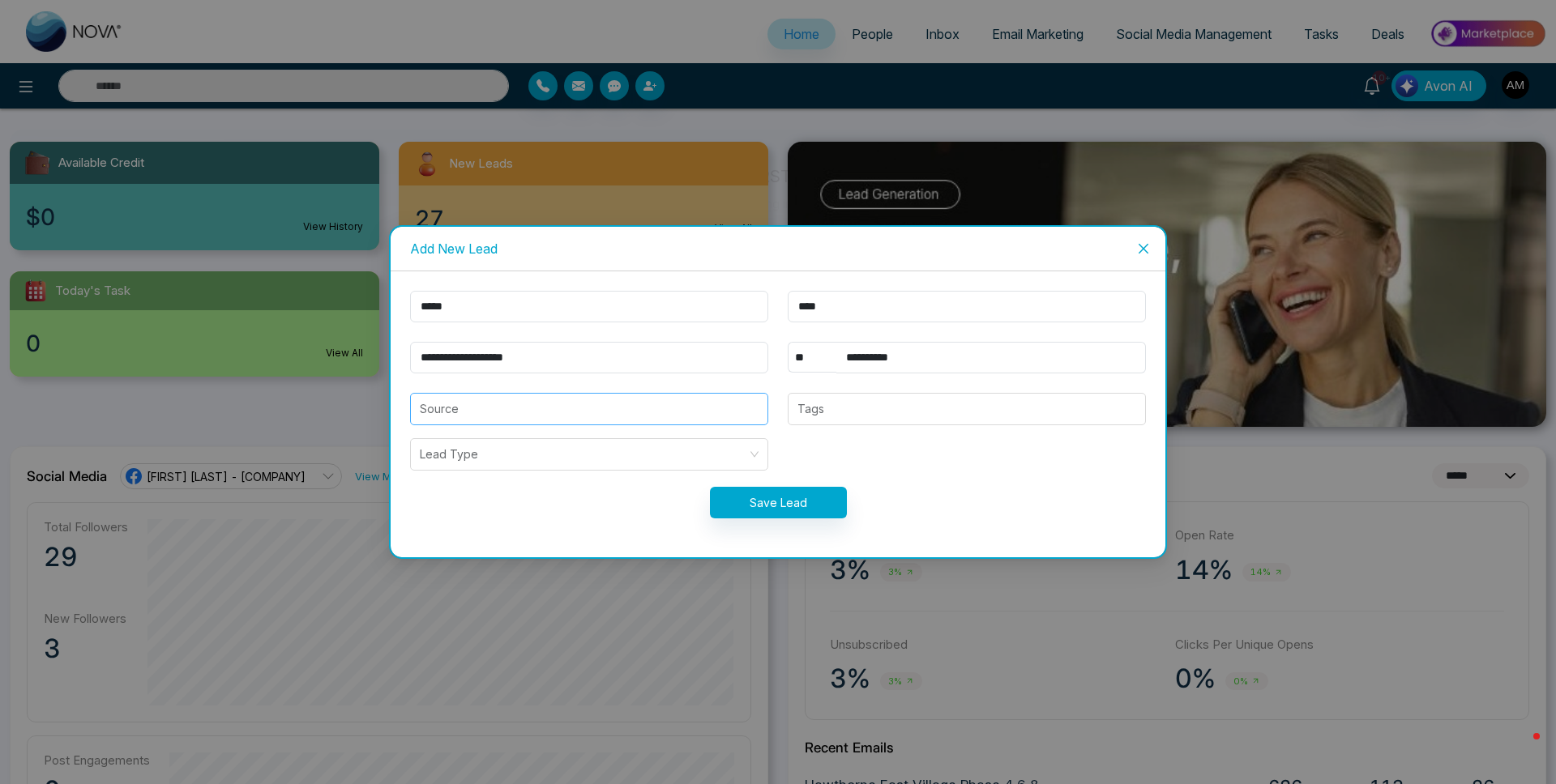 click at bounding box center [589, 409] 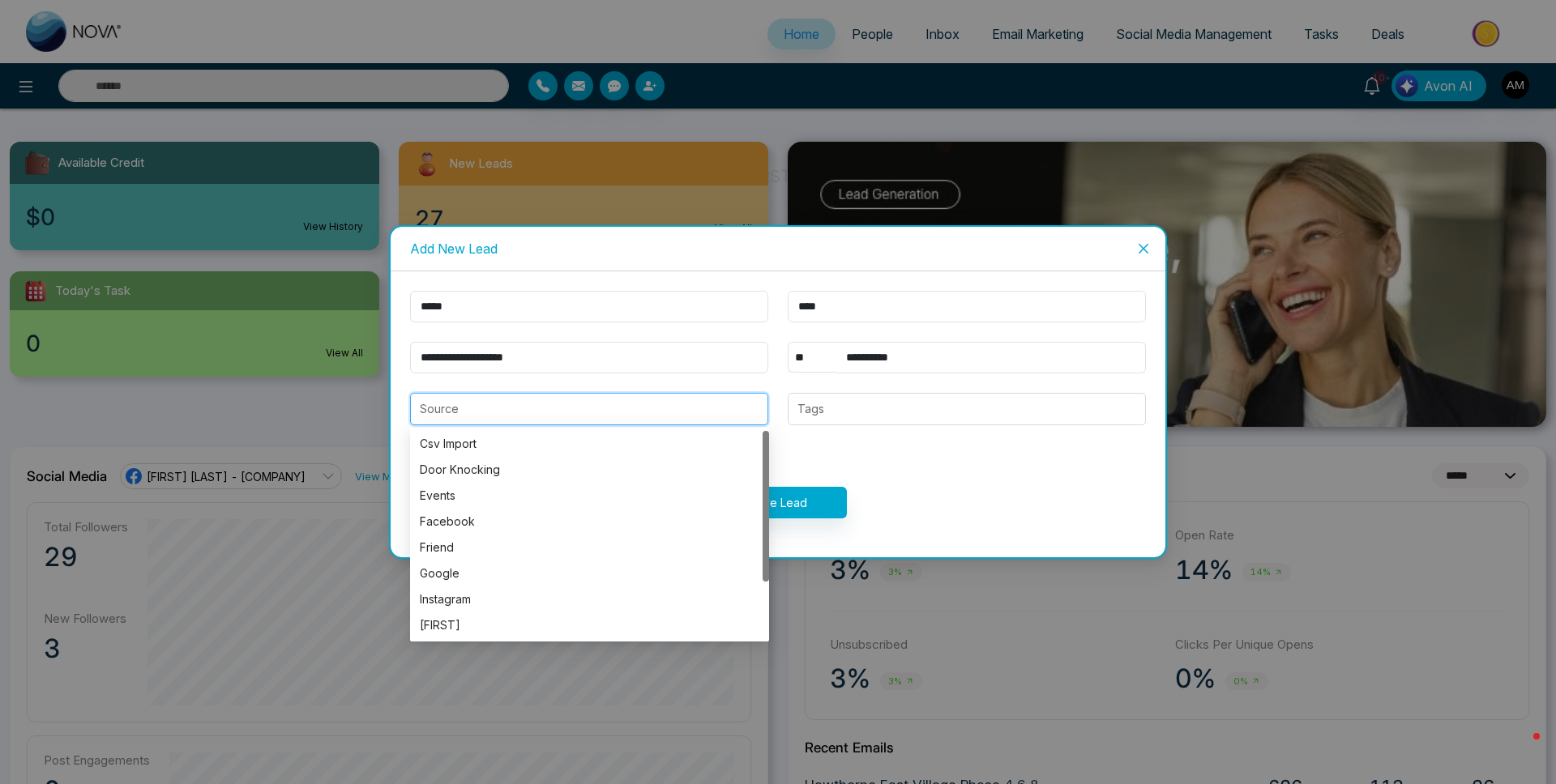 click at bounding box center [589, 409] 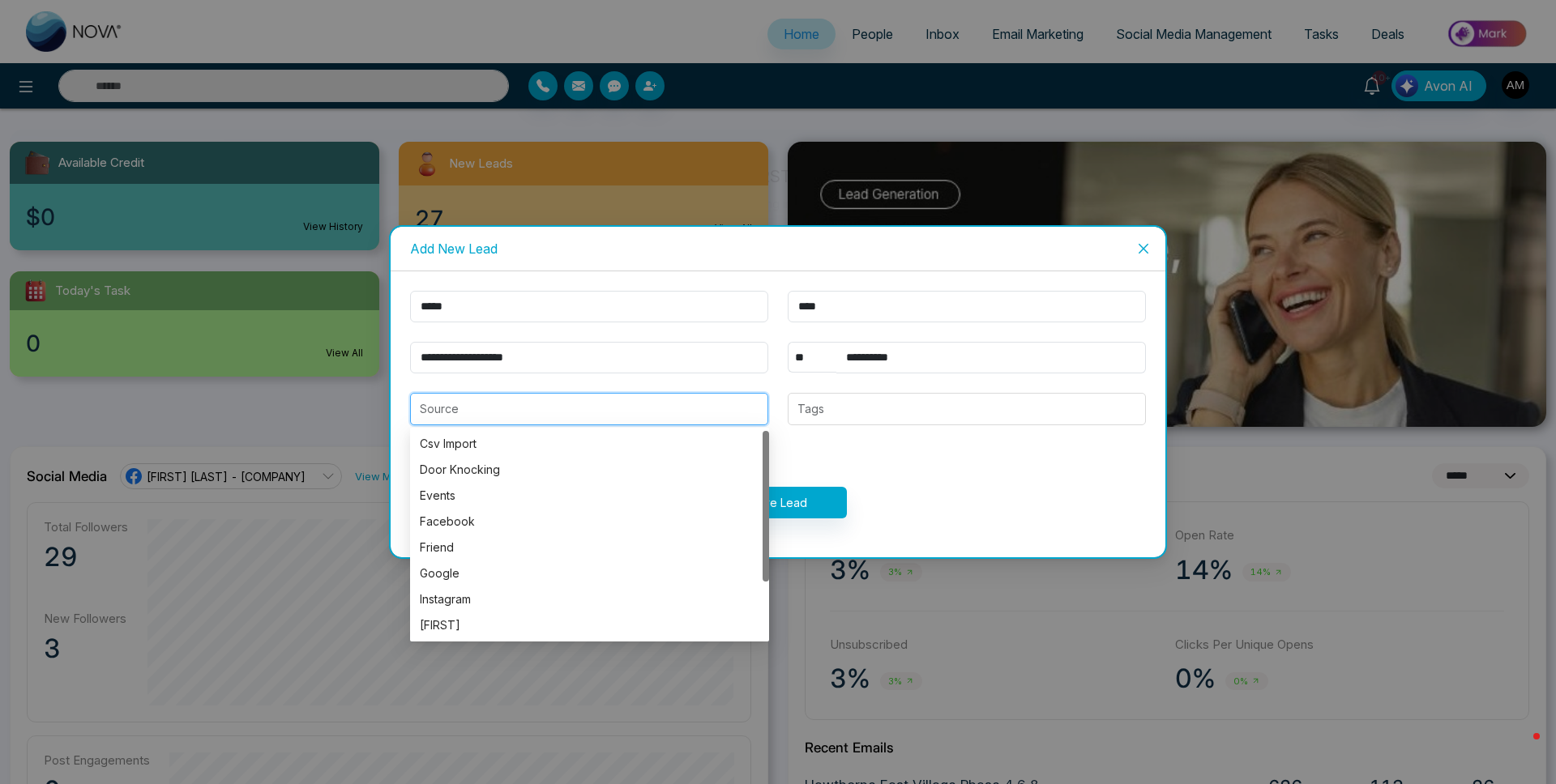 click on "**********" at bounding box center (778, 414) 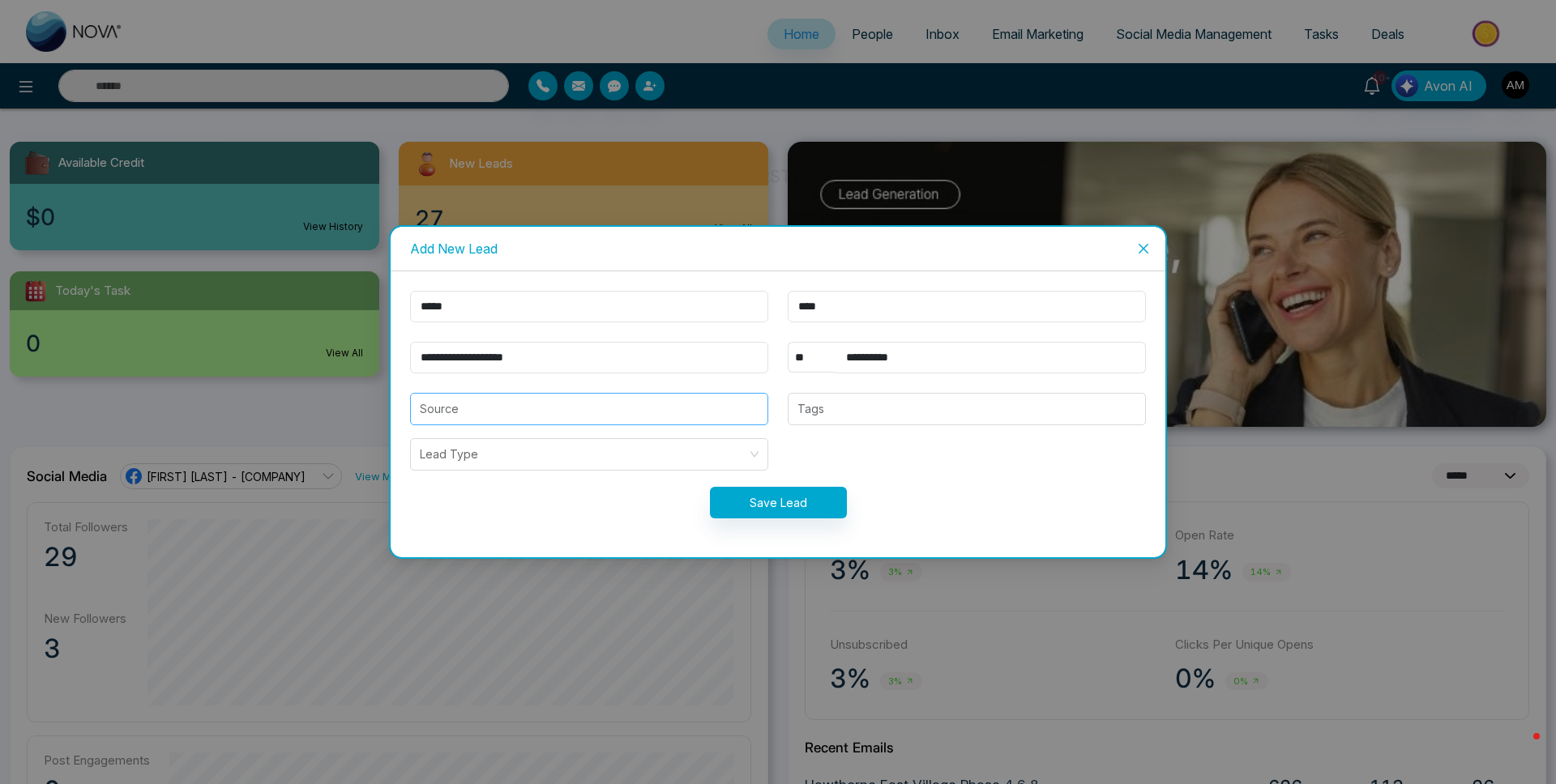 click at bounding box center [589, 409] 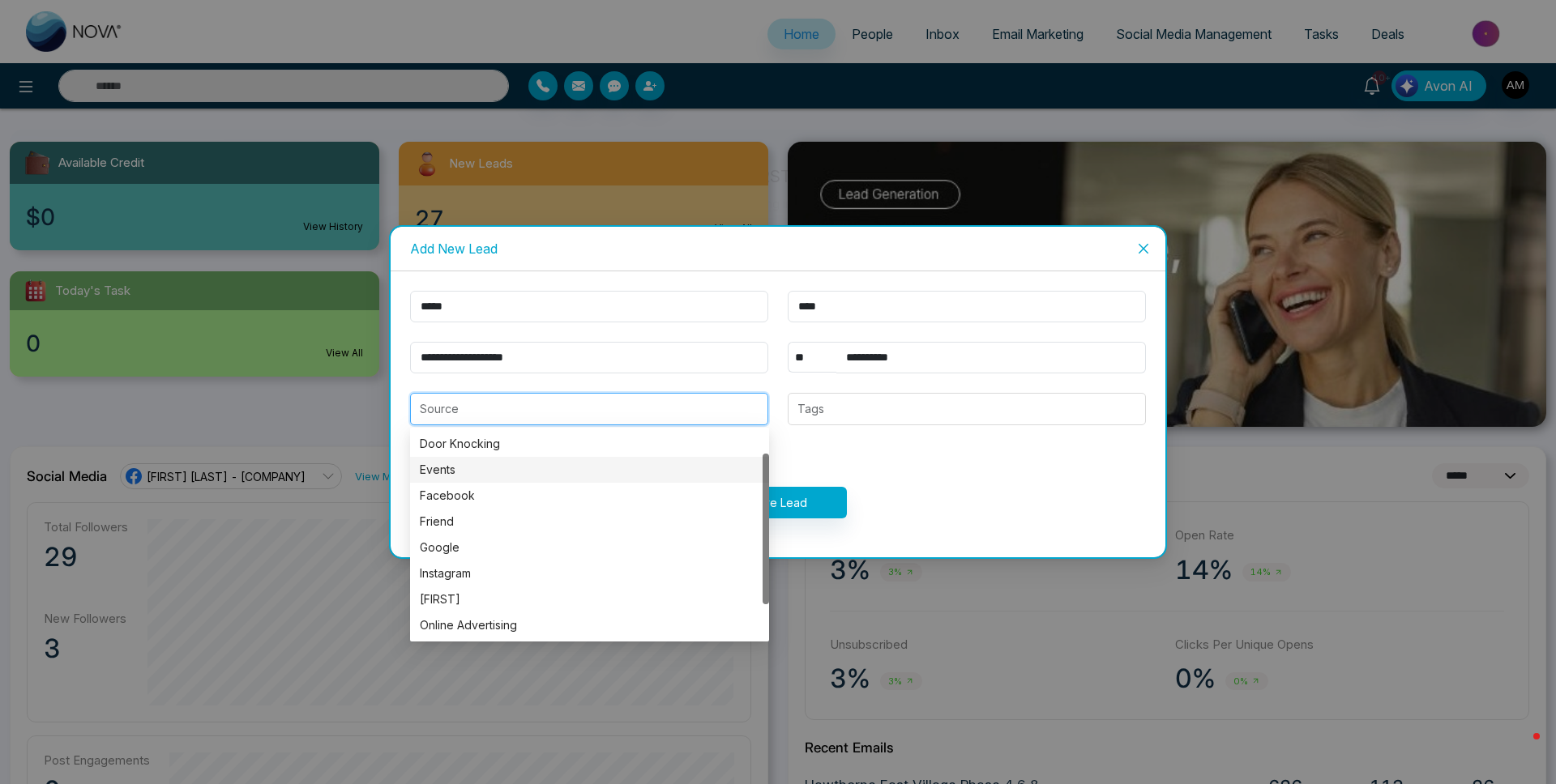 scroll, scrollTop: 33, scrollLeft: 0, axis: vertical 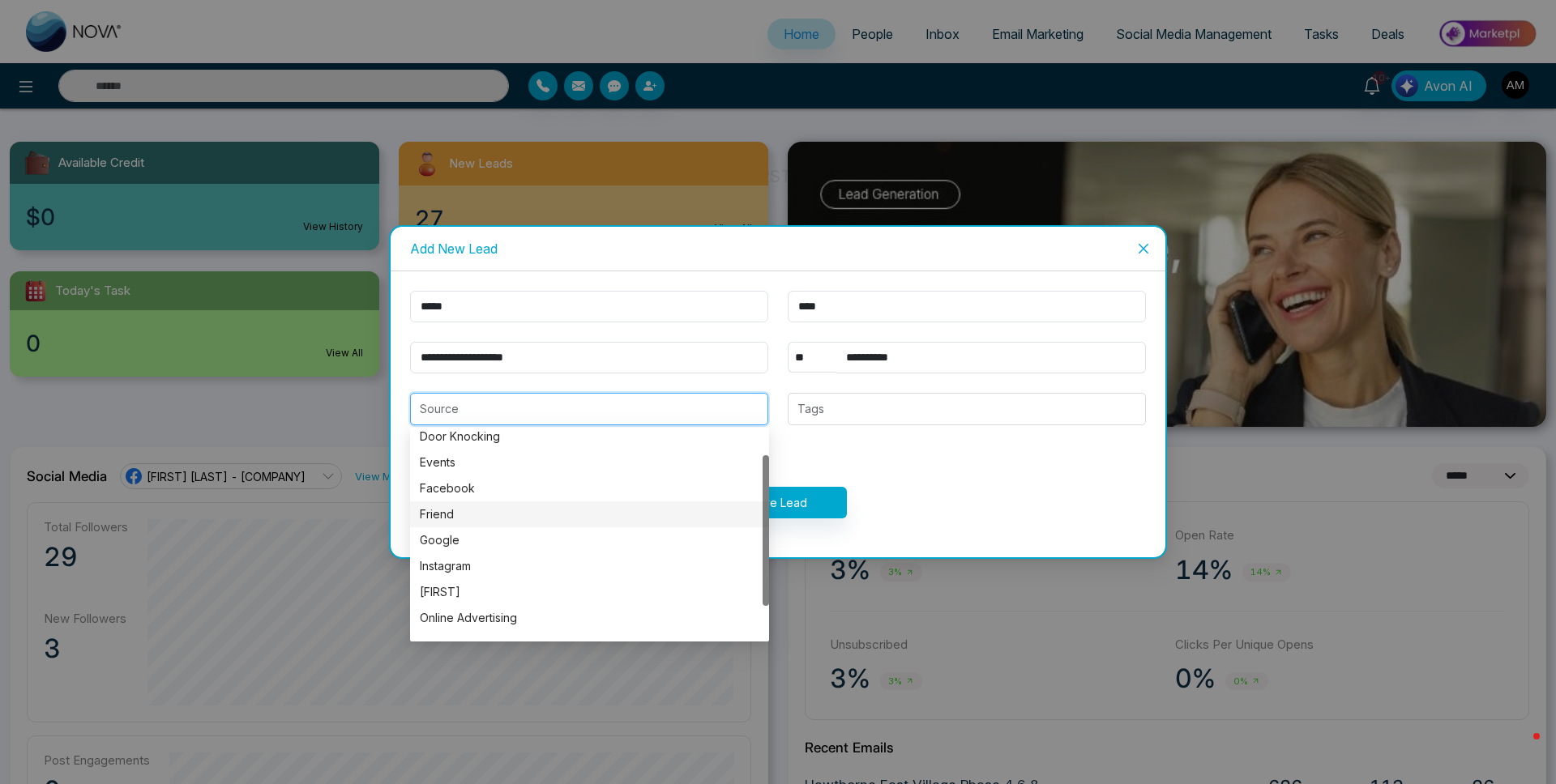 click on "Friend" at bounding box center (589, 514) 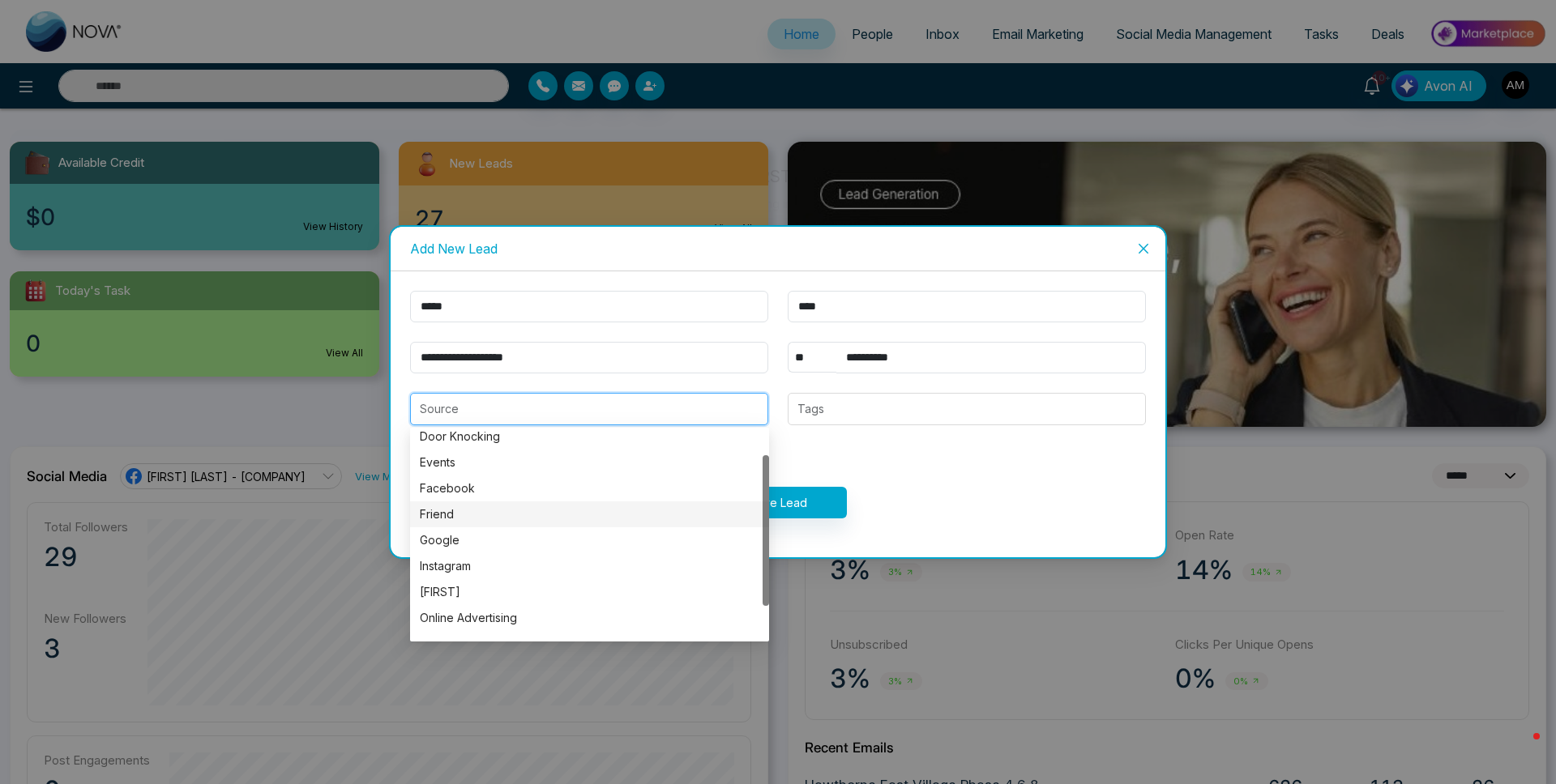type on "******" 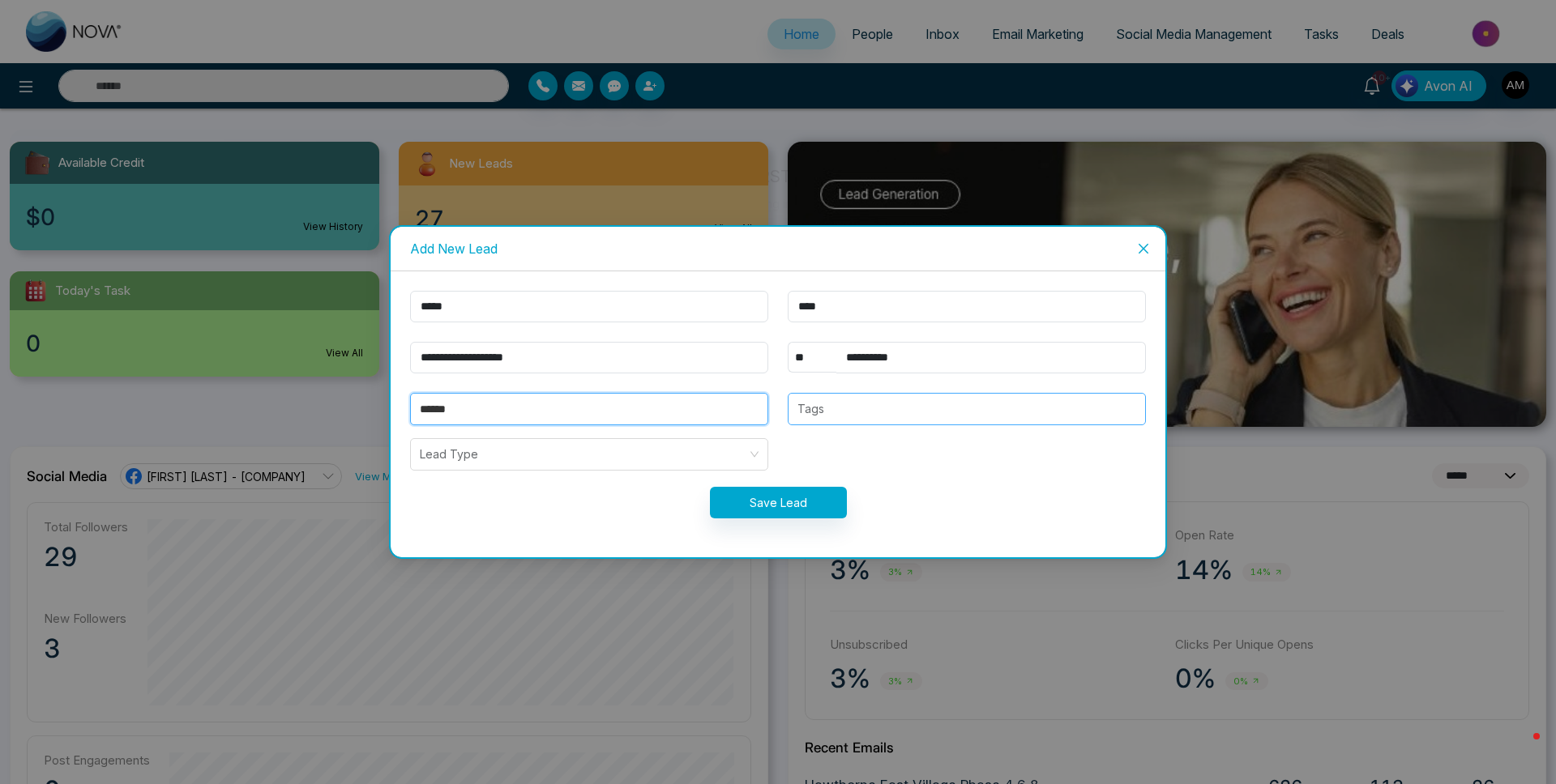 click at bounding box center [967, 409] 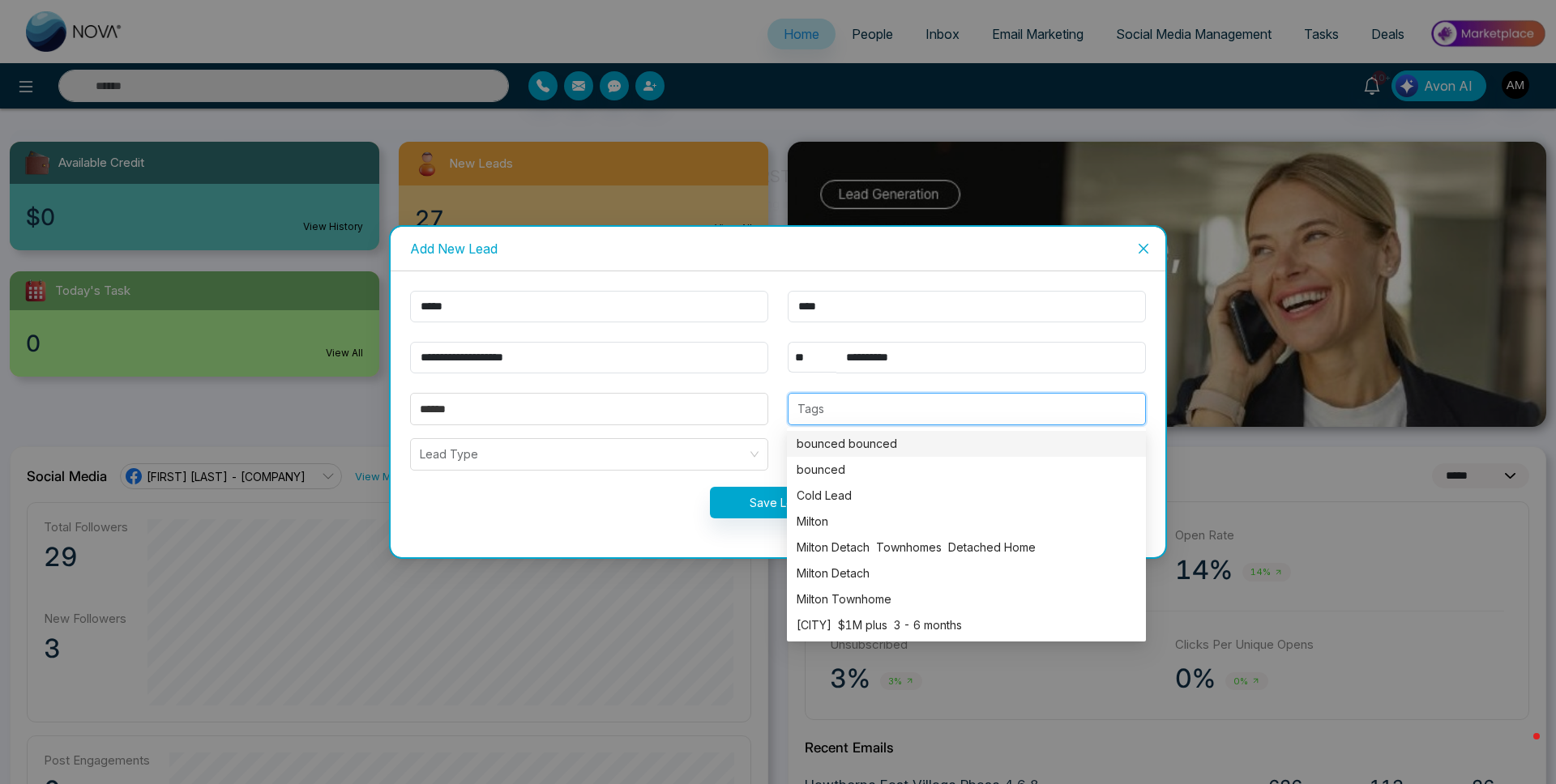 click on "**********" at bounding box center (778, 414) 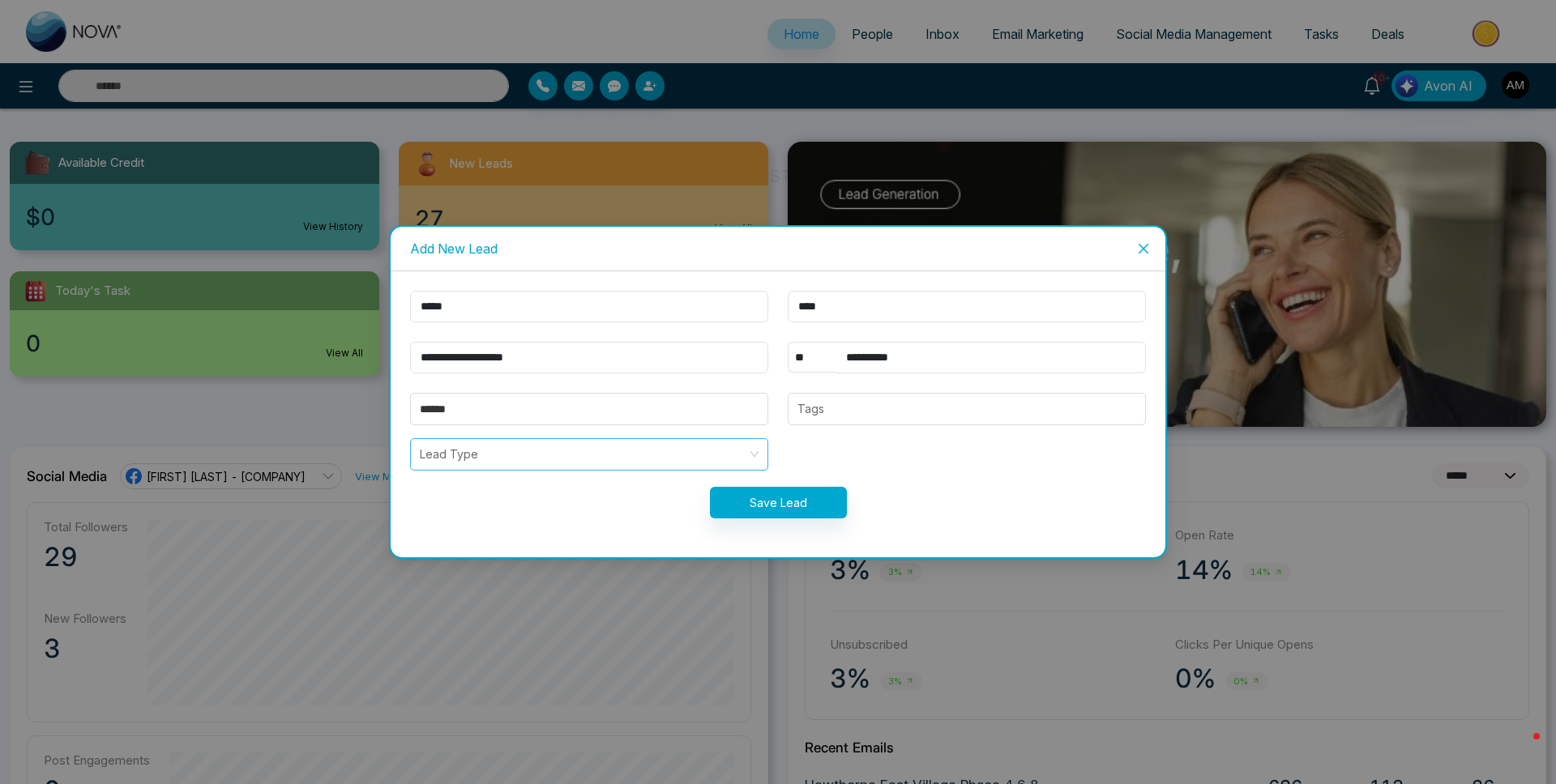 click at bounding box center (584, 454) 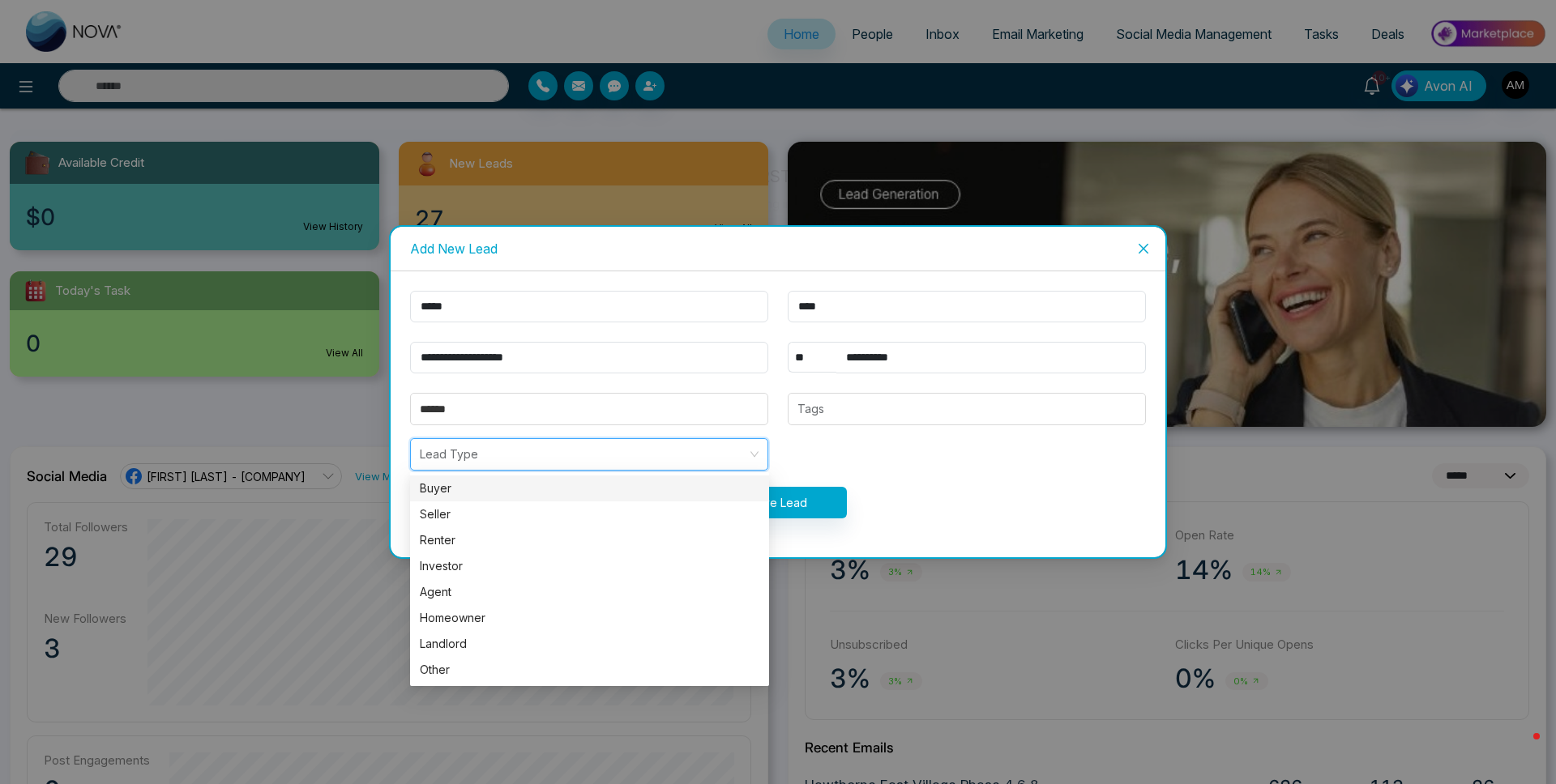 click on "Buyer" at bounding box center [589, 488] 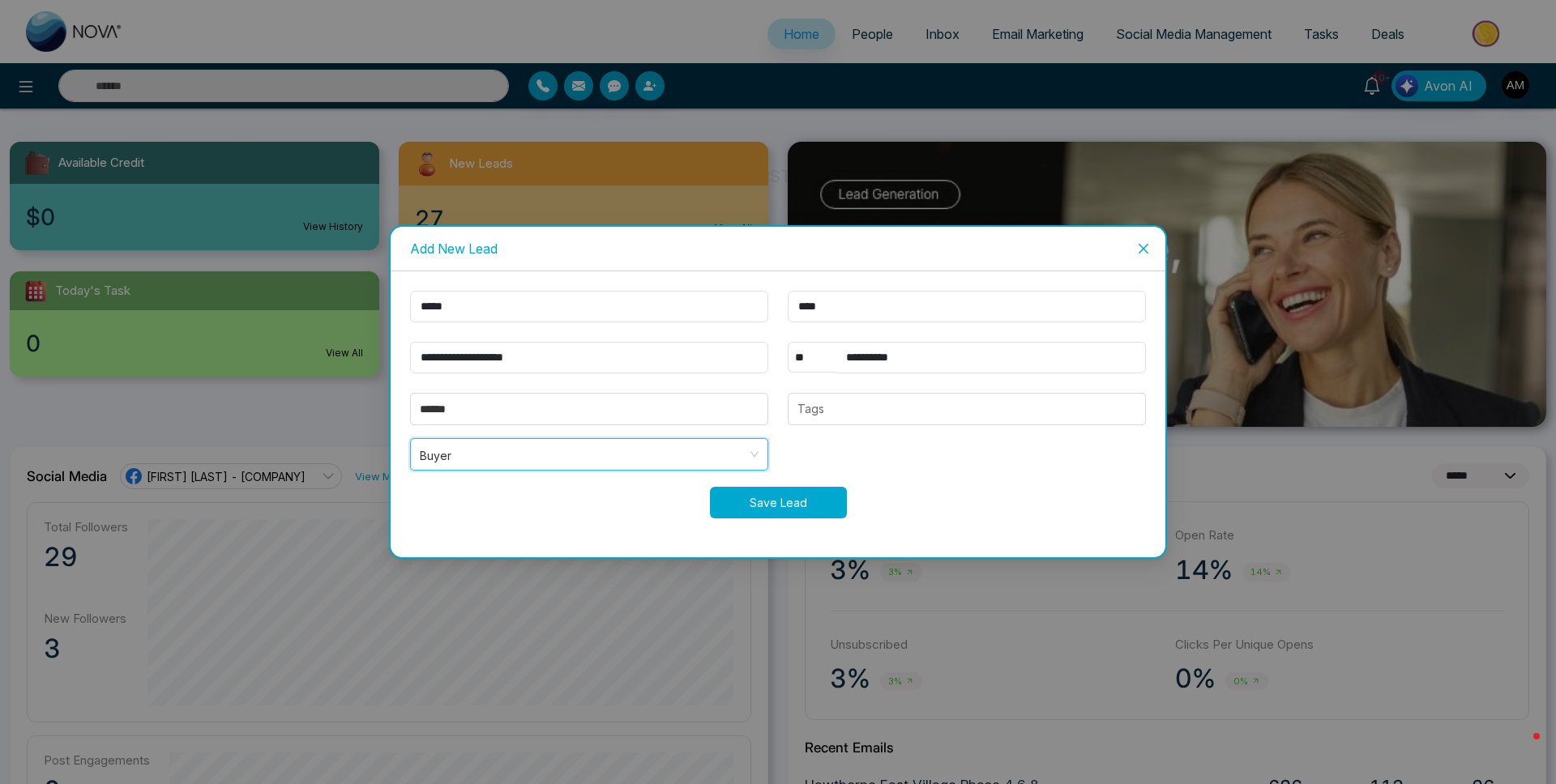 click on "Save Lead" at bounding box center (778, 502) 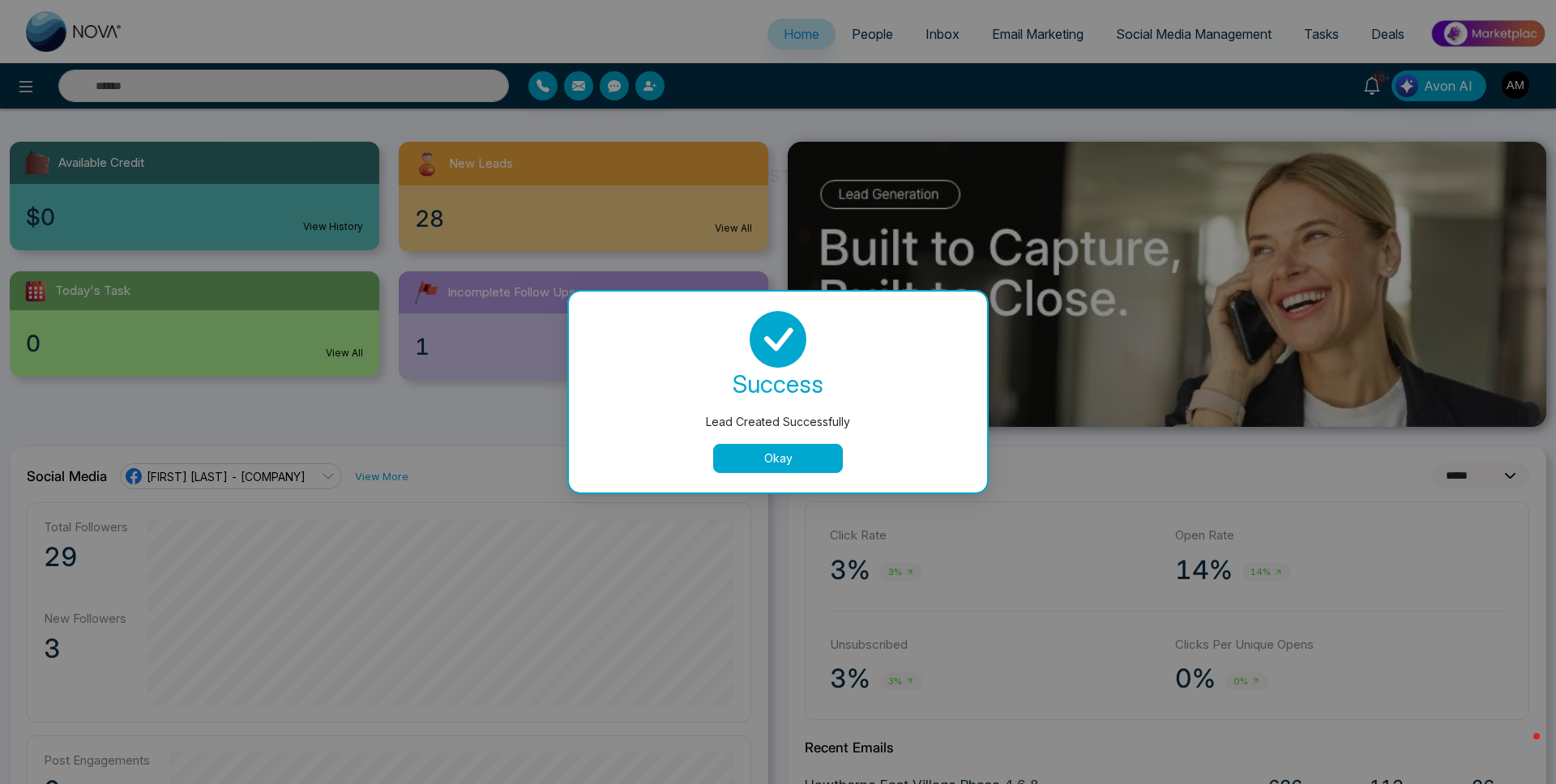 click on "success Lead Created Successfully   Okay" at bounding box center [778, 392] 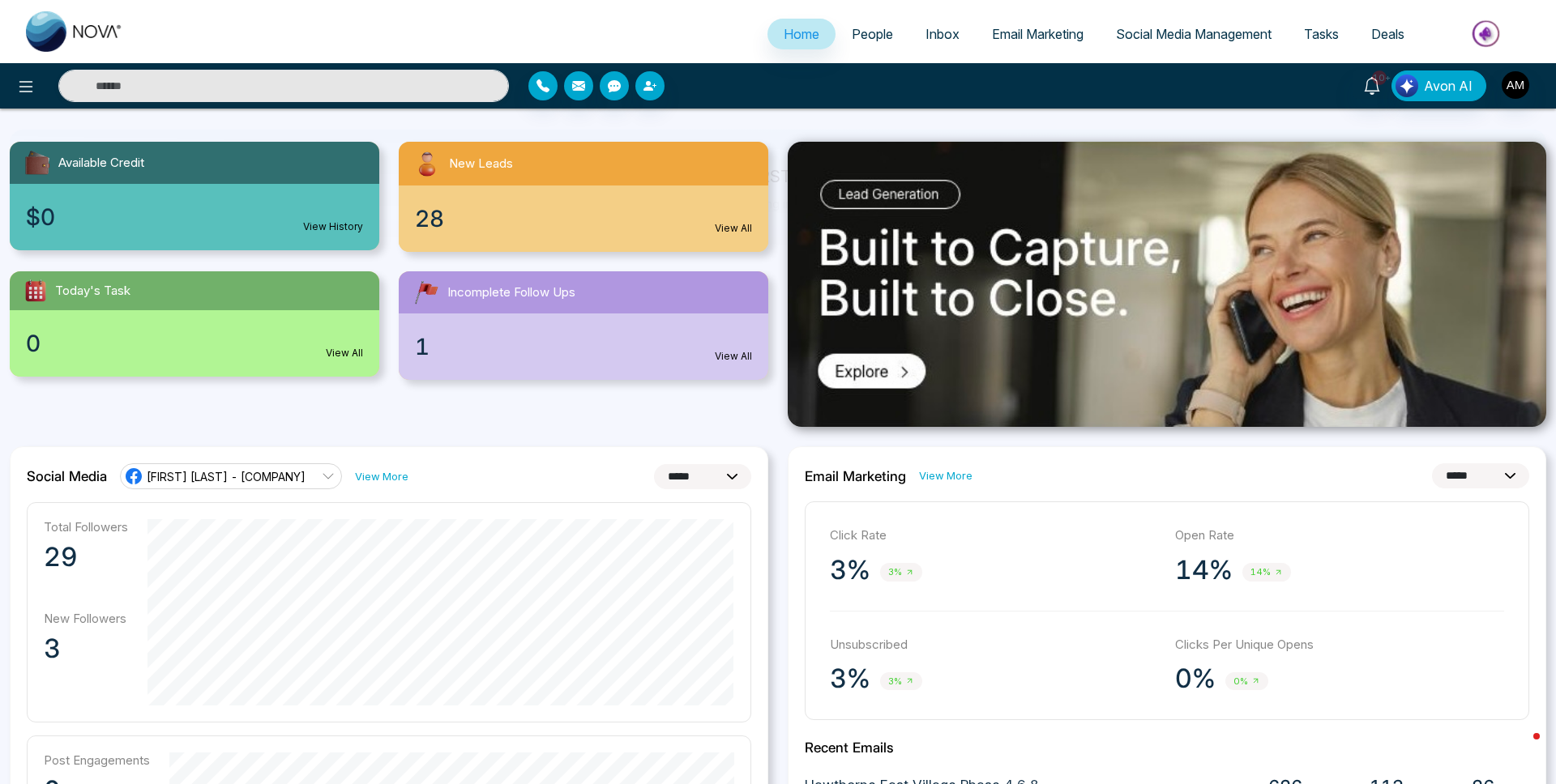 click on "Email Marketing" at bounding box center [1037, 34] 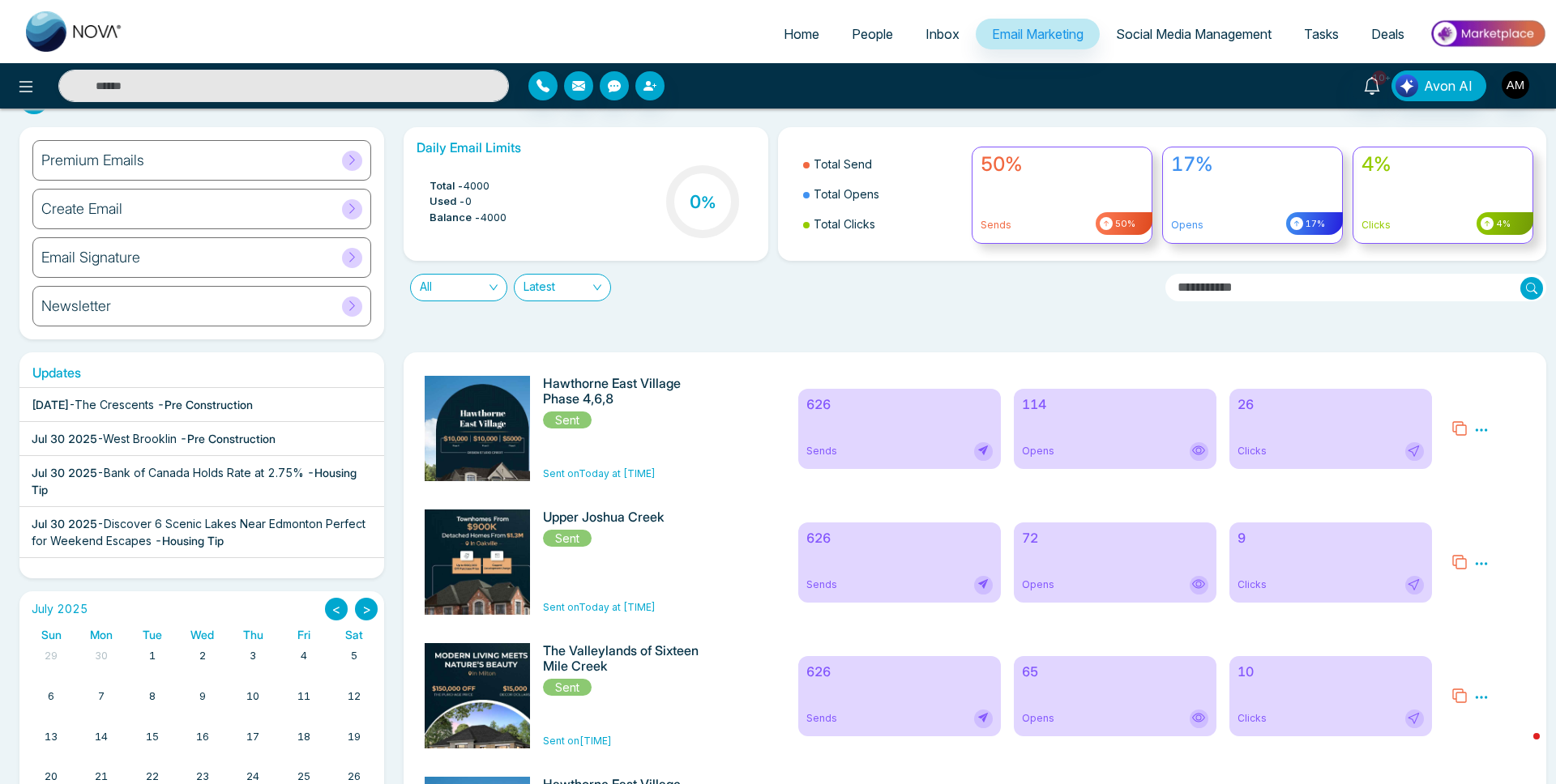 scroll, scrollTop: 0, scrollLeft: 0, axis: both 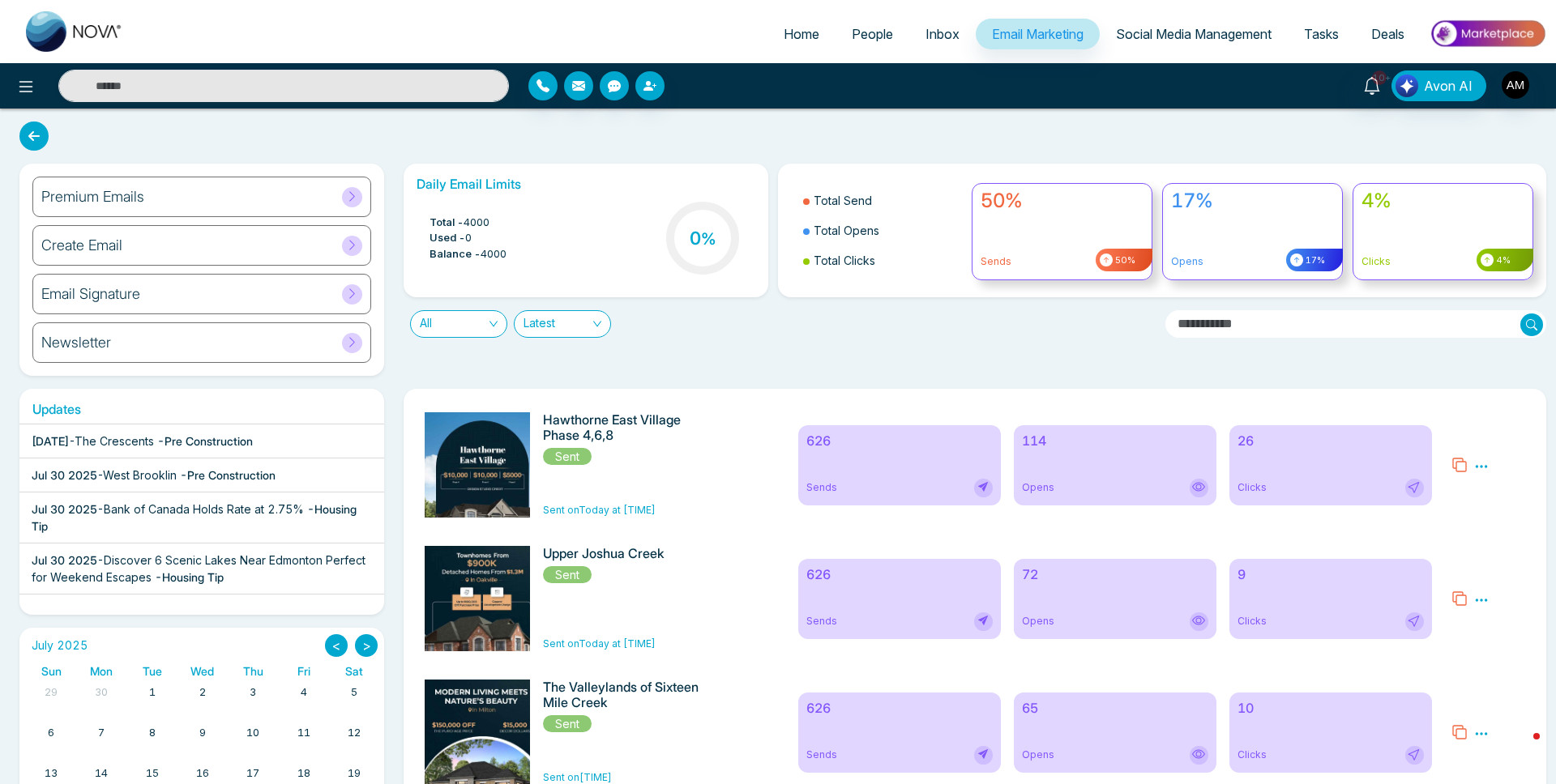 click on "Premium Emails" at bounding box center [202, 197] 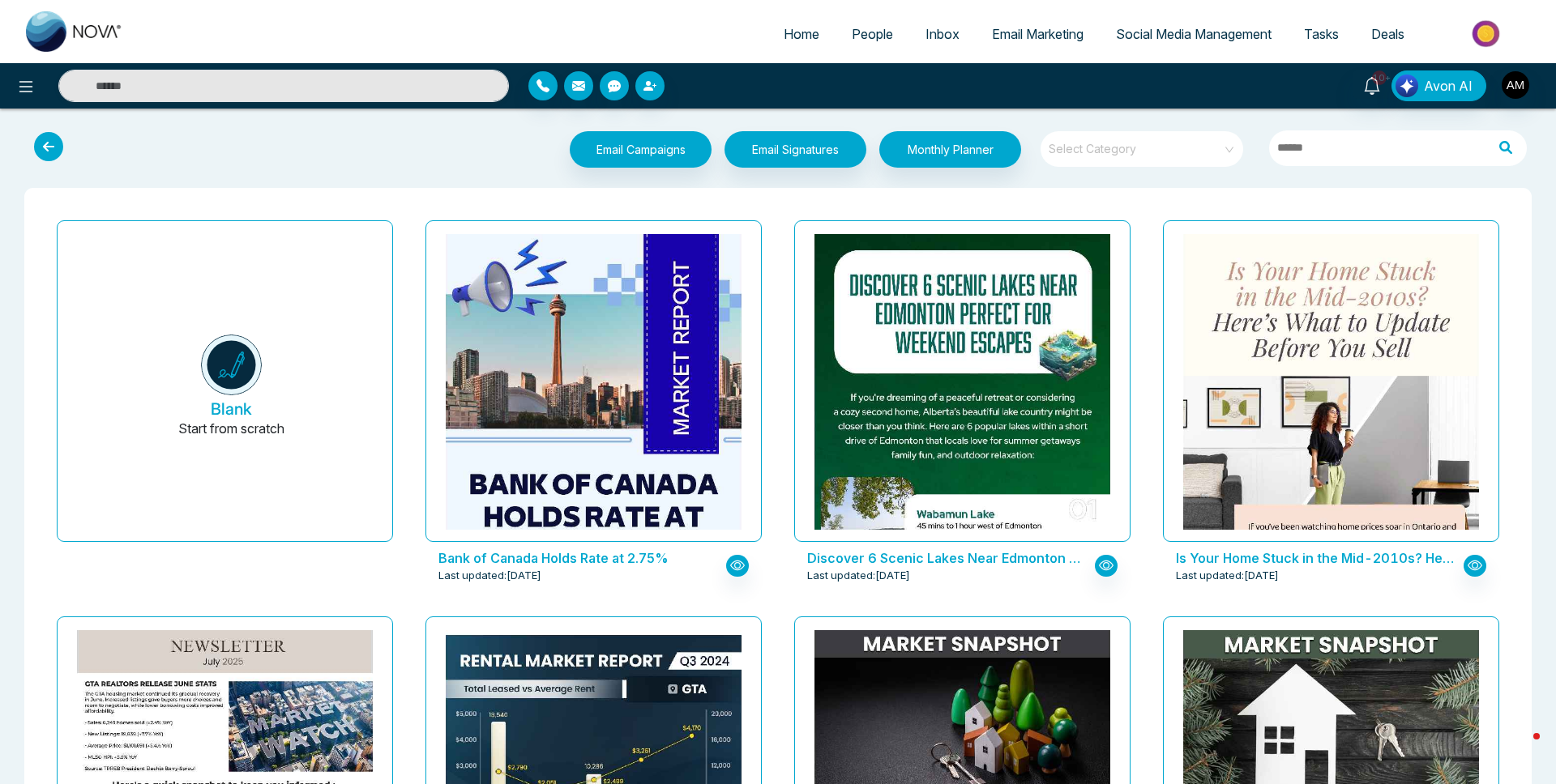 click at bounding box center [1136, 149] 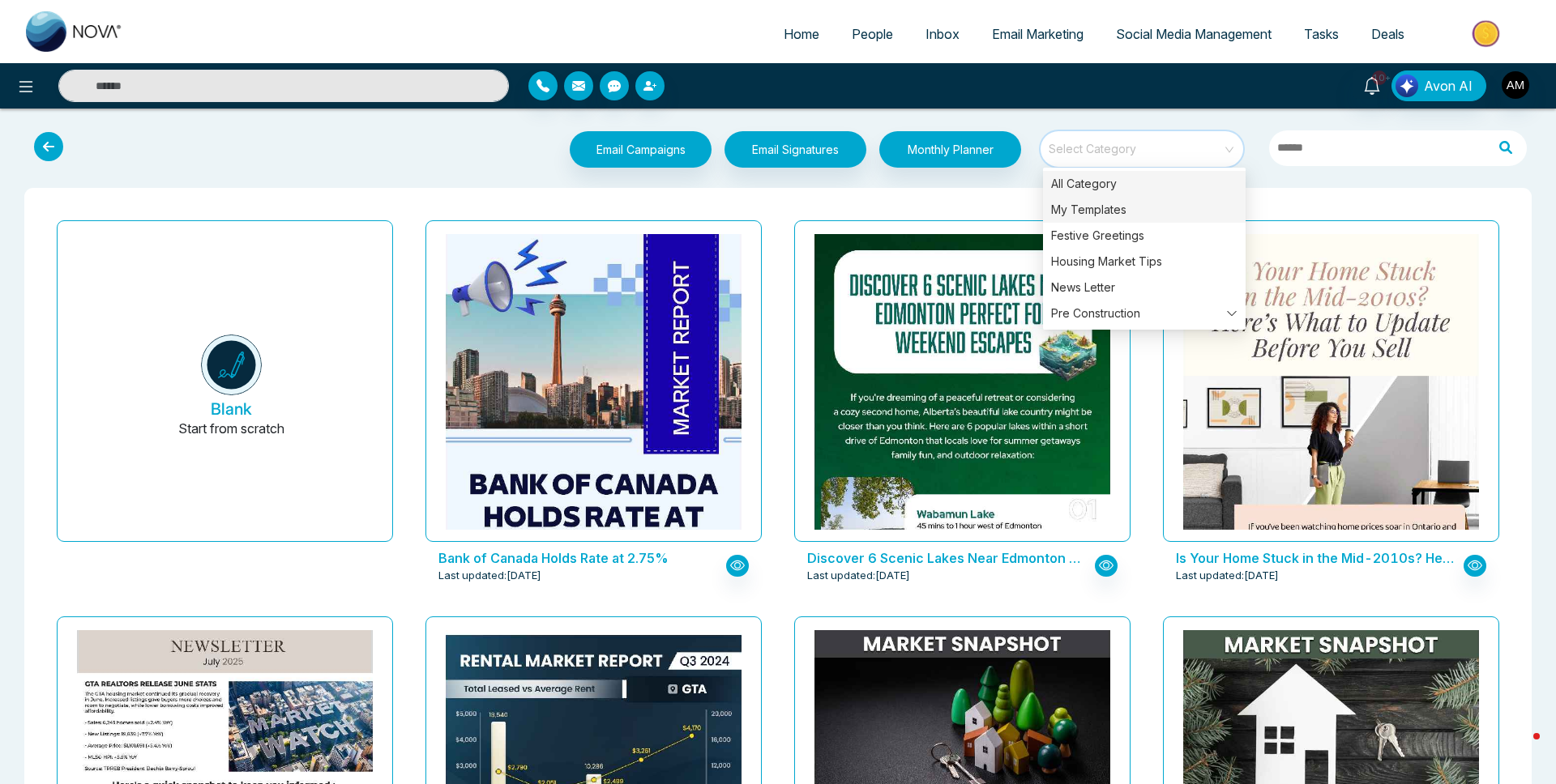 click on "My Templates" at bounding box center (1144, 210) 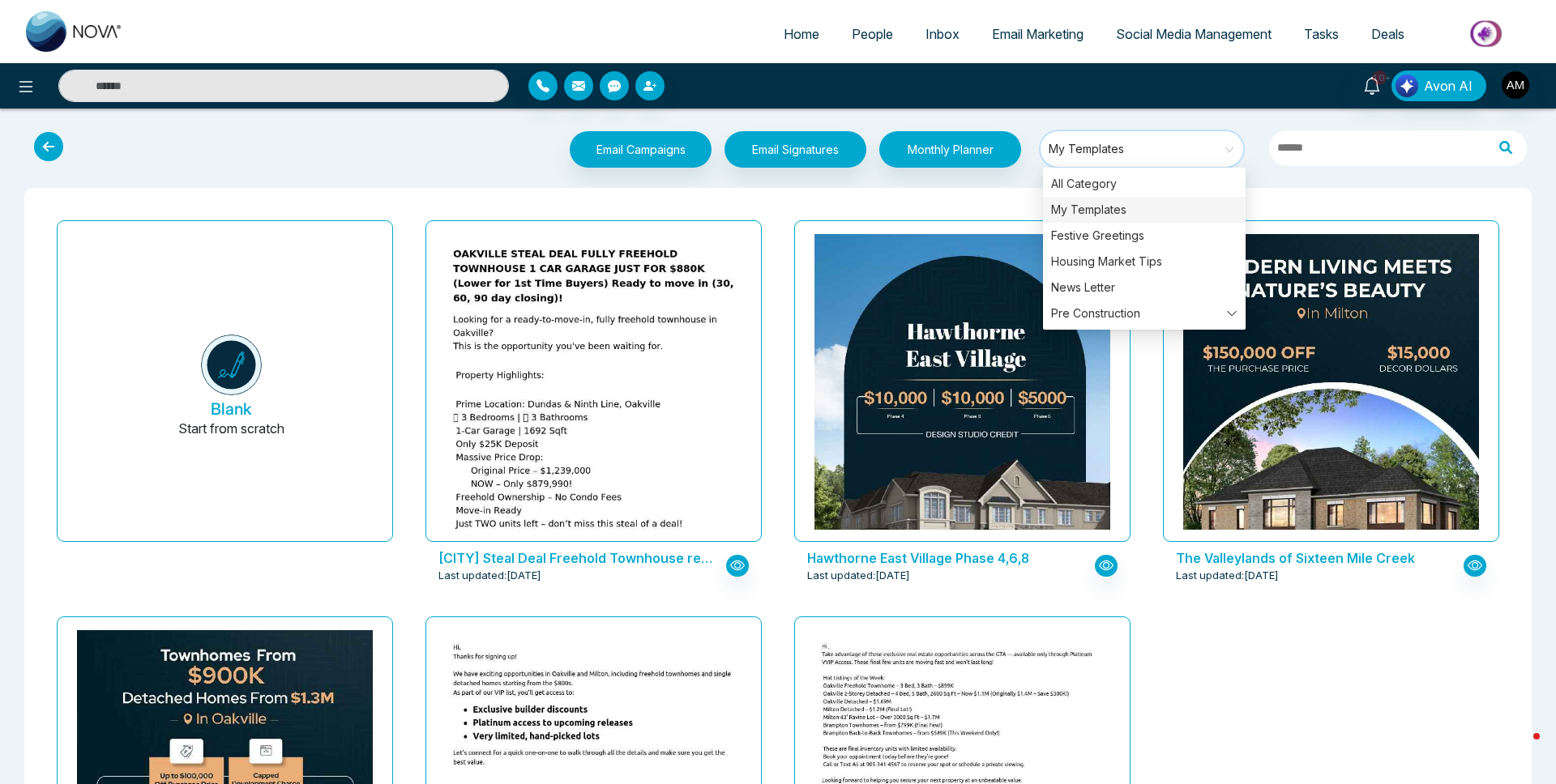 click on "Blank Start from scratch [CITY] Steal Deal Freehold Townhouse ready to move in just 879,990K Last updated:  [DATE] Hawthorne East Village Phase 4,6,8 Last updated:  [DATE] The Valleylands of Sixteen Mile Creek Last updated:  [DATE] Upper Joshua Creek- Mattamy Last updated:  [DATE] Registration email Last updated:  [DATE] PRECON Deals Last updated:  [DATE]" at bounding box center [778, 609] 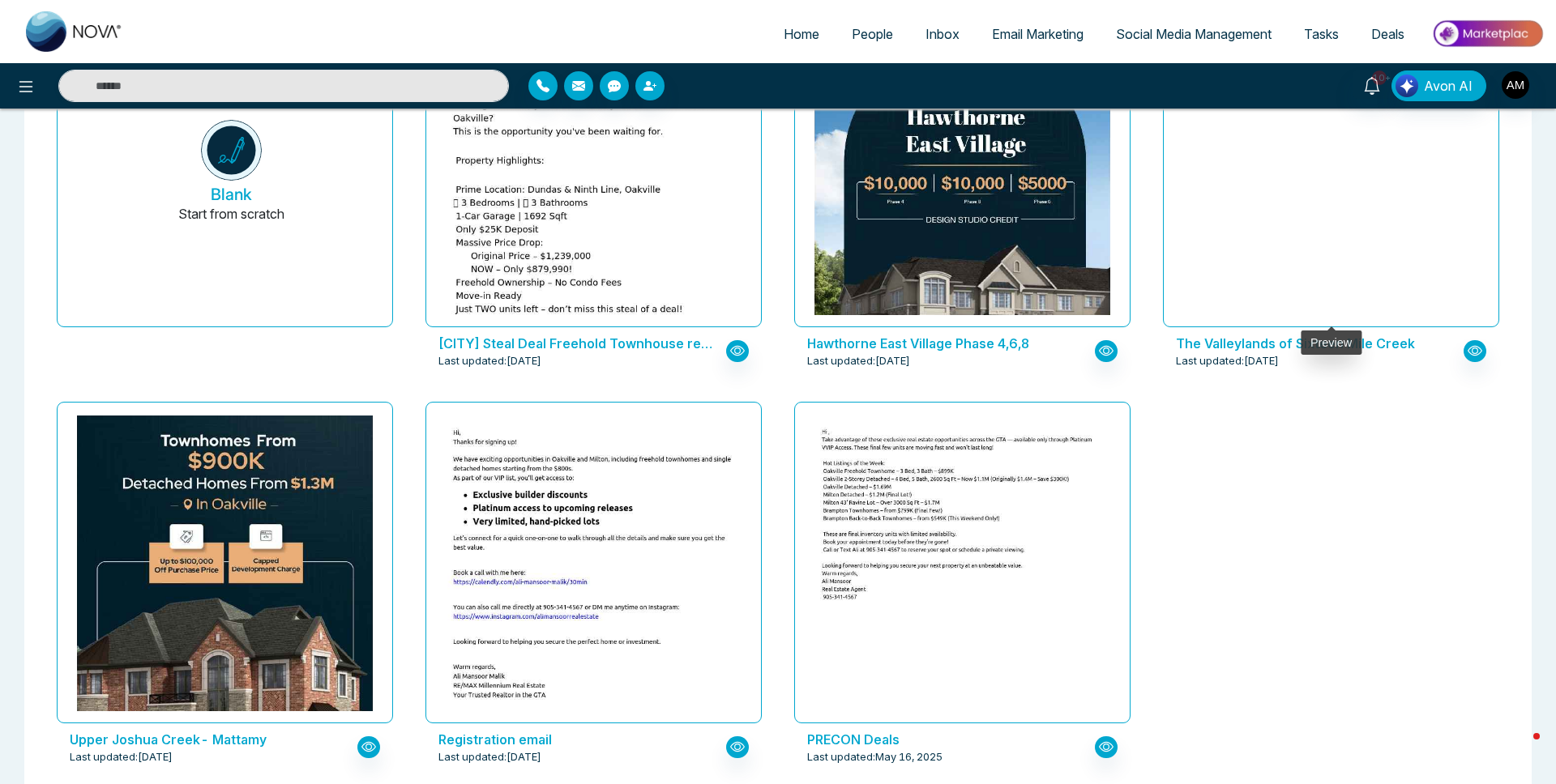 scroll, scrollTop: 214, scrollLeft: 0, axis: vertical 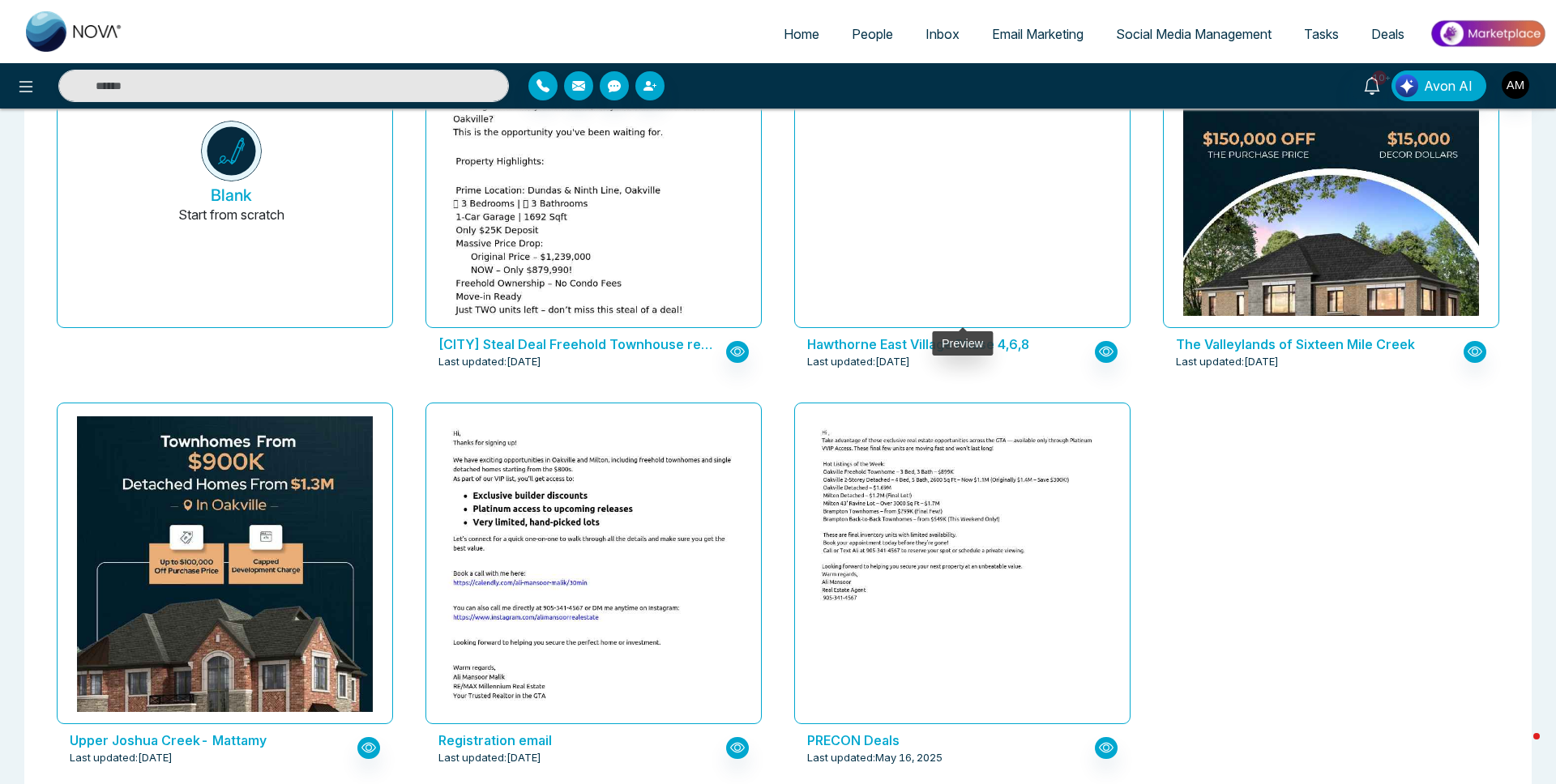 click at bounding box center [963, -3660] 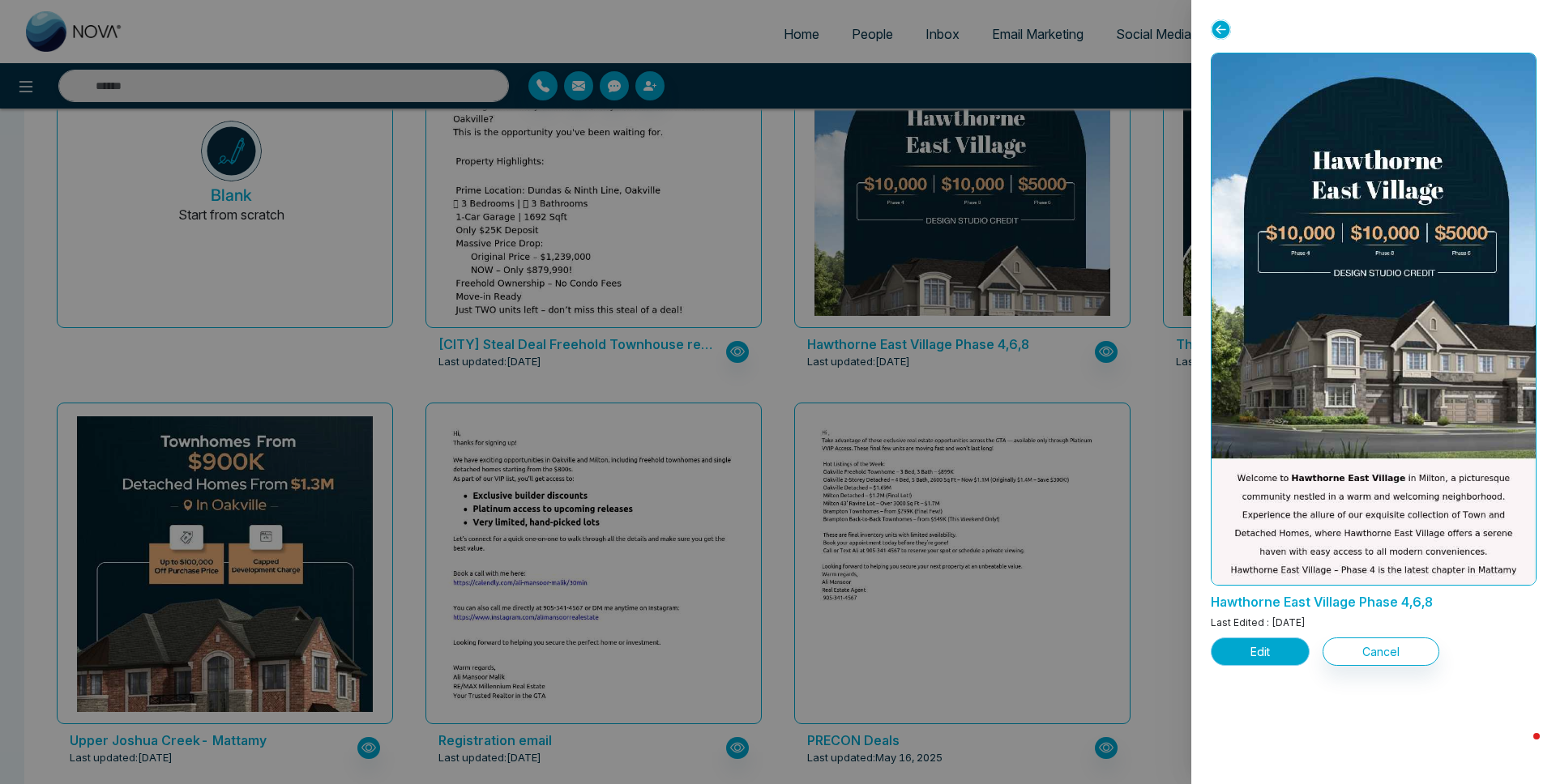 click on "Edit" at bounding box center [1260, 651] 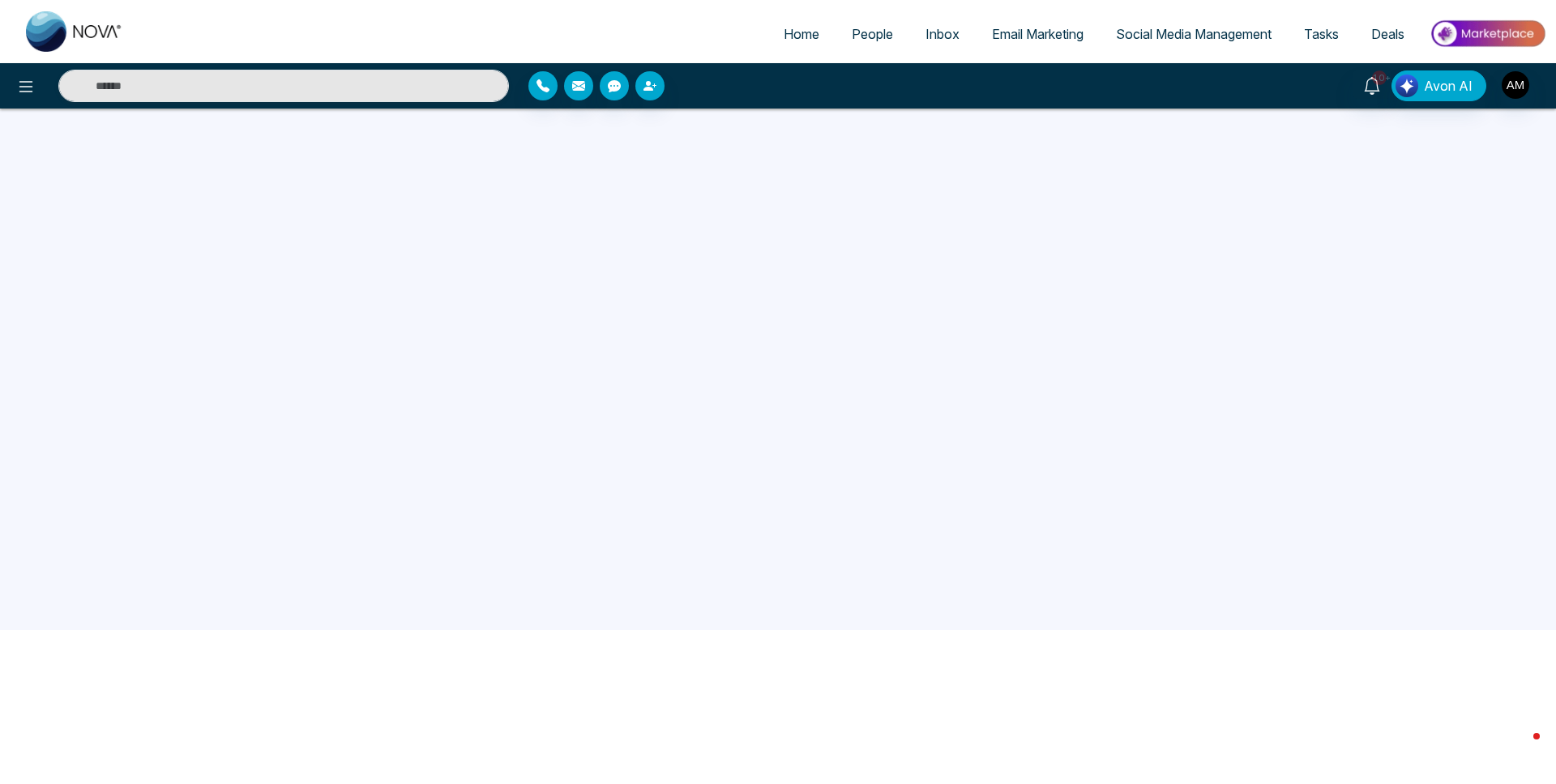 scroll, scrollTop: 0, scrollLeft: 0, axis: both 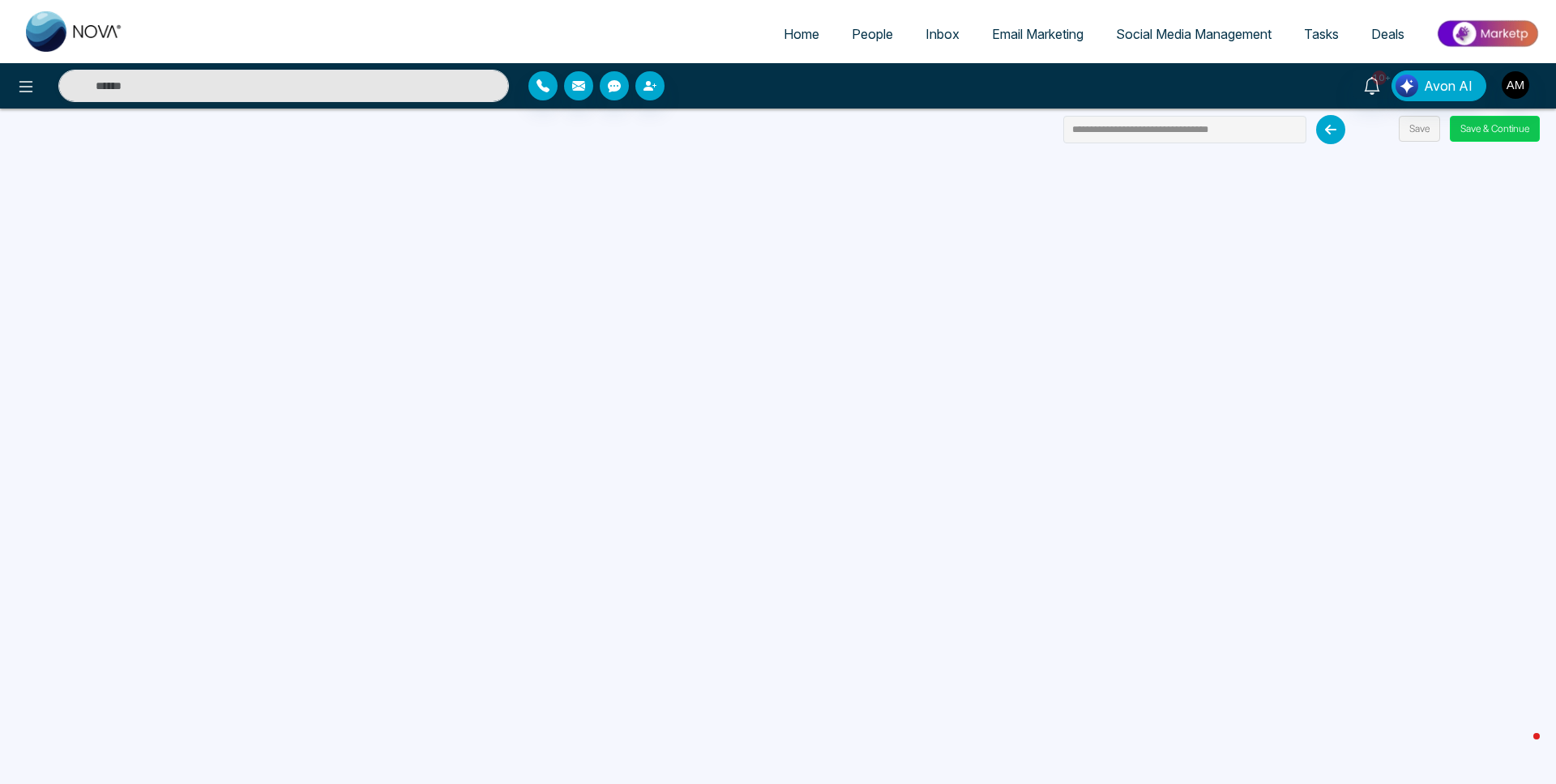 click on "Save & Continue" at bounding box center [1494, 129] 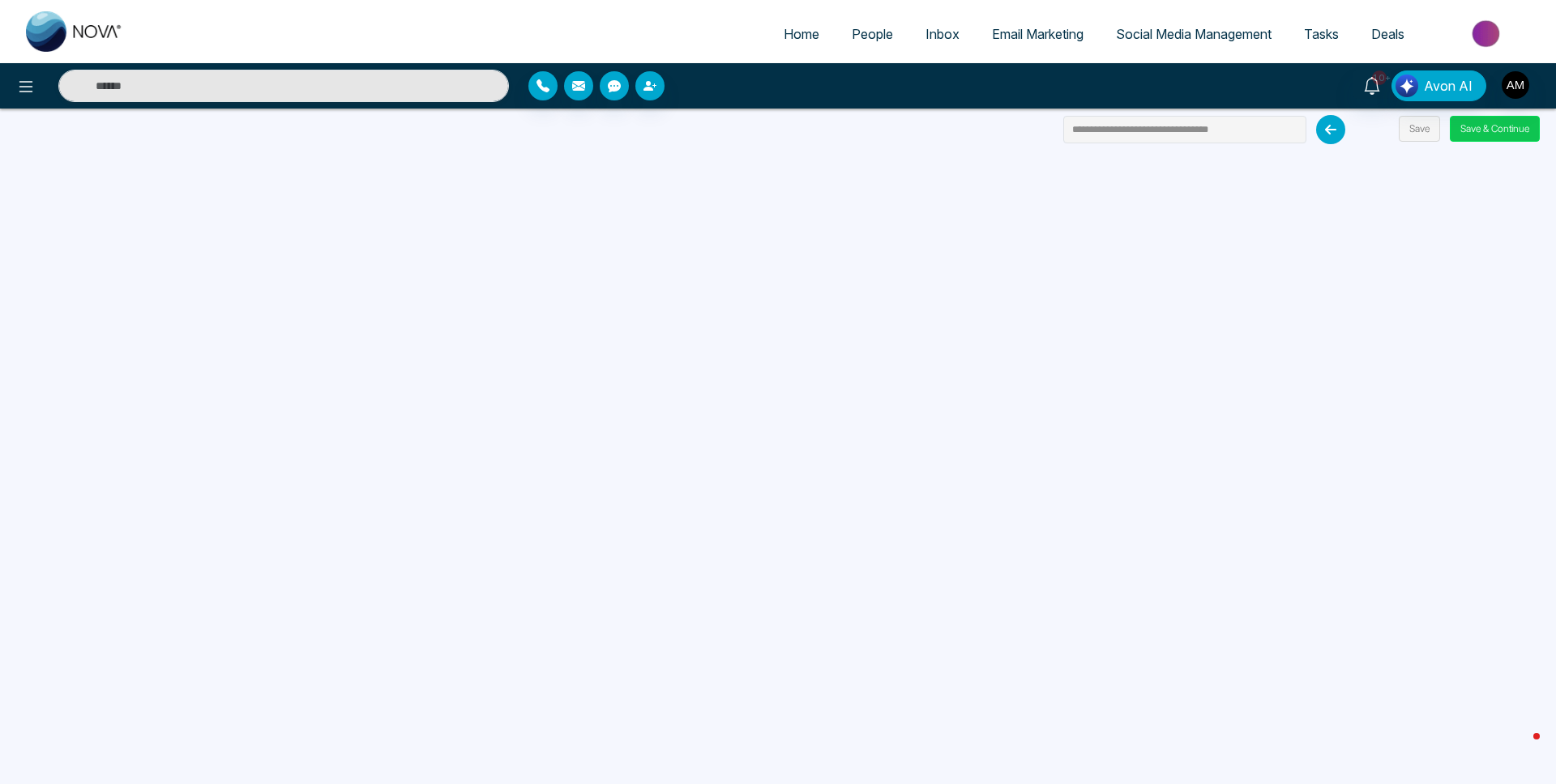 click on "Save & Continue" at bounding box center (1494, 129) 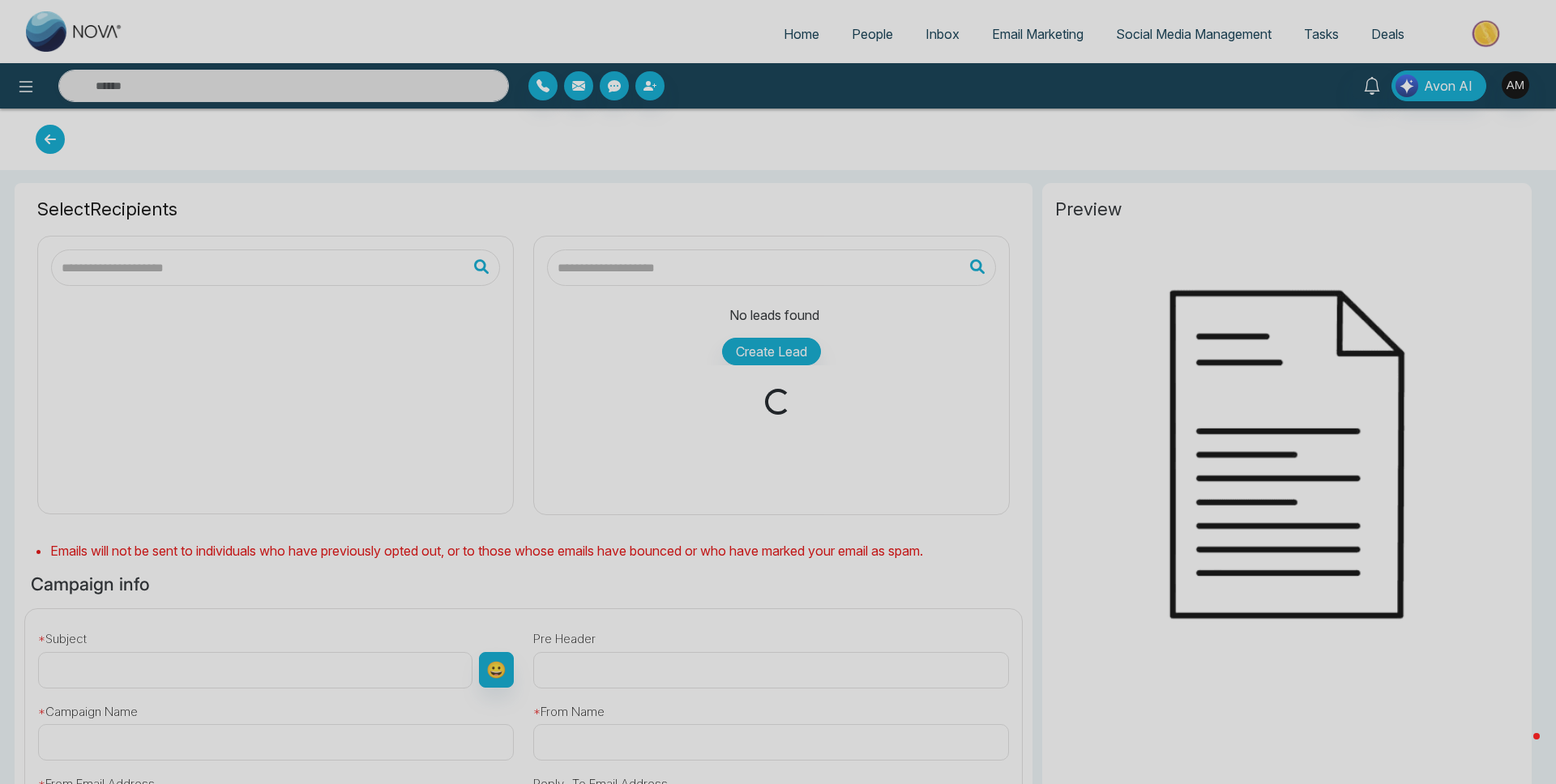 type on "**********" 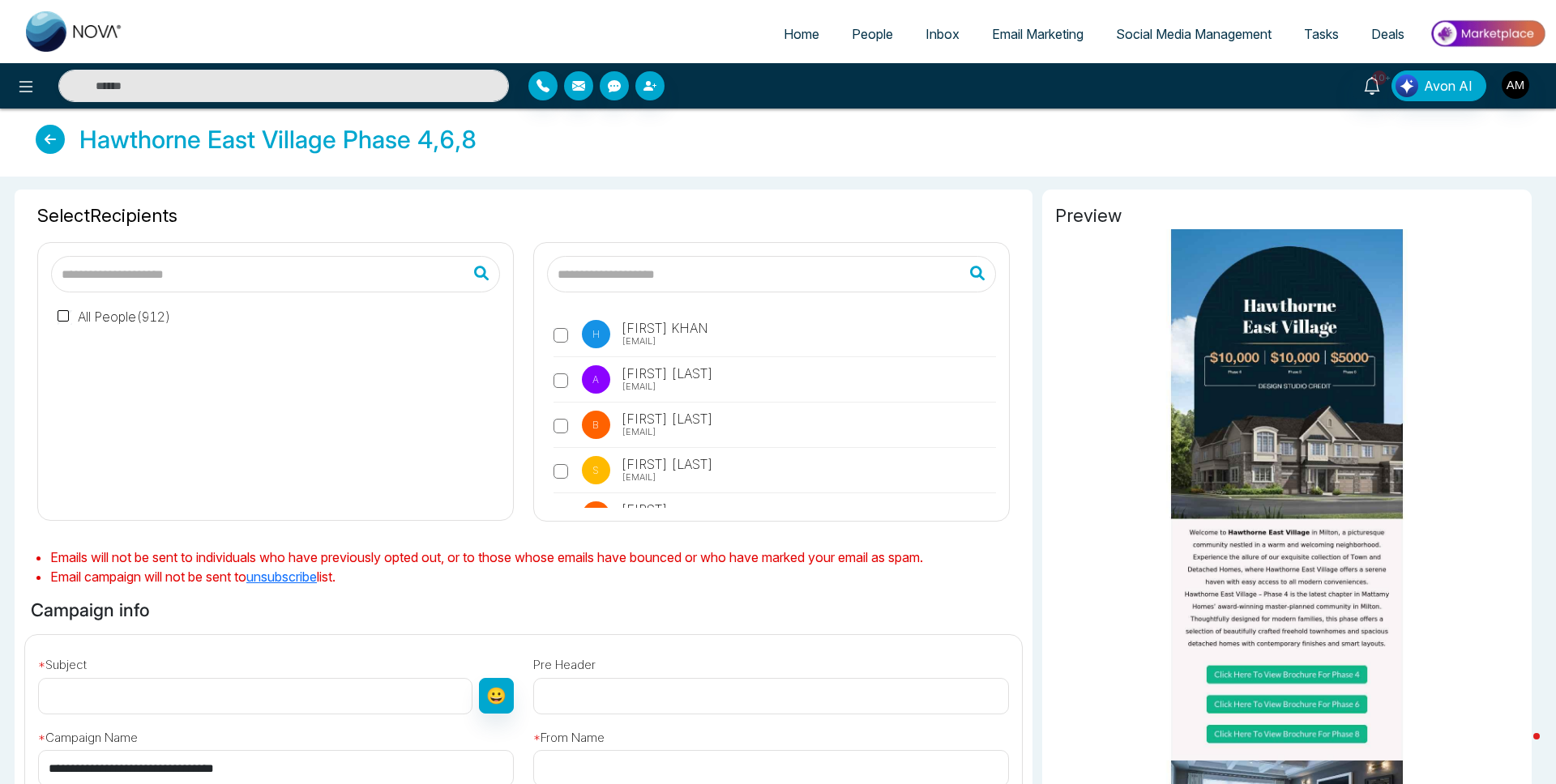 click on "[FIRST]   [LAST]   [EMAIL]" at bounding box center (775, 339) 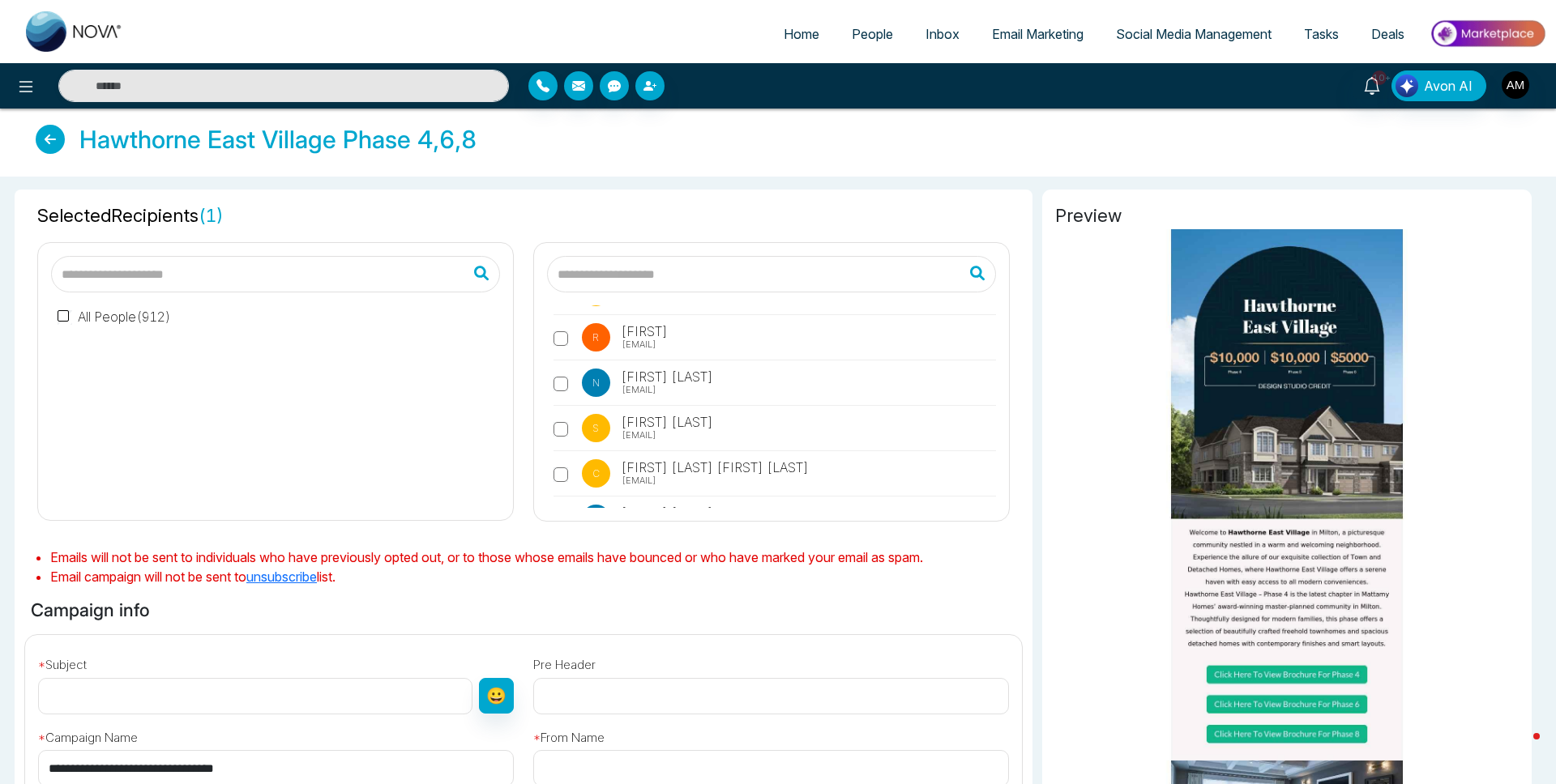 scroll, scrollTop: 180, scrollLeft: 0, axis: vertical 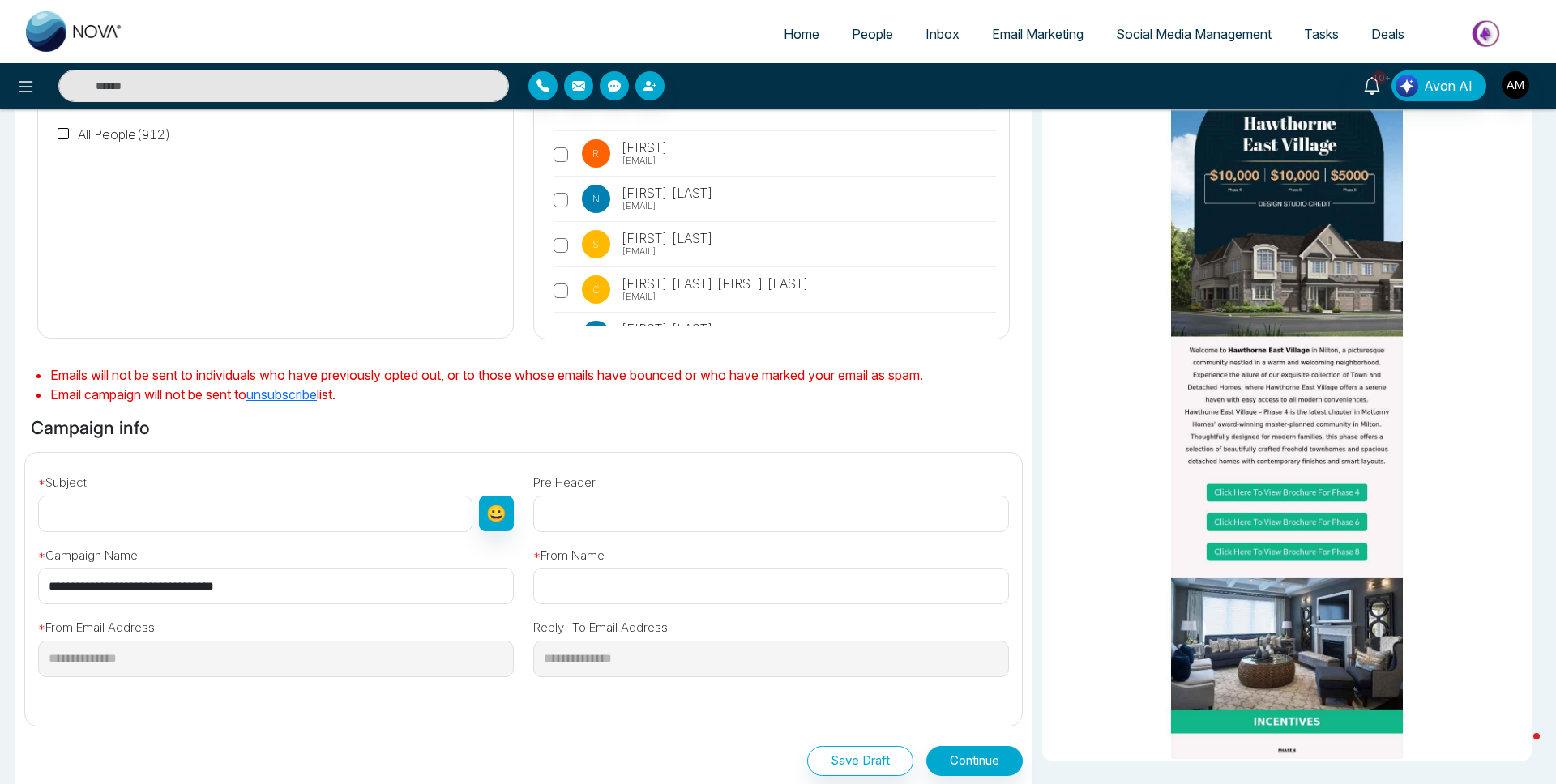 click at bounding box center (255, 513) 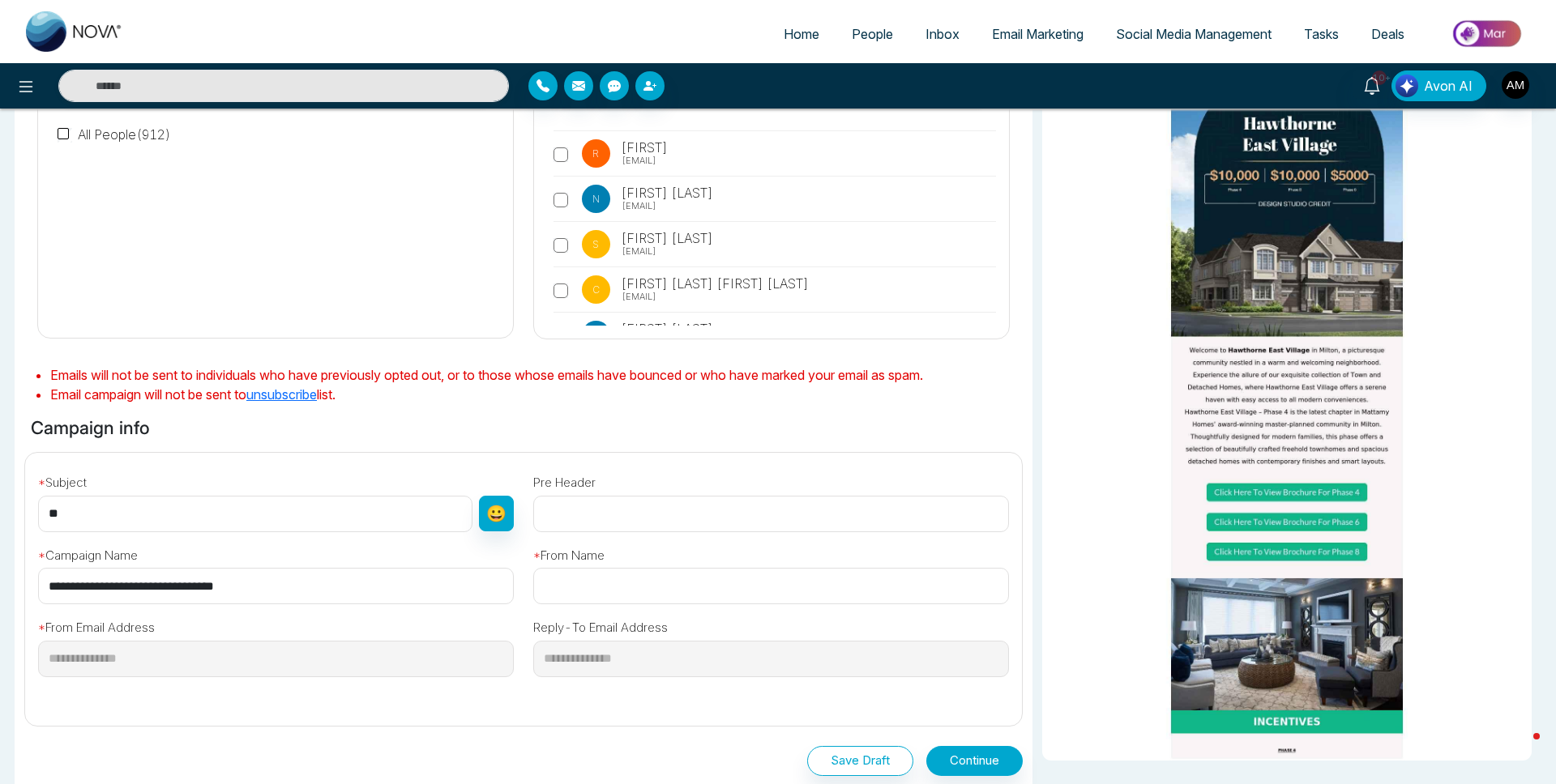 type on "*" 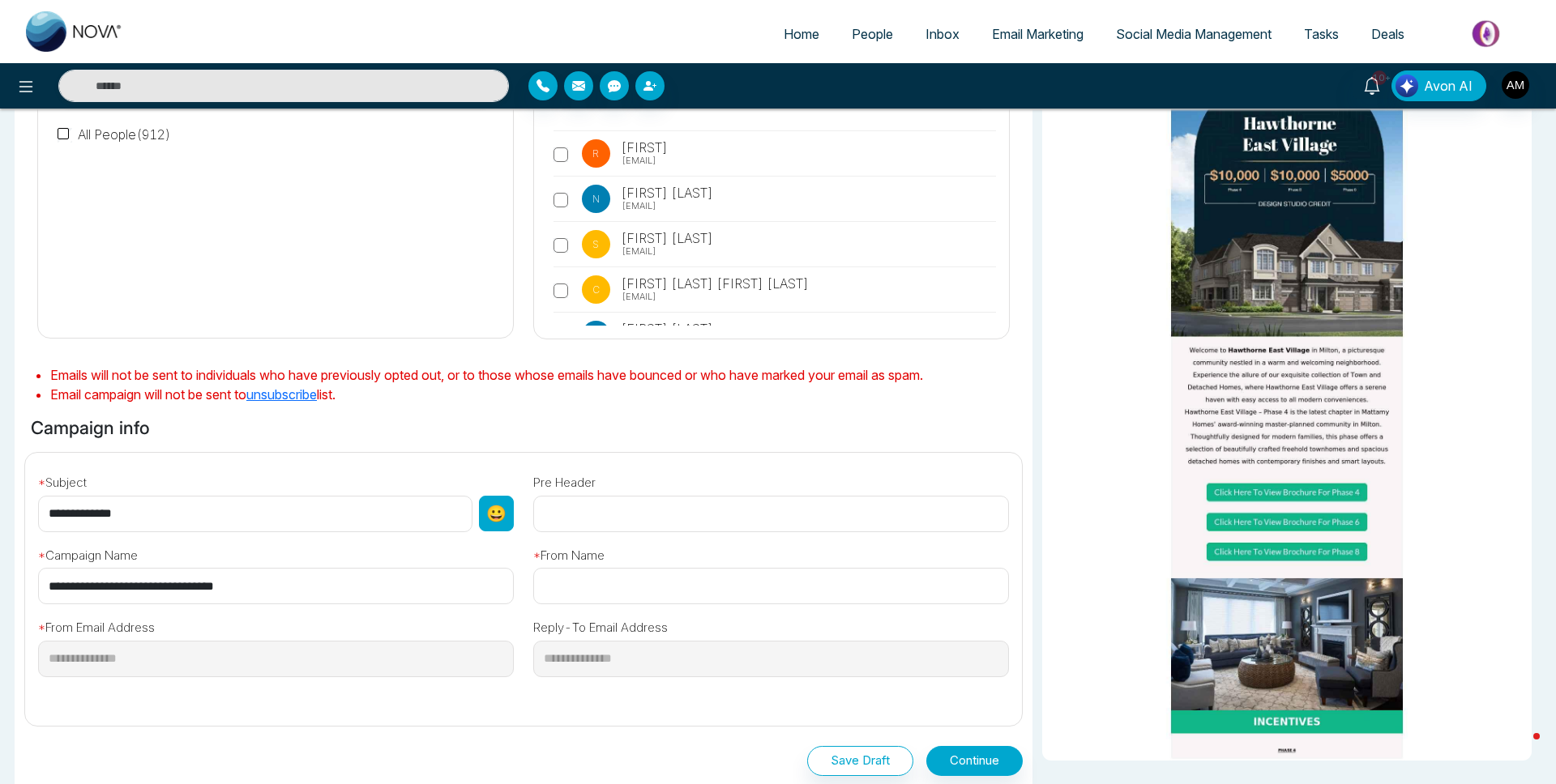 click on "😀" at bounding box center [496, 513] 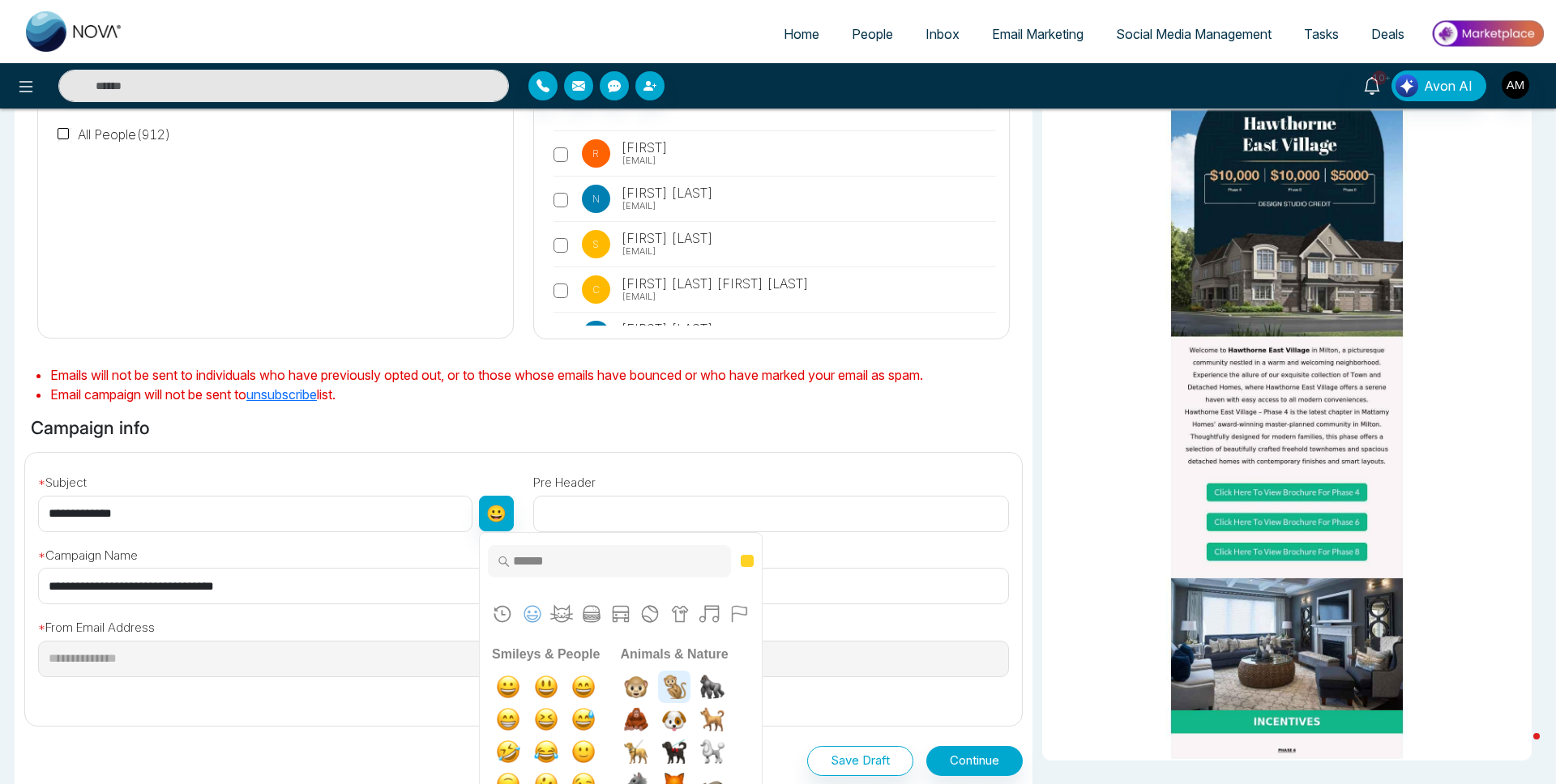 click at bounding box center [674, 687] 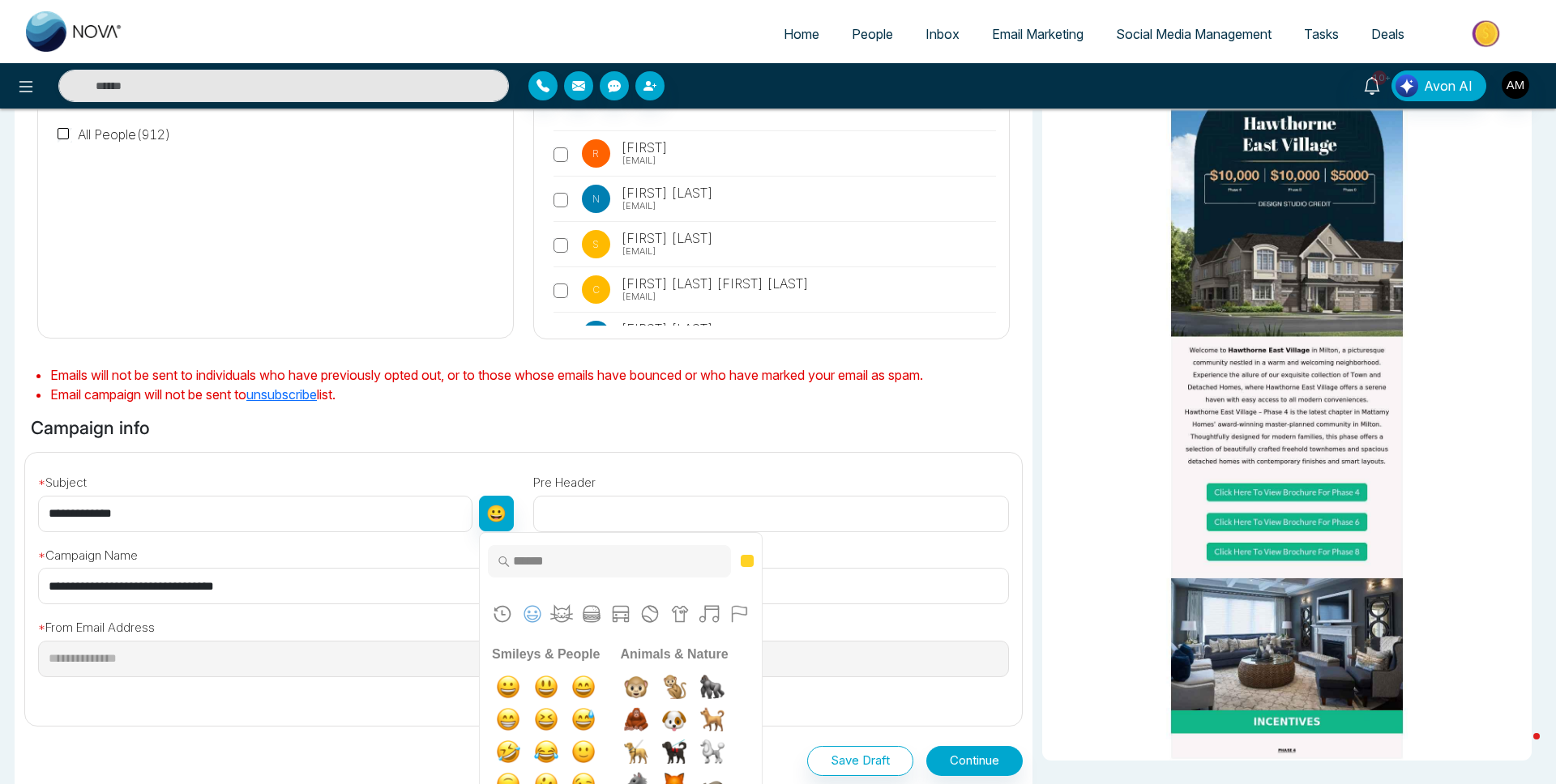 type on "**********" 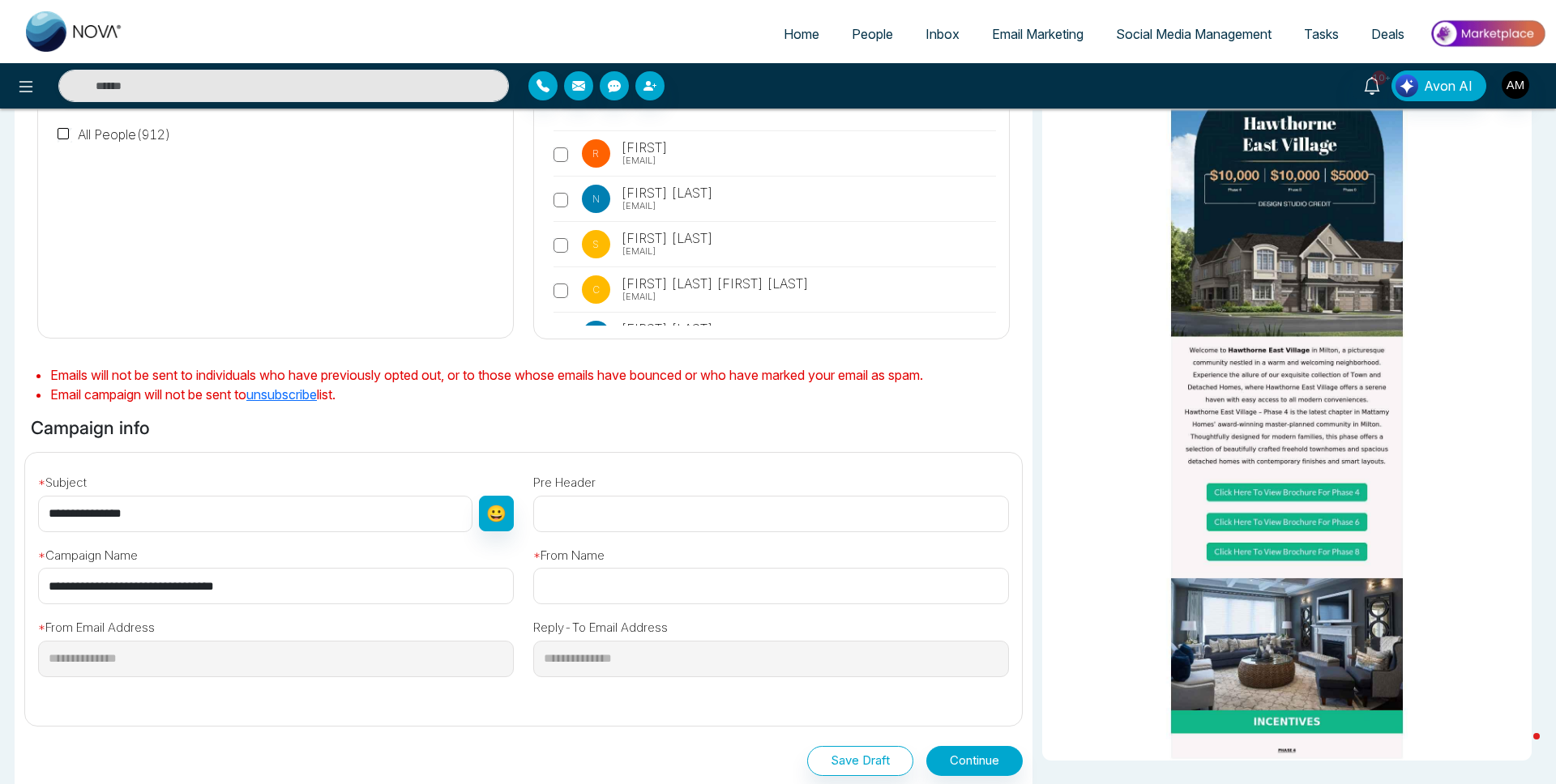 click at bounding box center [771, 513] 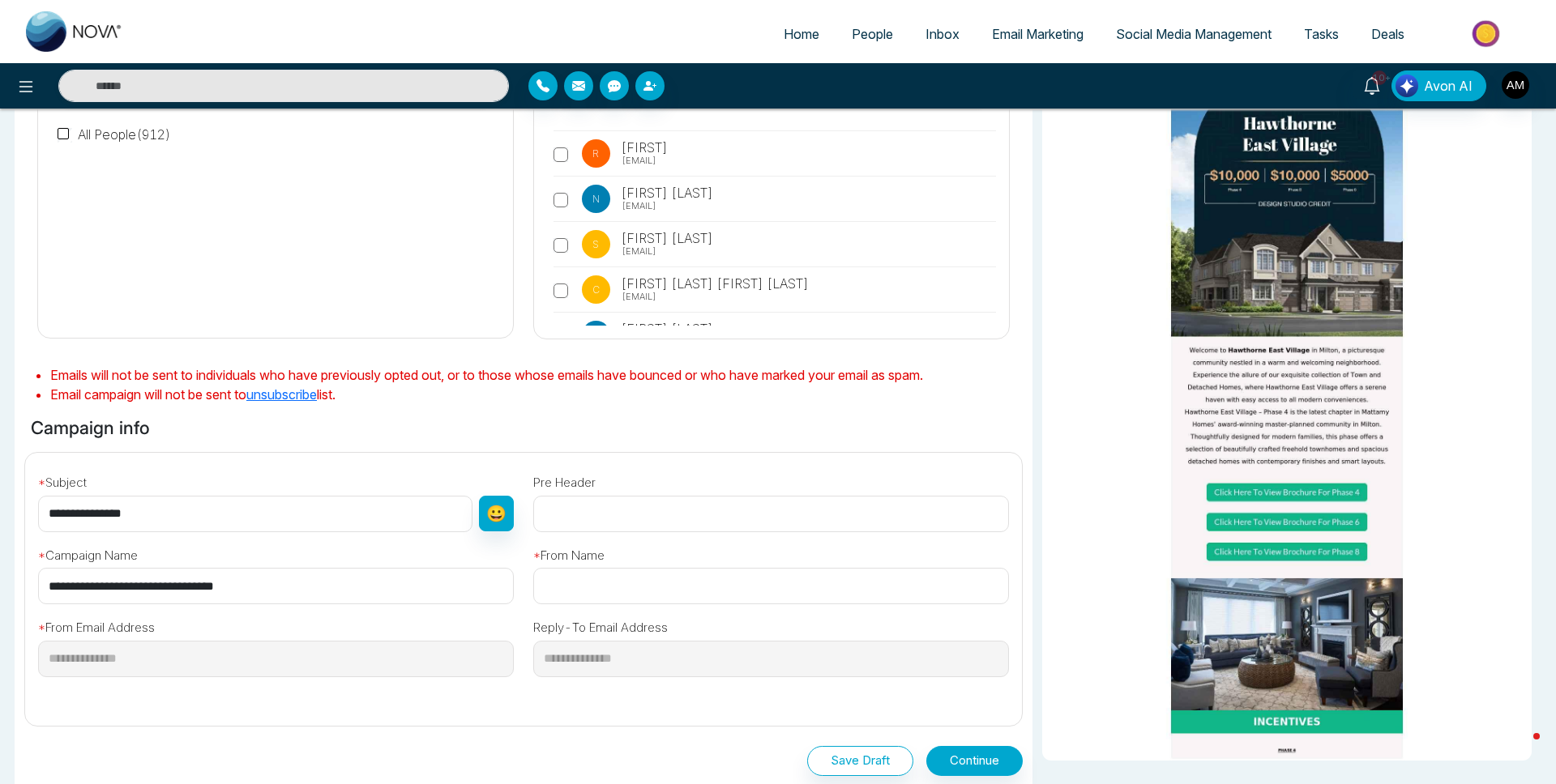 click at bounding box center (771, 513) 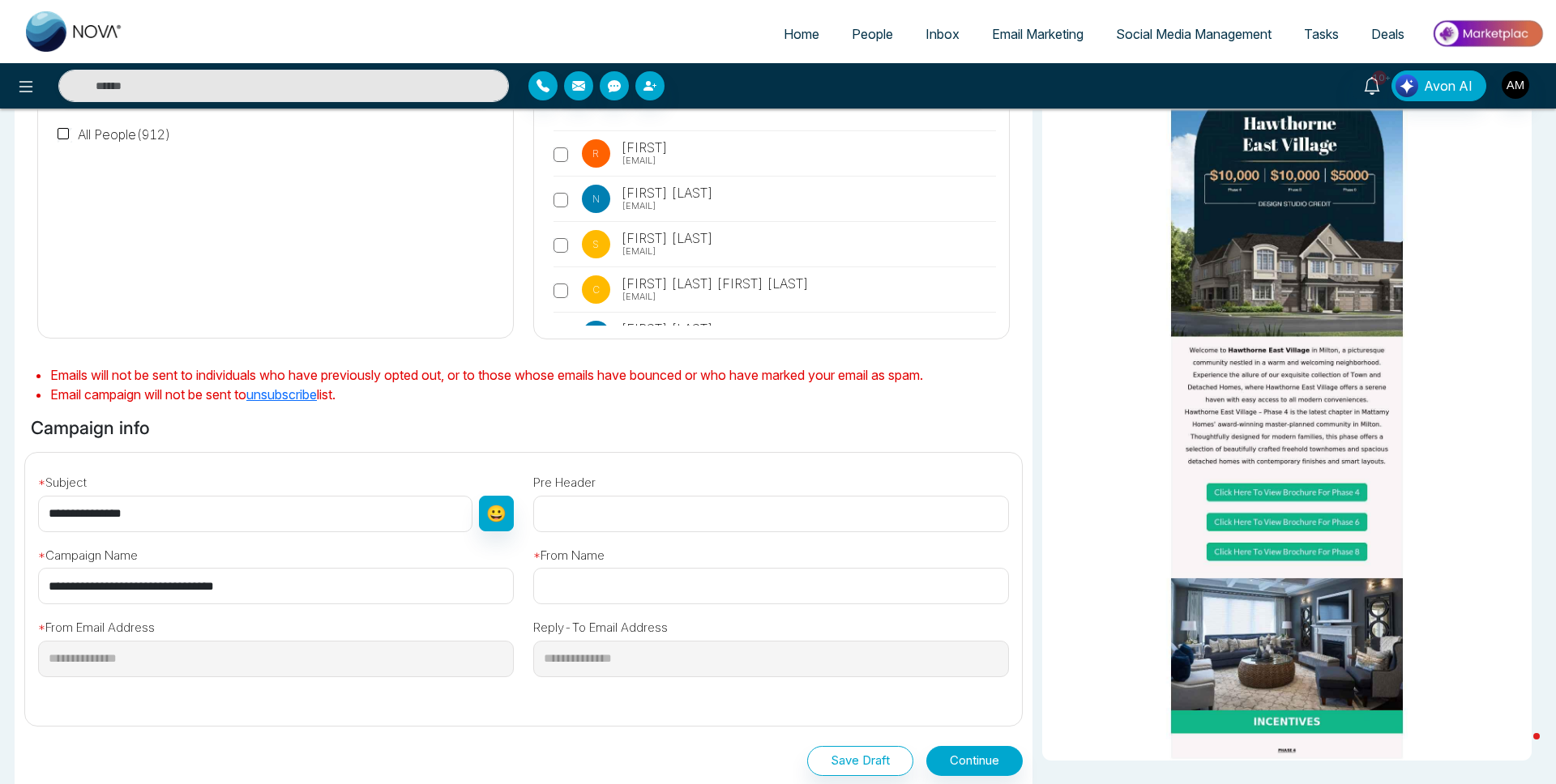 click at bounding box center (771, 513) 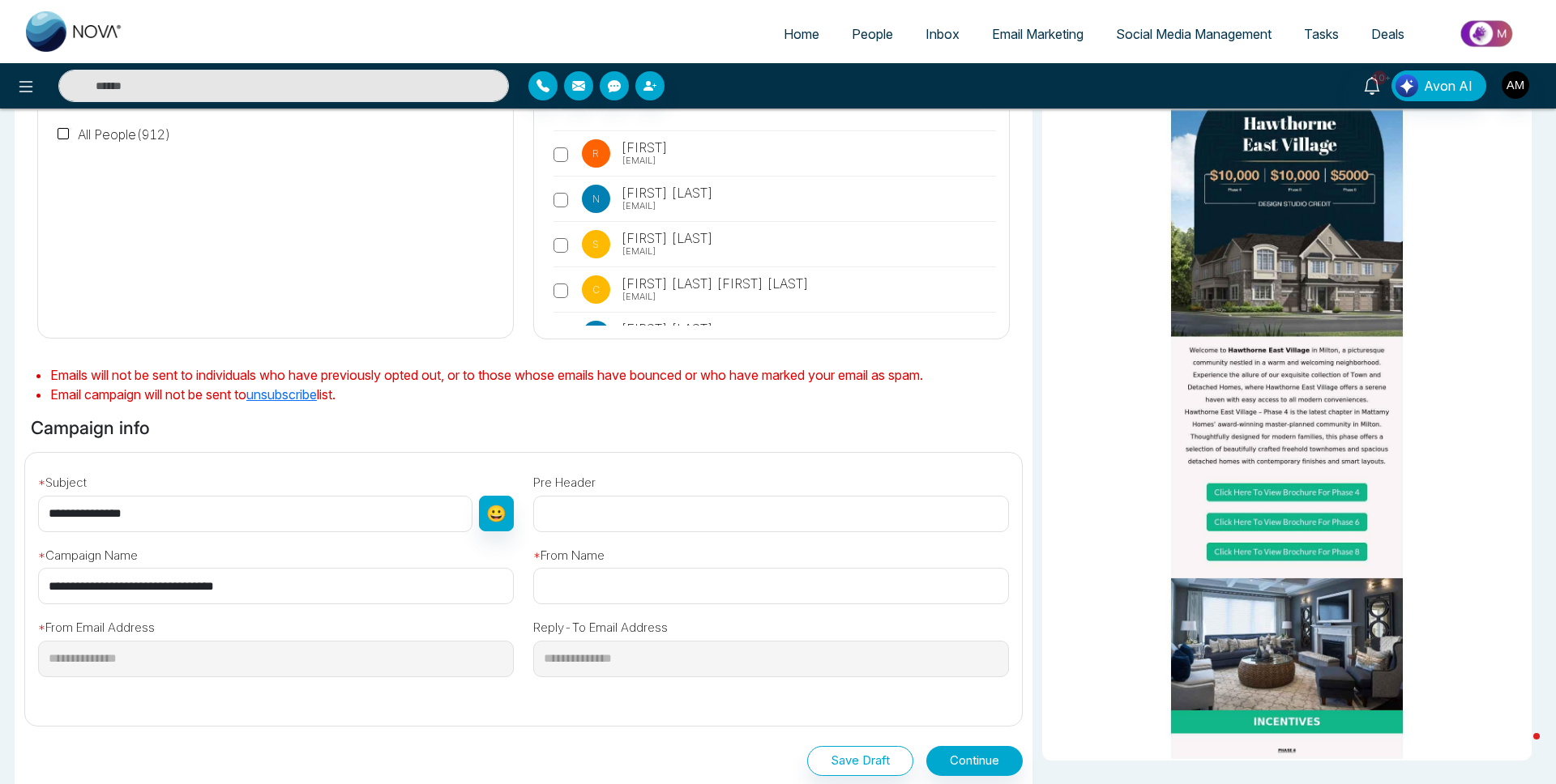 click at bounding box center [771, 513] 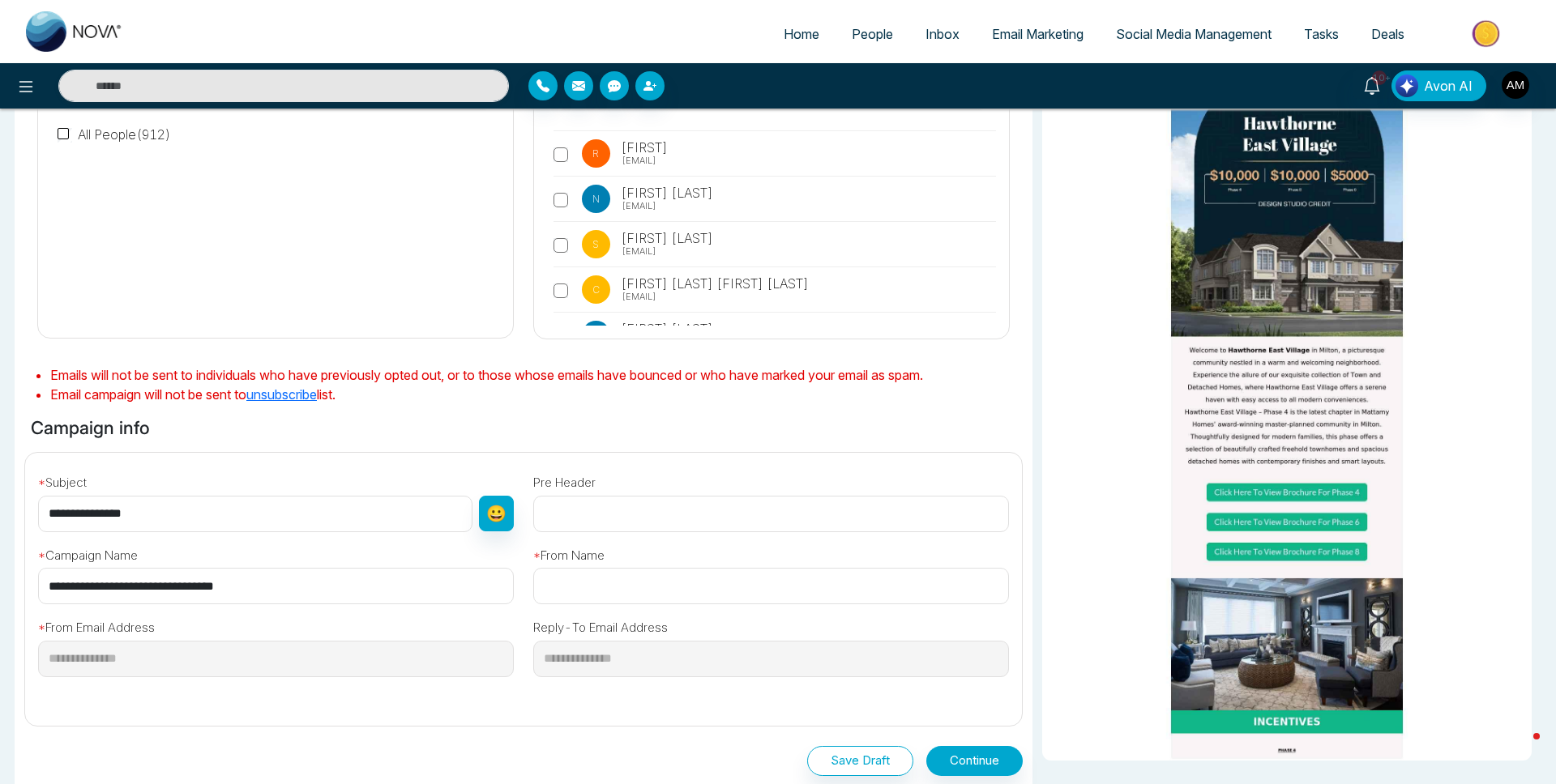 click at bounding box center (771, 513) 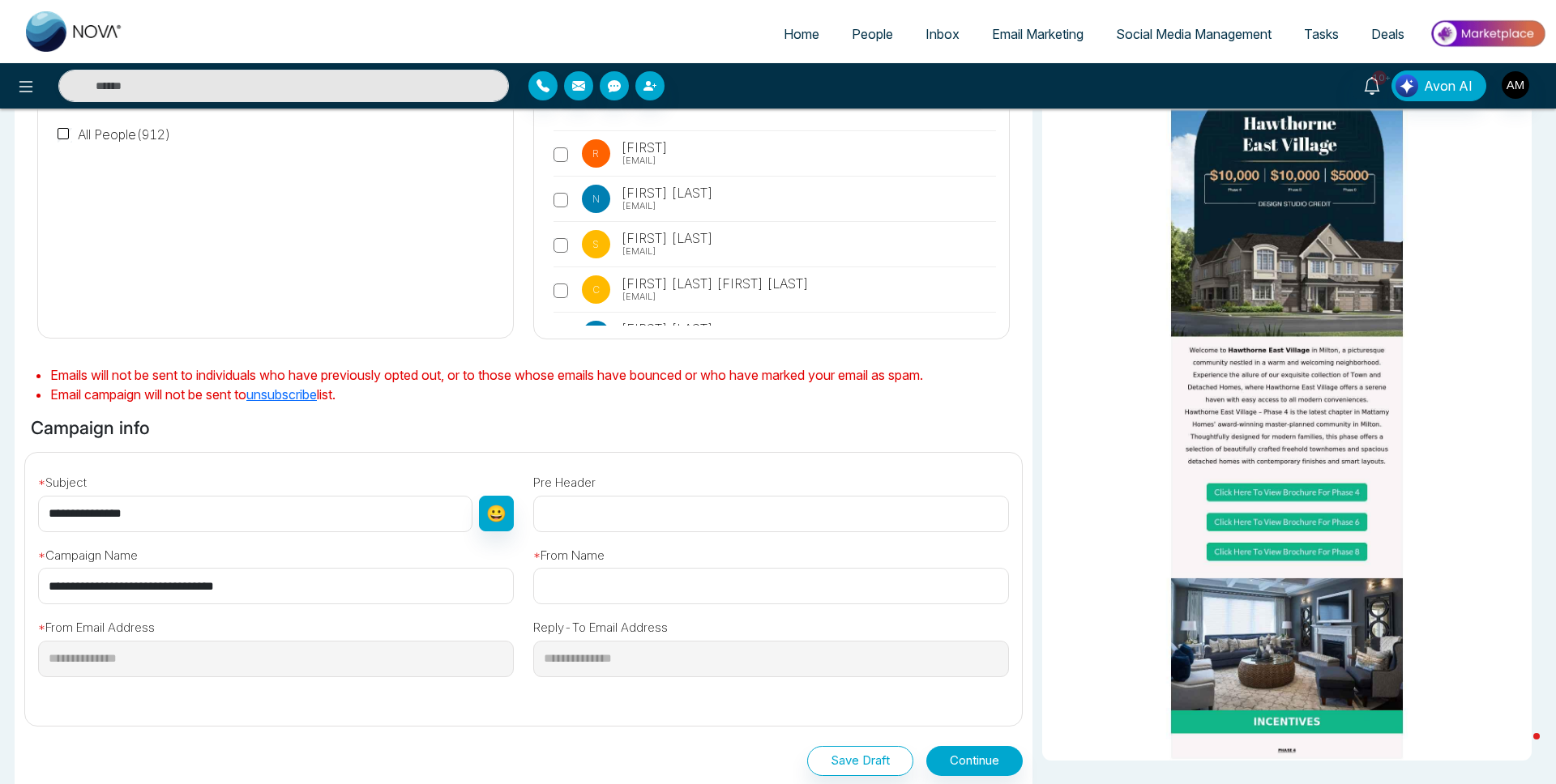 click at bounding box center [771, 513] 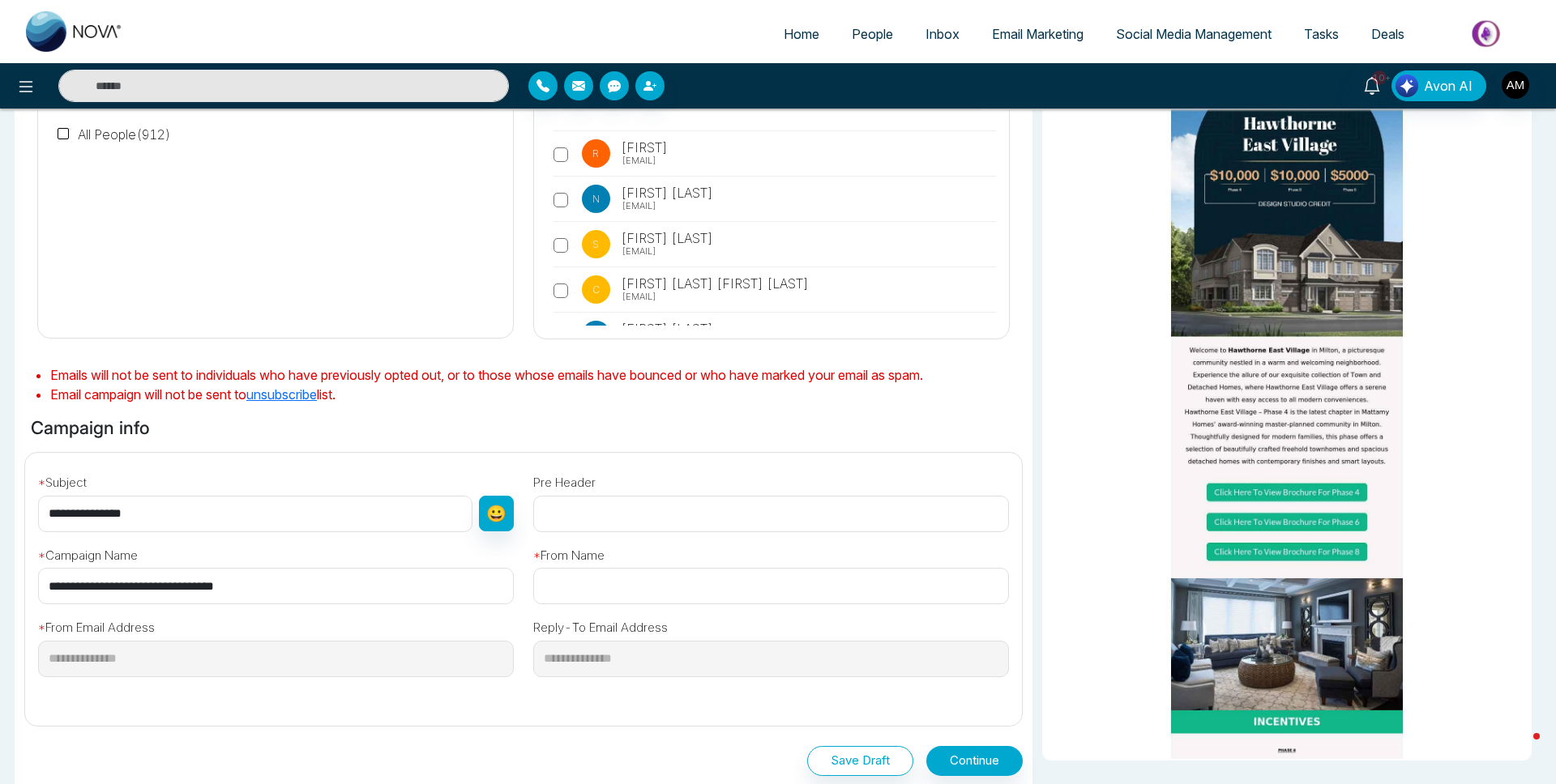 click at bounding box center [771, 513] 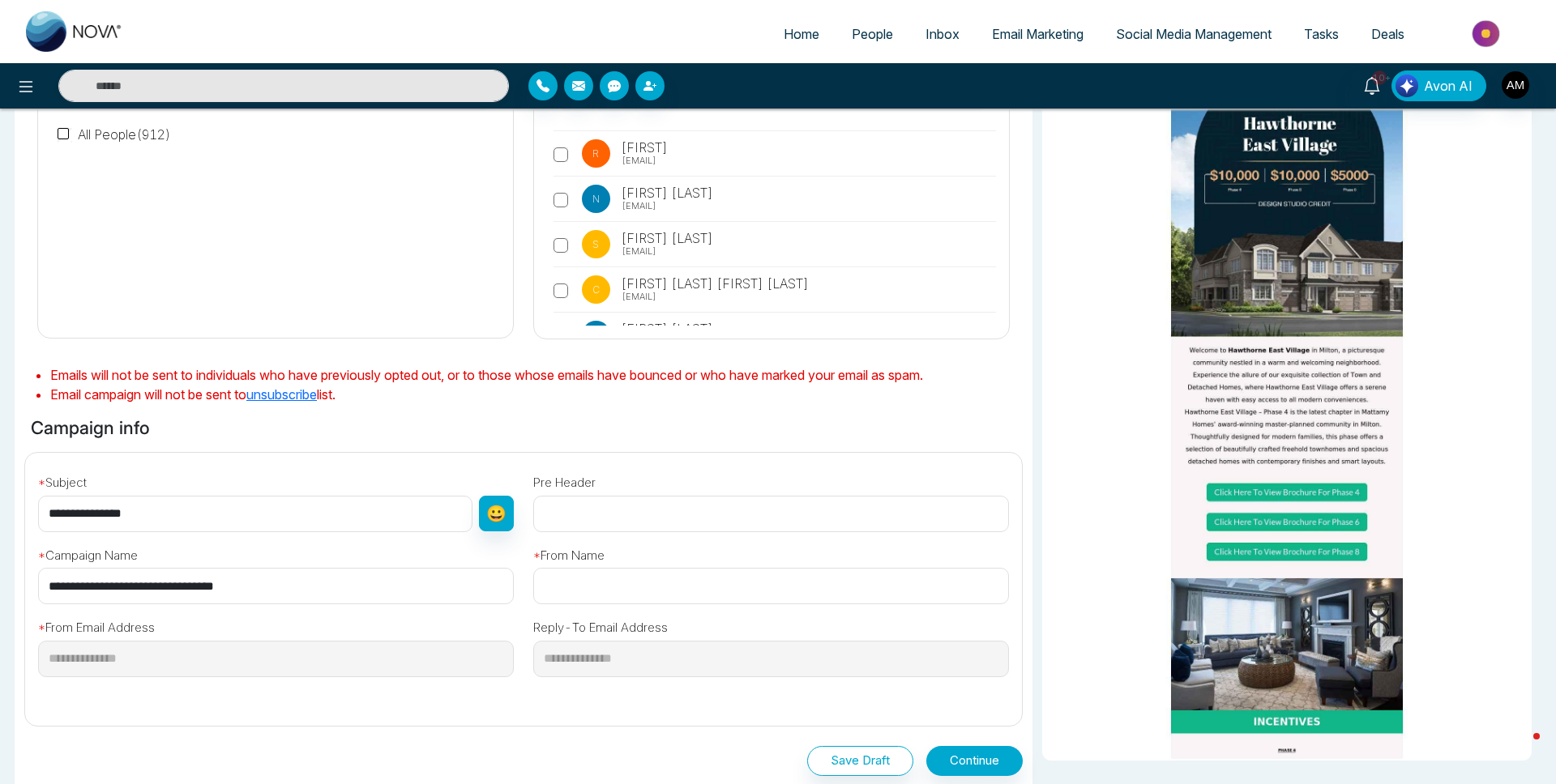 click at bounding box center (771, 513) 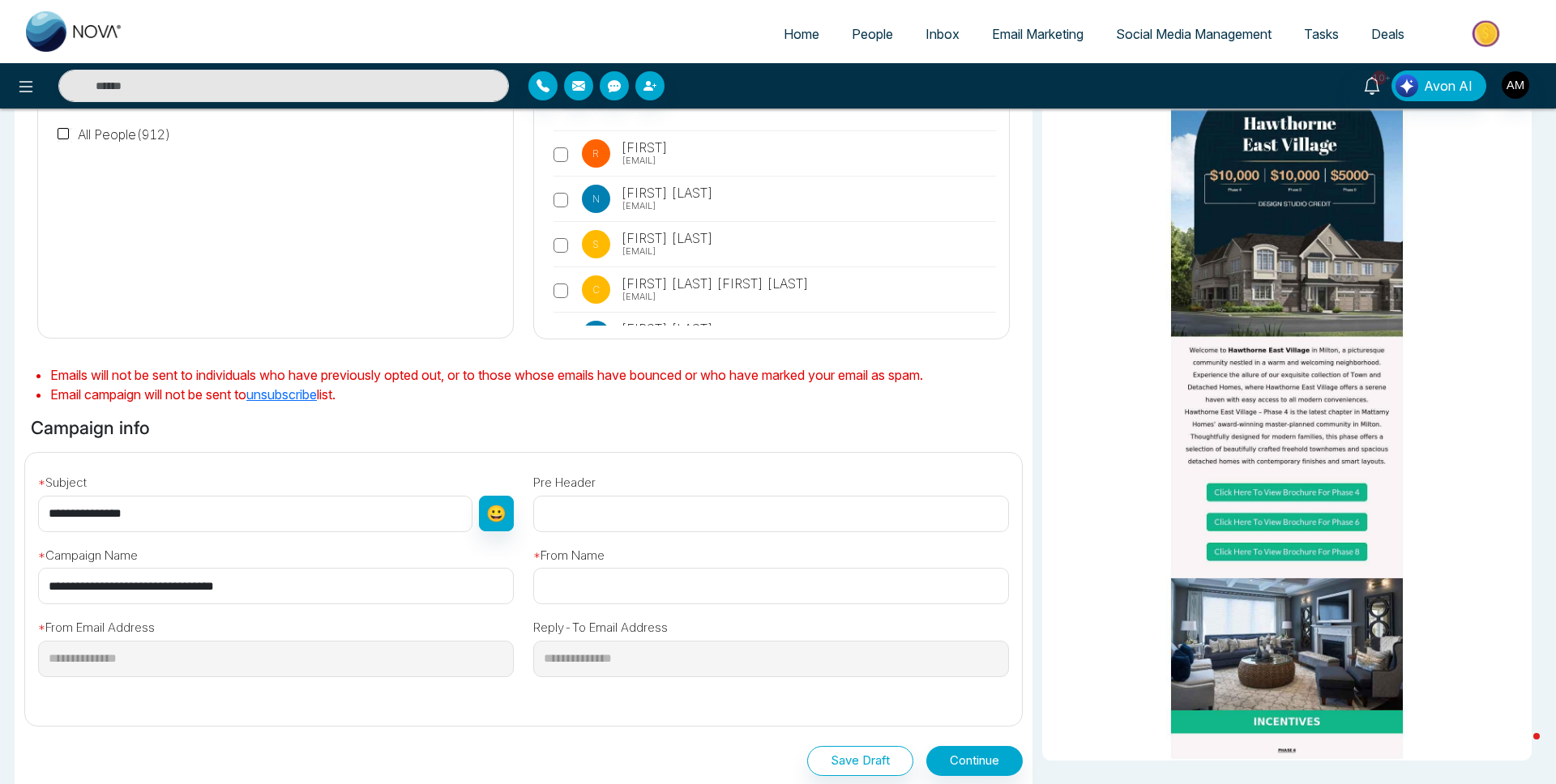 click at bounding box center (771, 513) 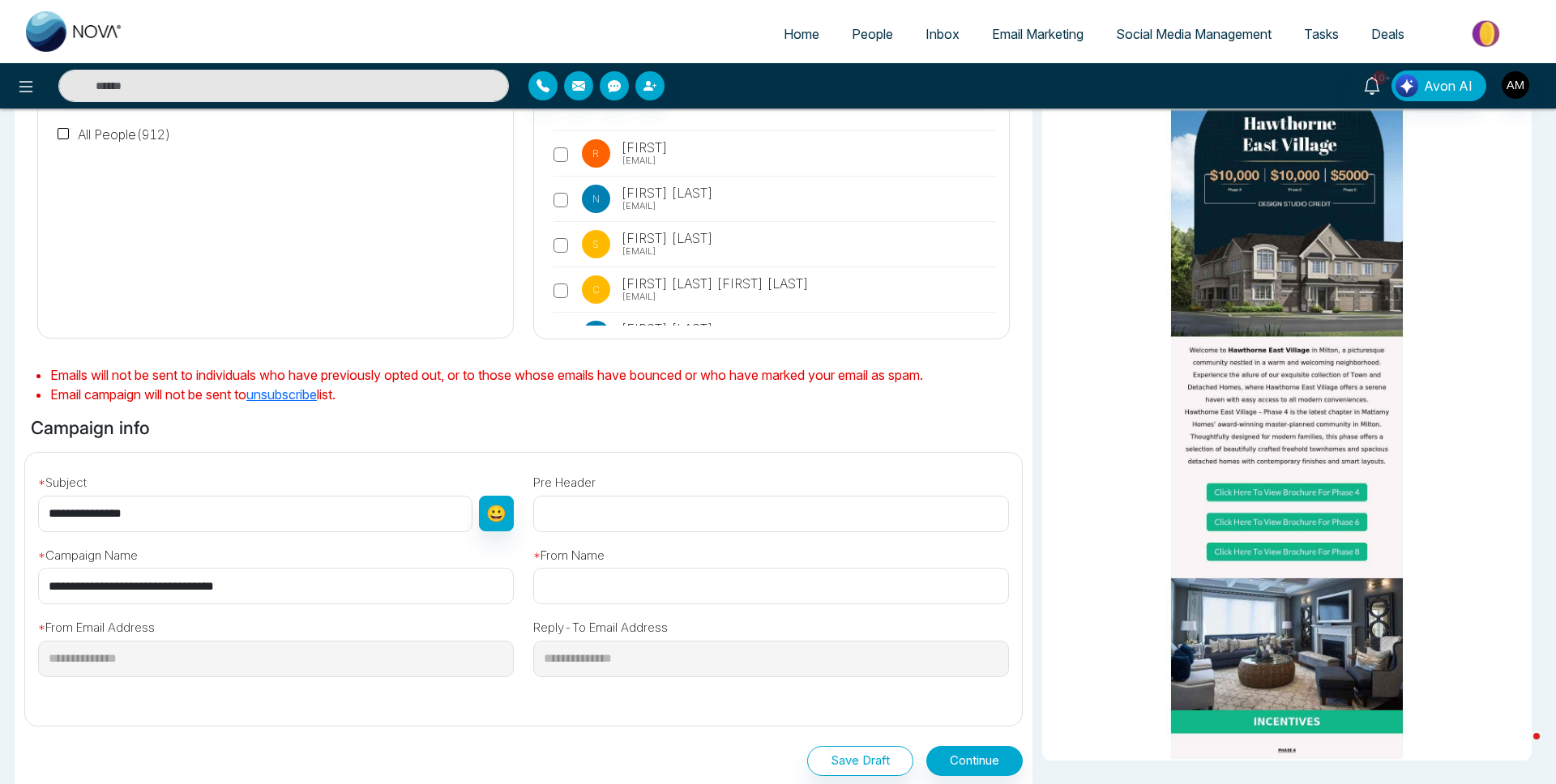 click at bounding box center (771, 513) 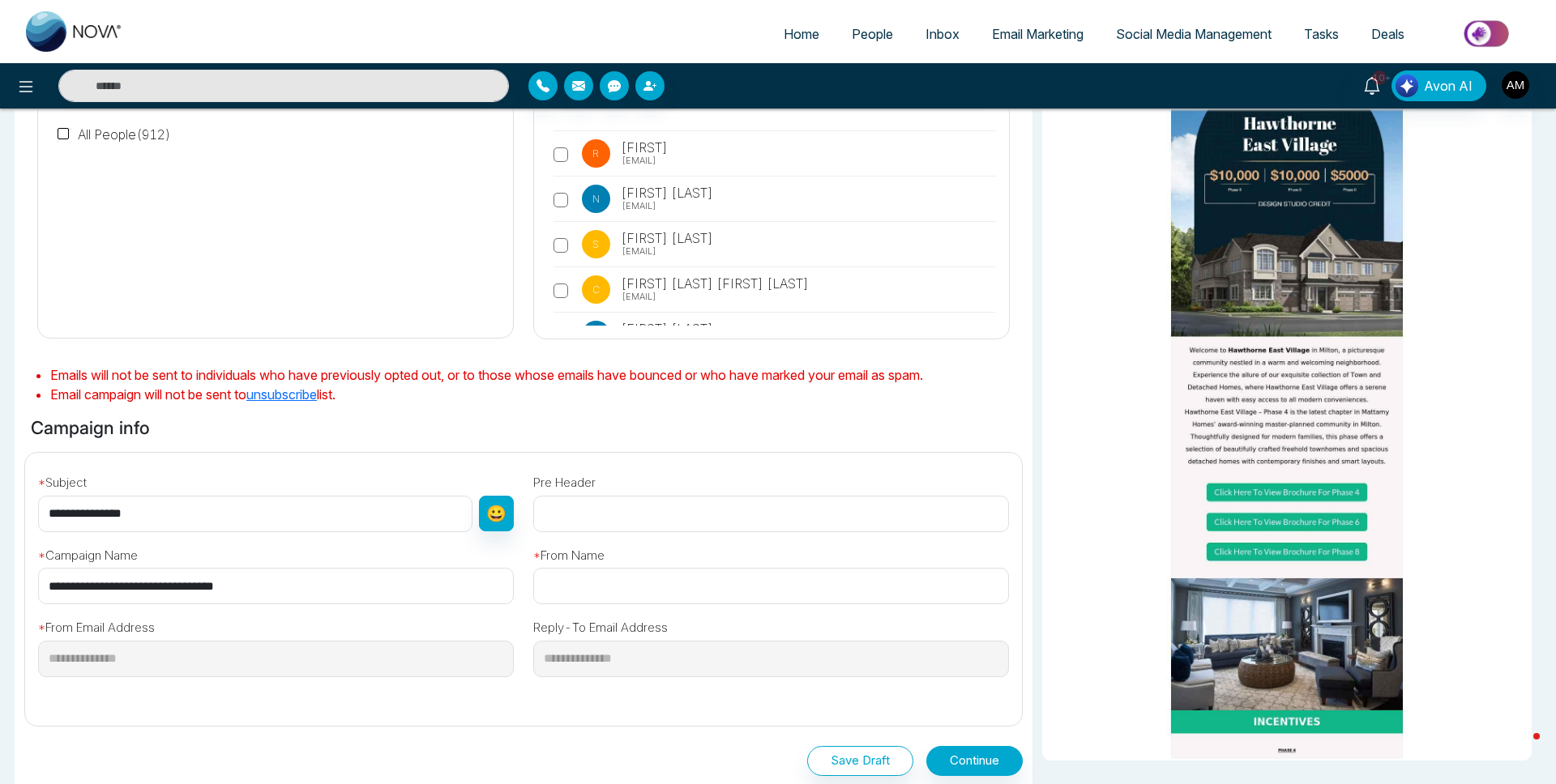 type on "*" 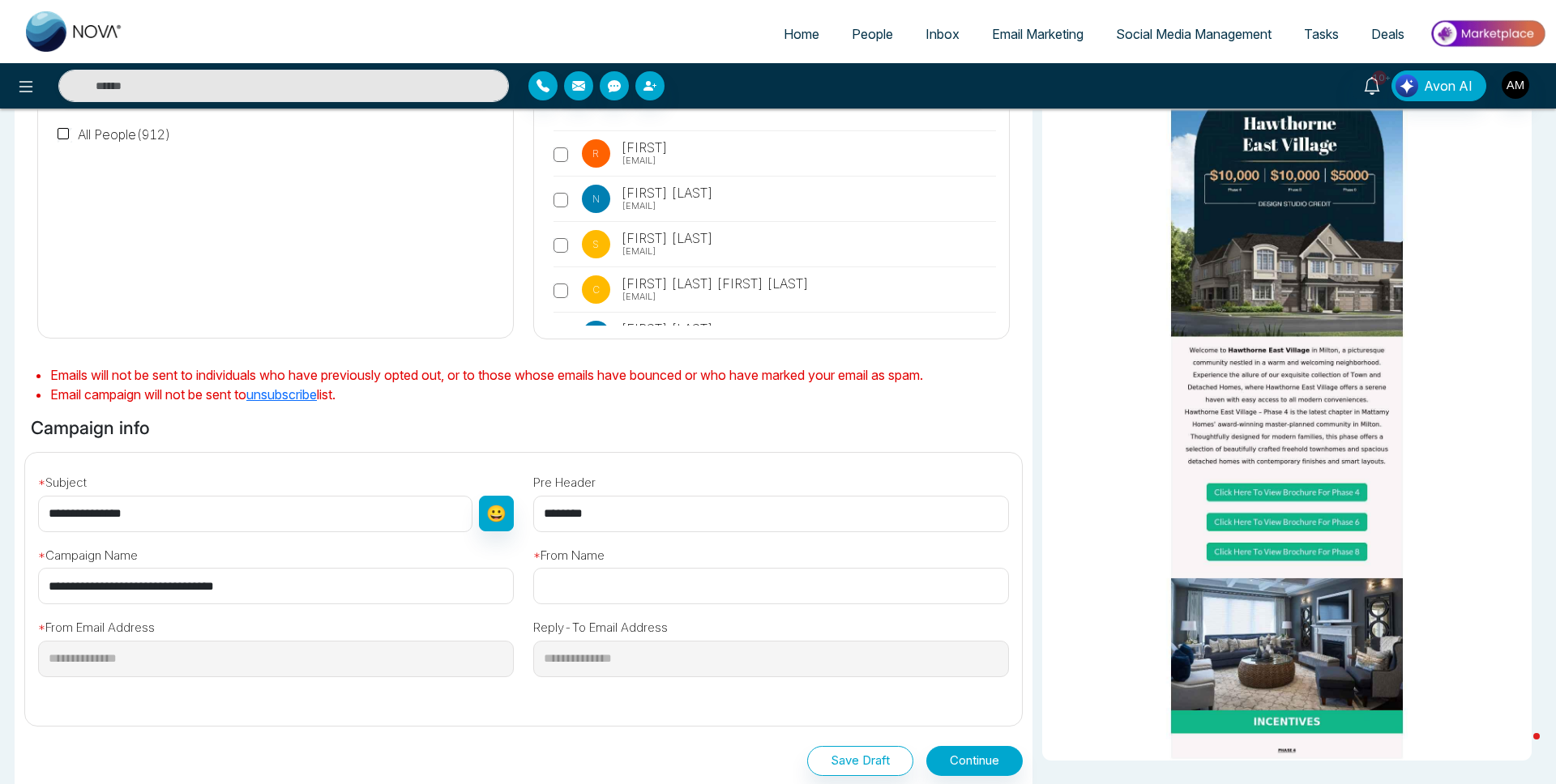 type on "********" 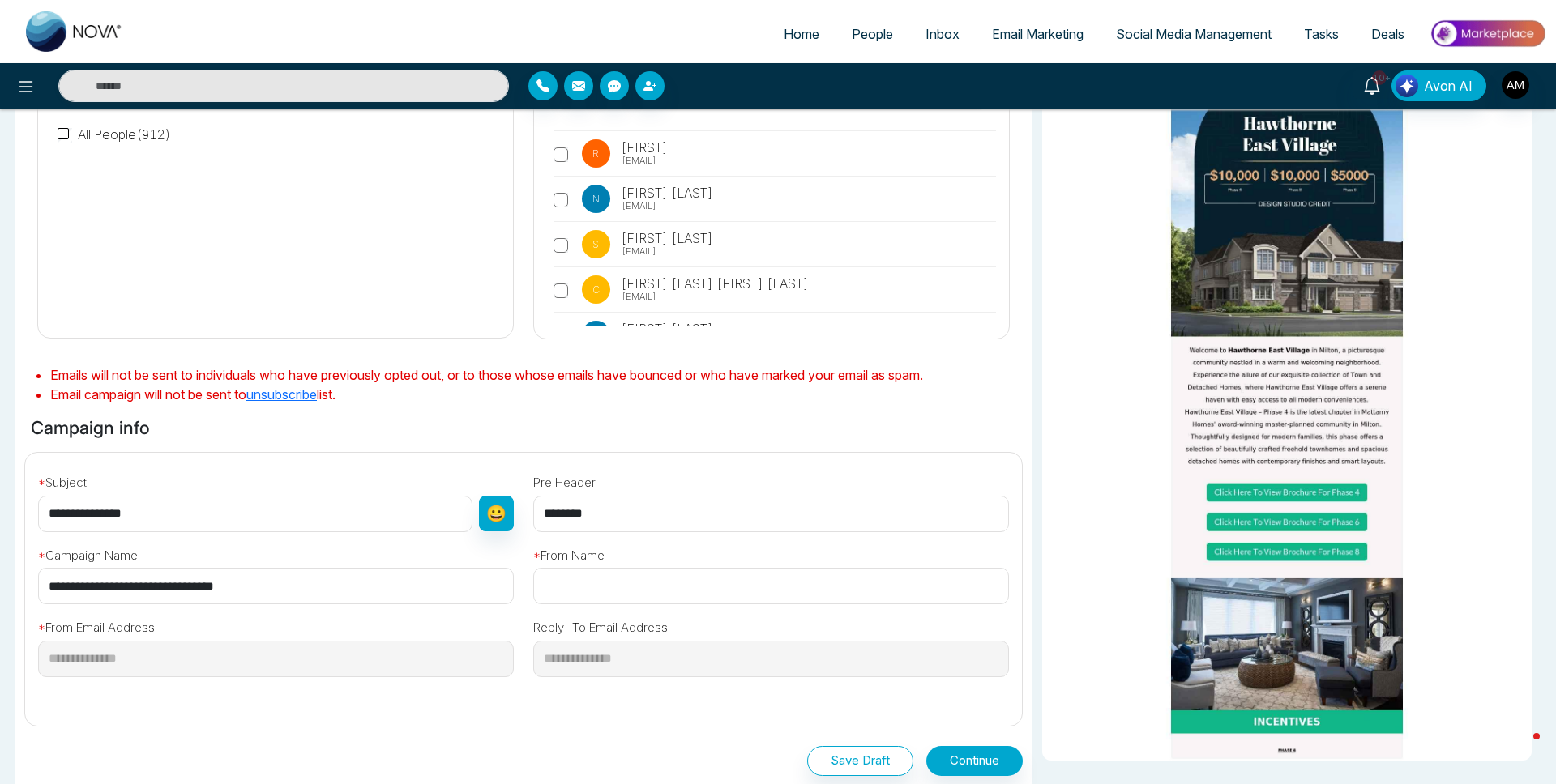 click at bounding box center [771, 586] 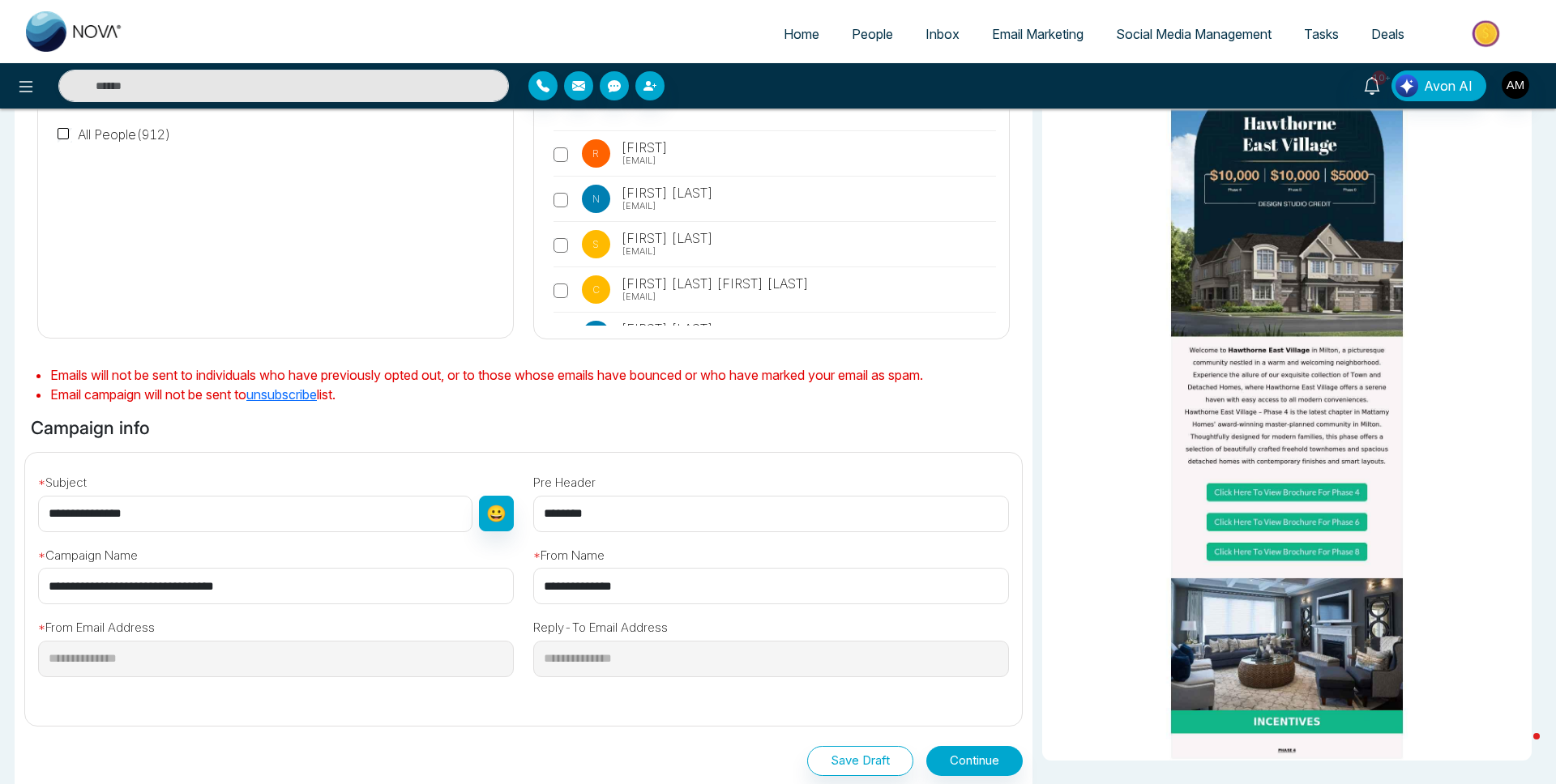 click on "**********" at bounding box center [771, 586] 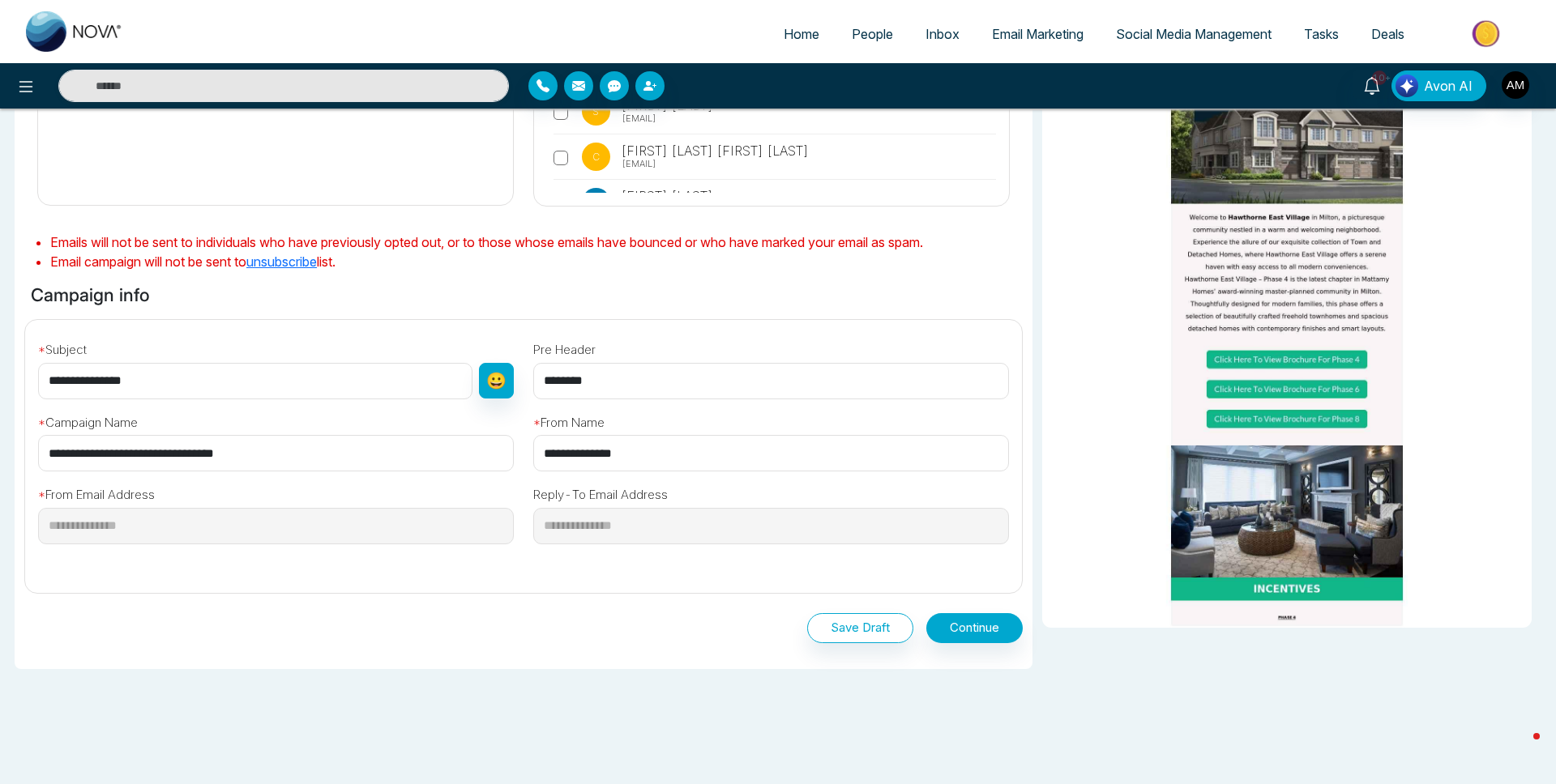 scroll, scrollTop: 318, scrollLeft: 0, axis: vertical 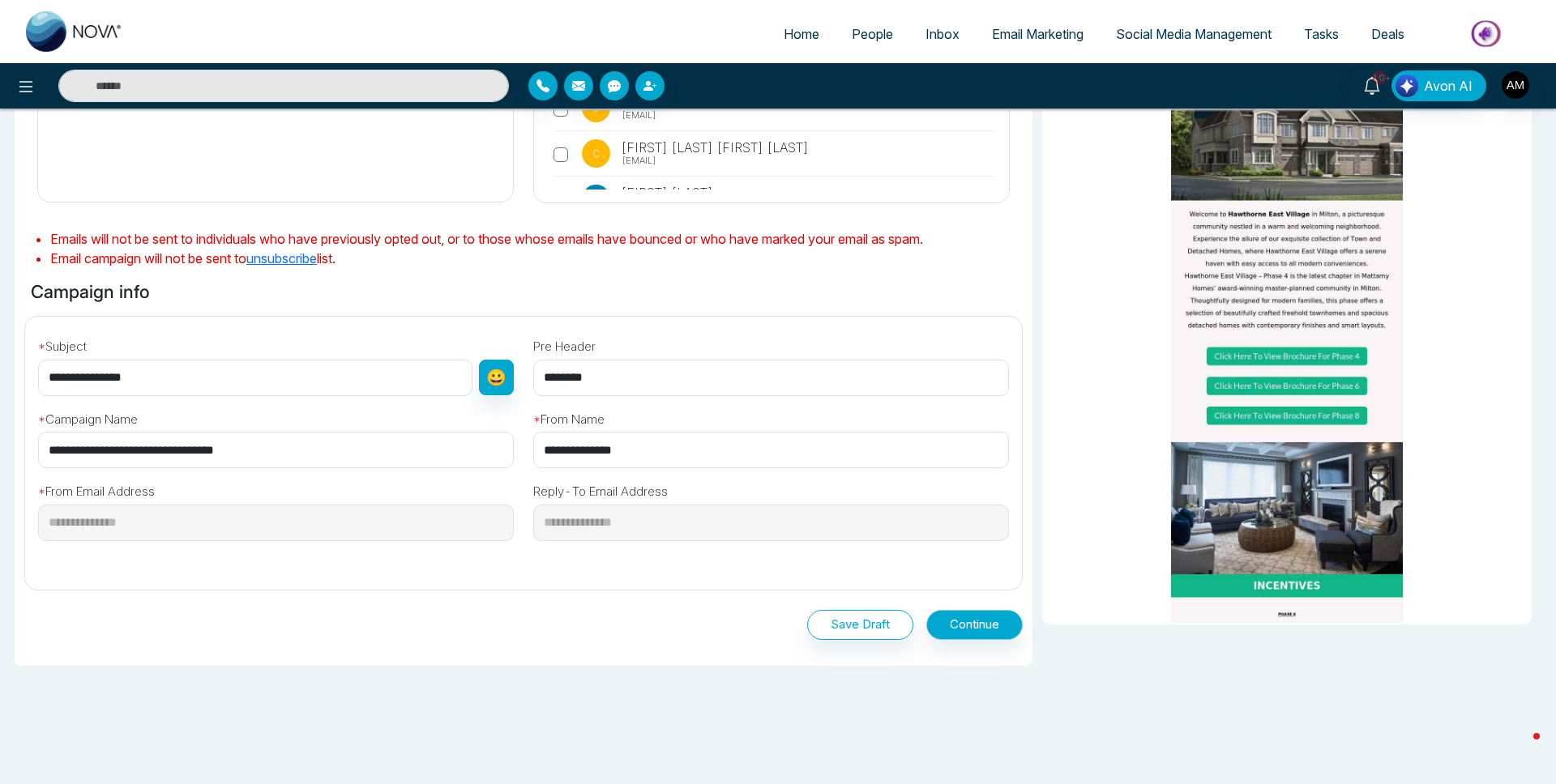 type on "**********" 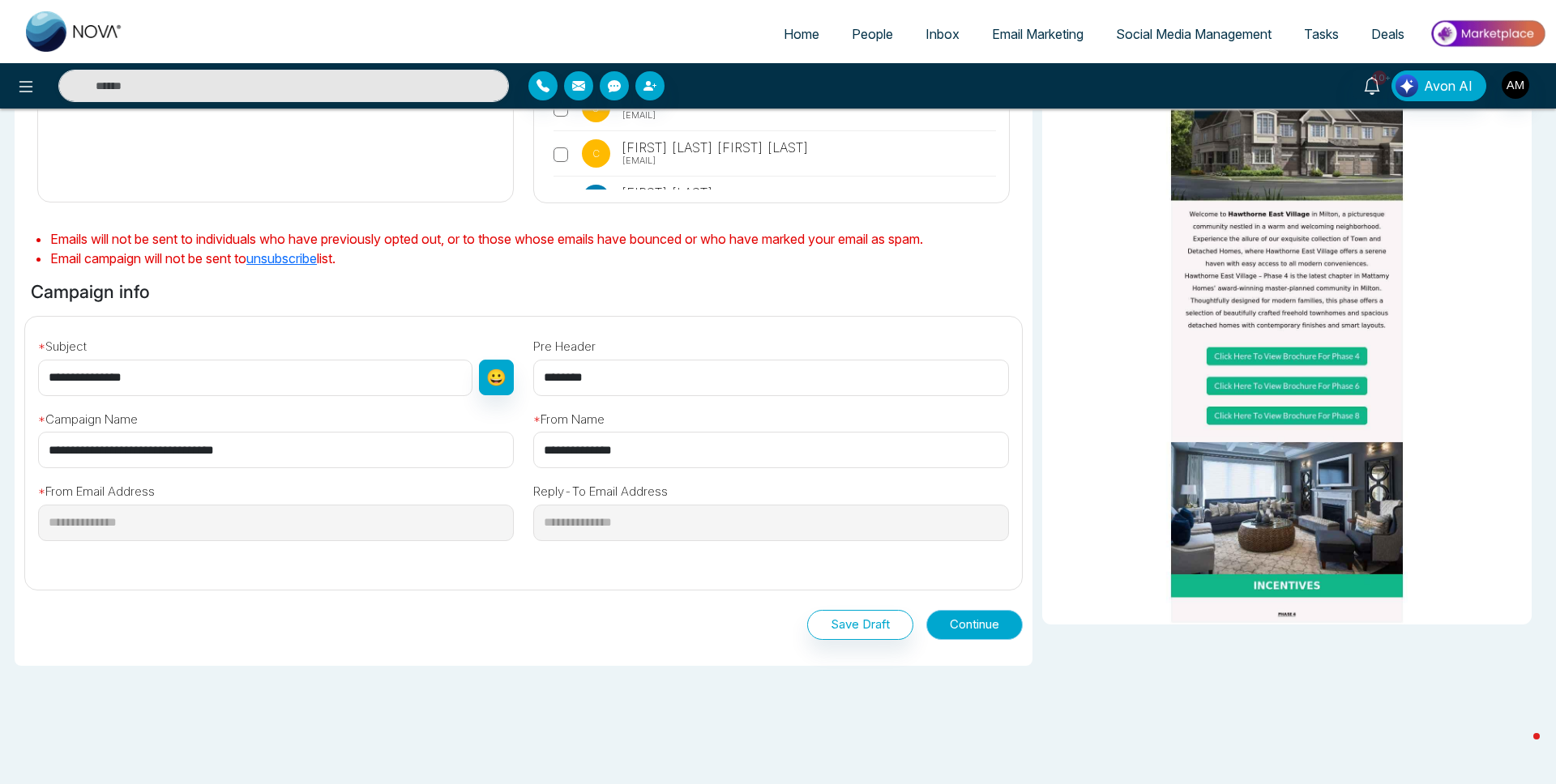 click on "Continue" at bounding box center [974, 624] 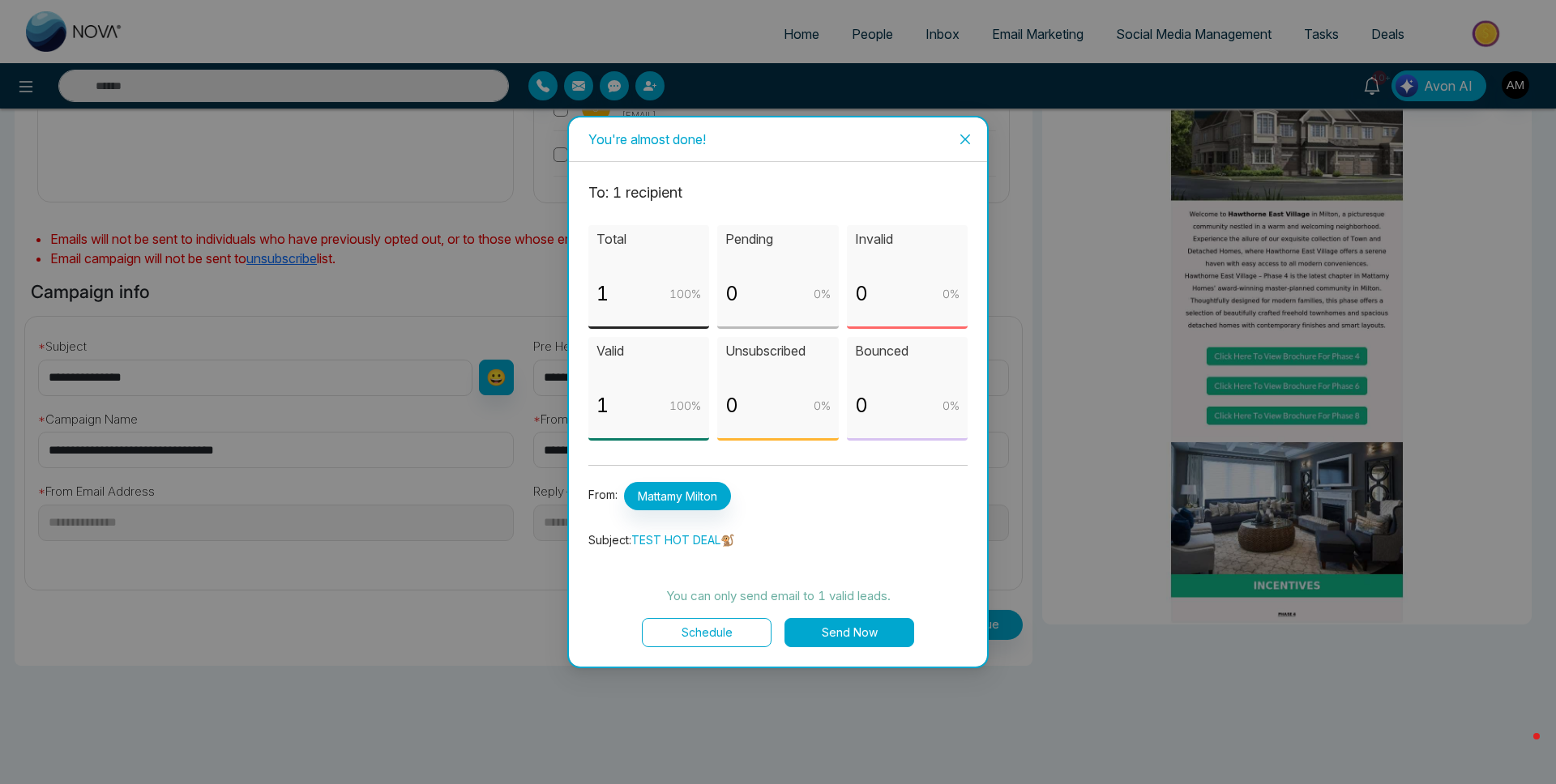 click on "Send Now" at bounding box center (849, 633) 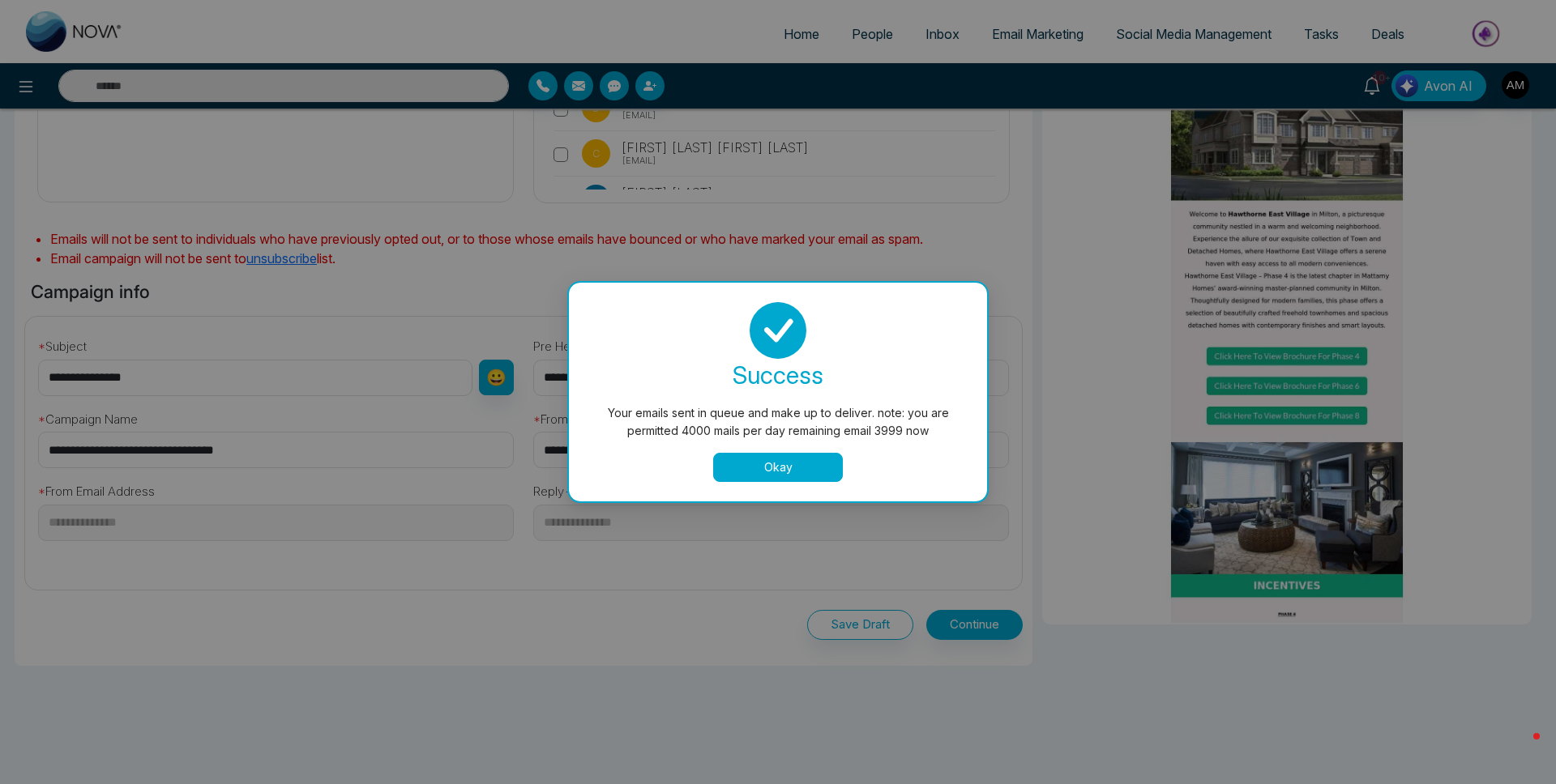 click on "Okay" at bounding box center (778, 467) 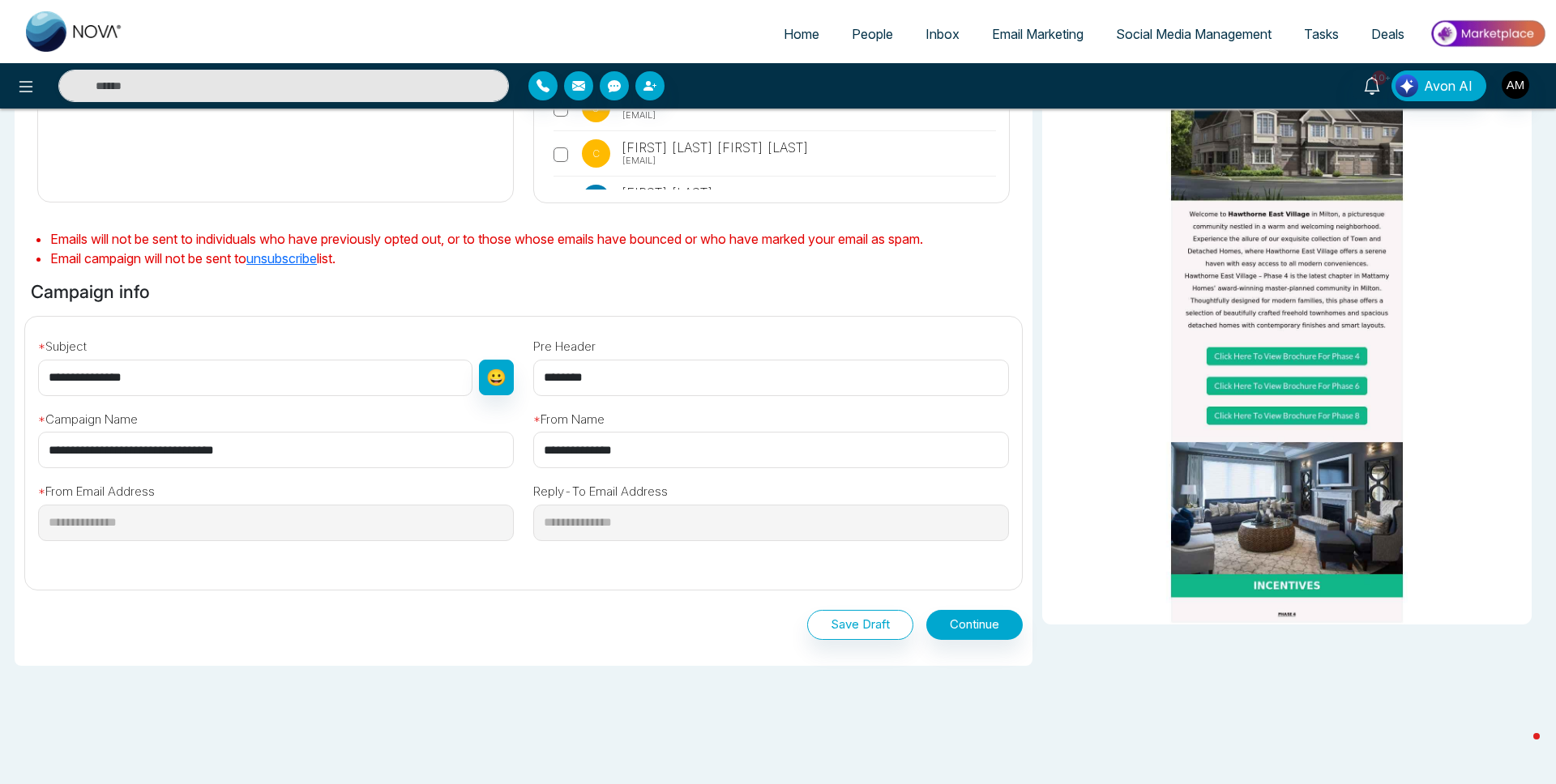 scroll, scrollTop: 0, scrollLeft: 0, axis: both 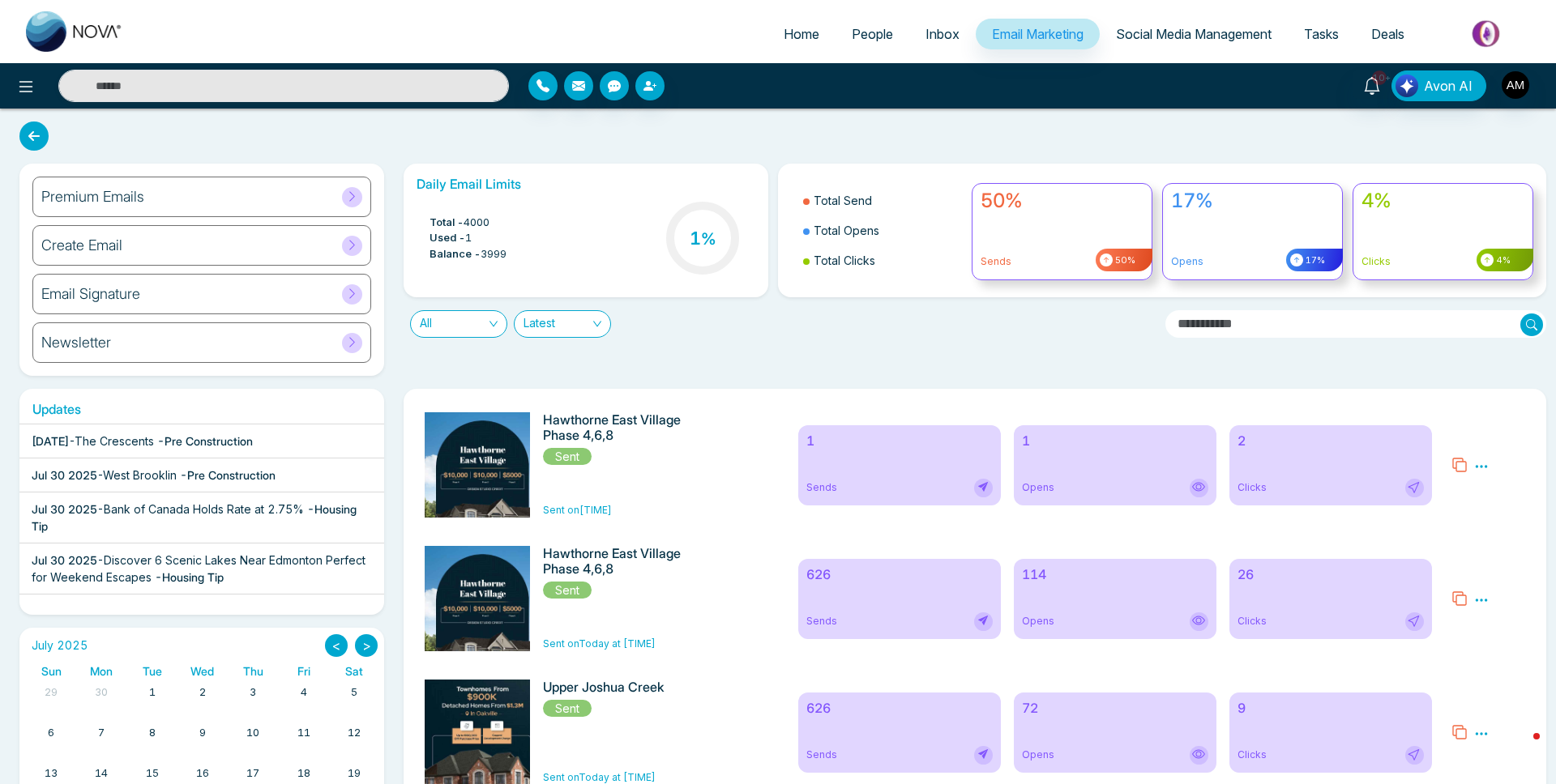 click on "People" at bounding box center [872, 34] 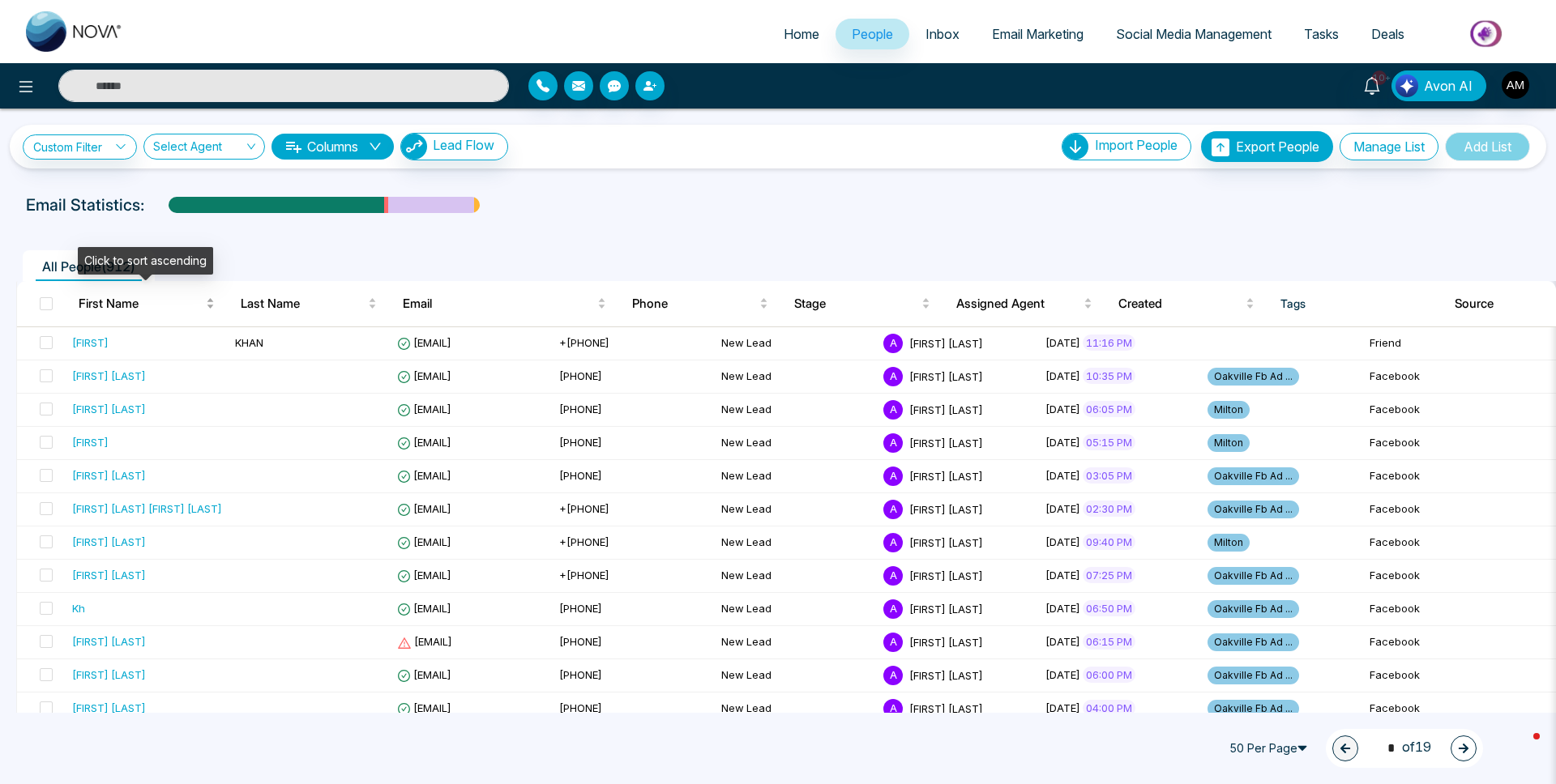 click on "First Name" at bounding box center [140, 304] 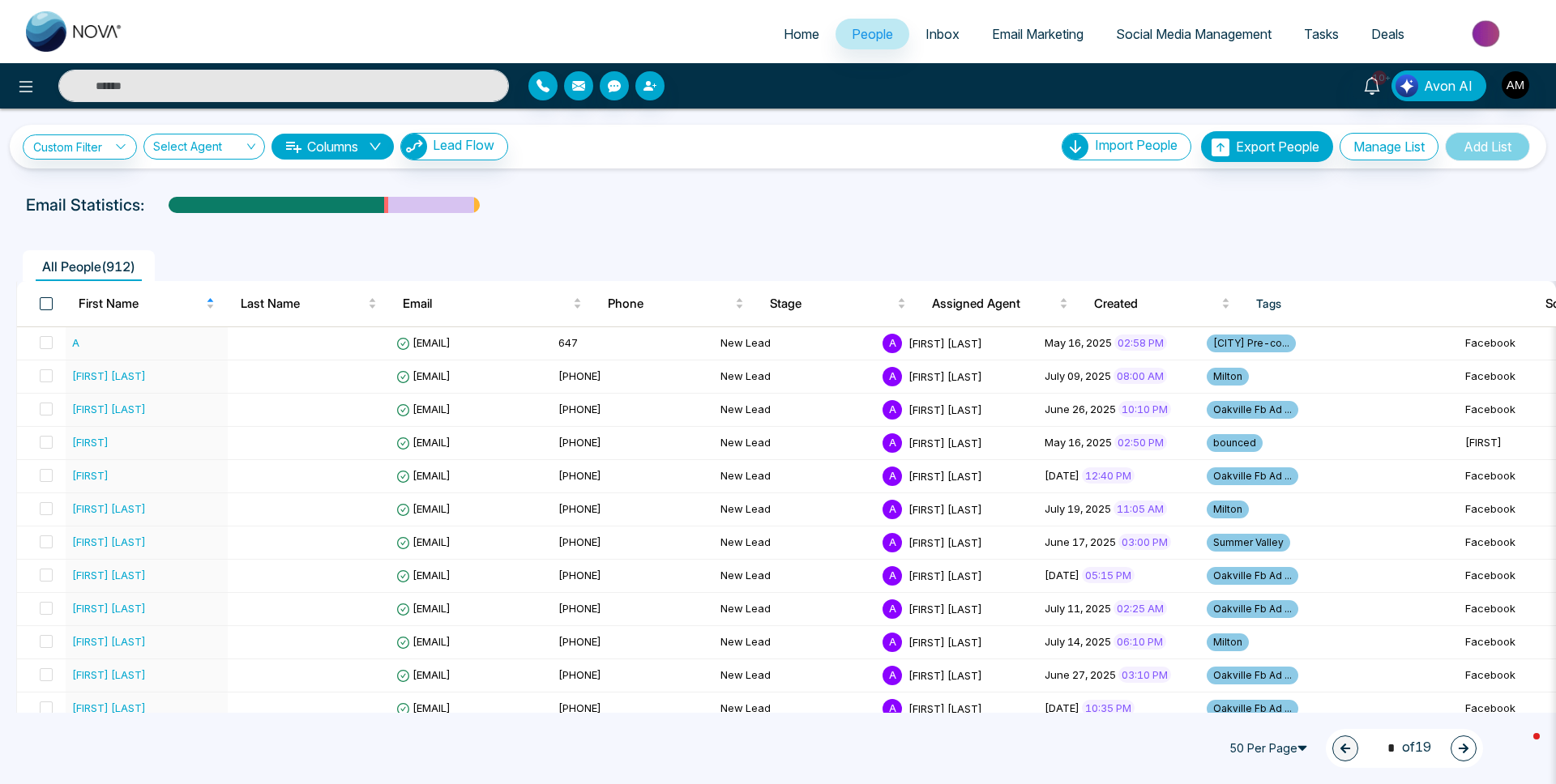 click at bounding box center (46, 304) 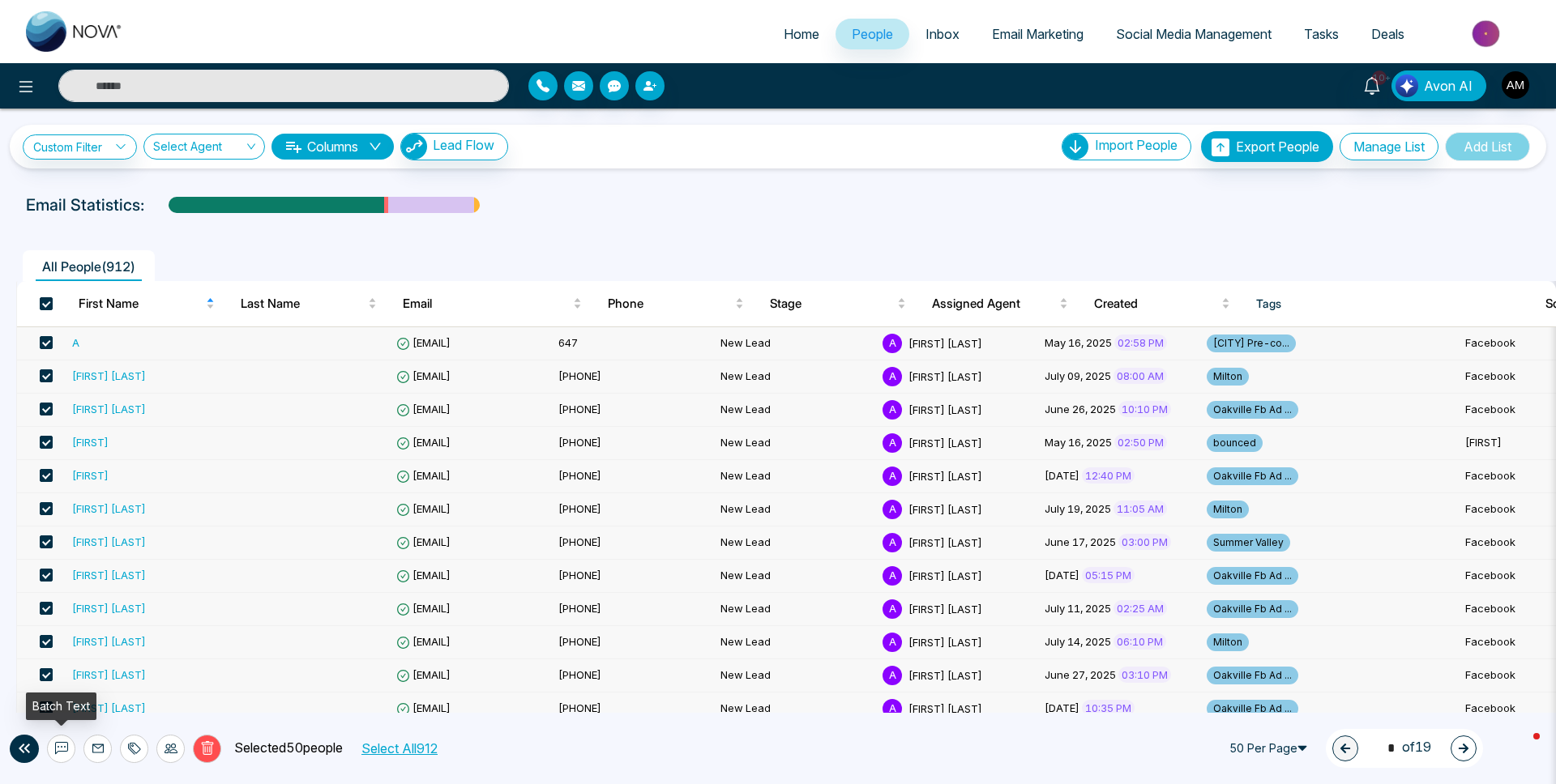 click at bounding box center (61, 748) 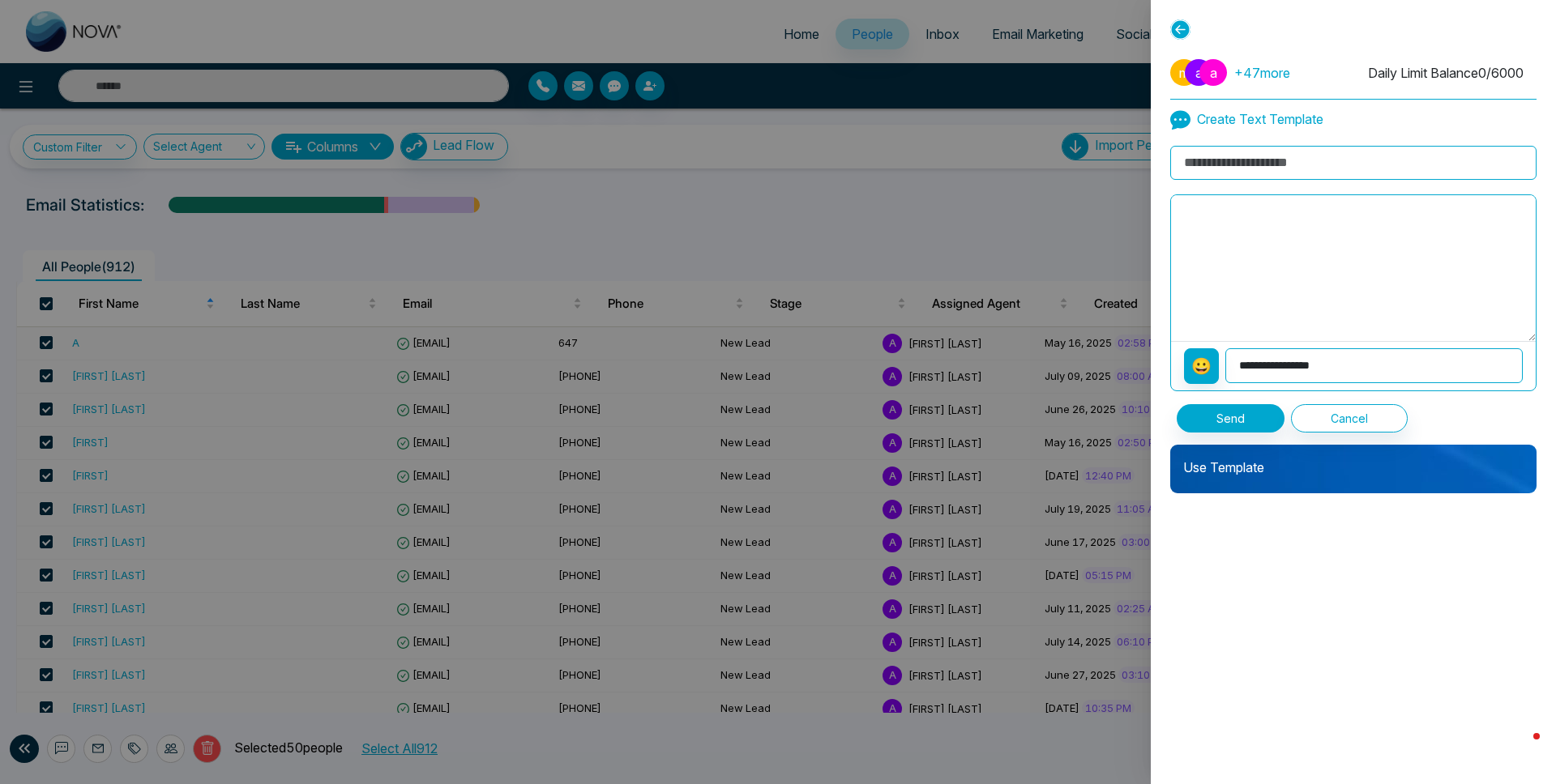 click 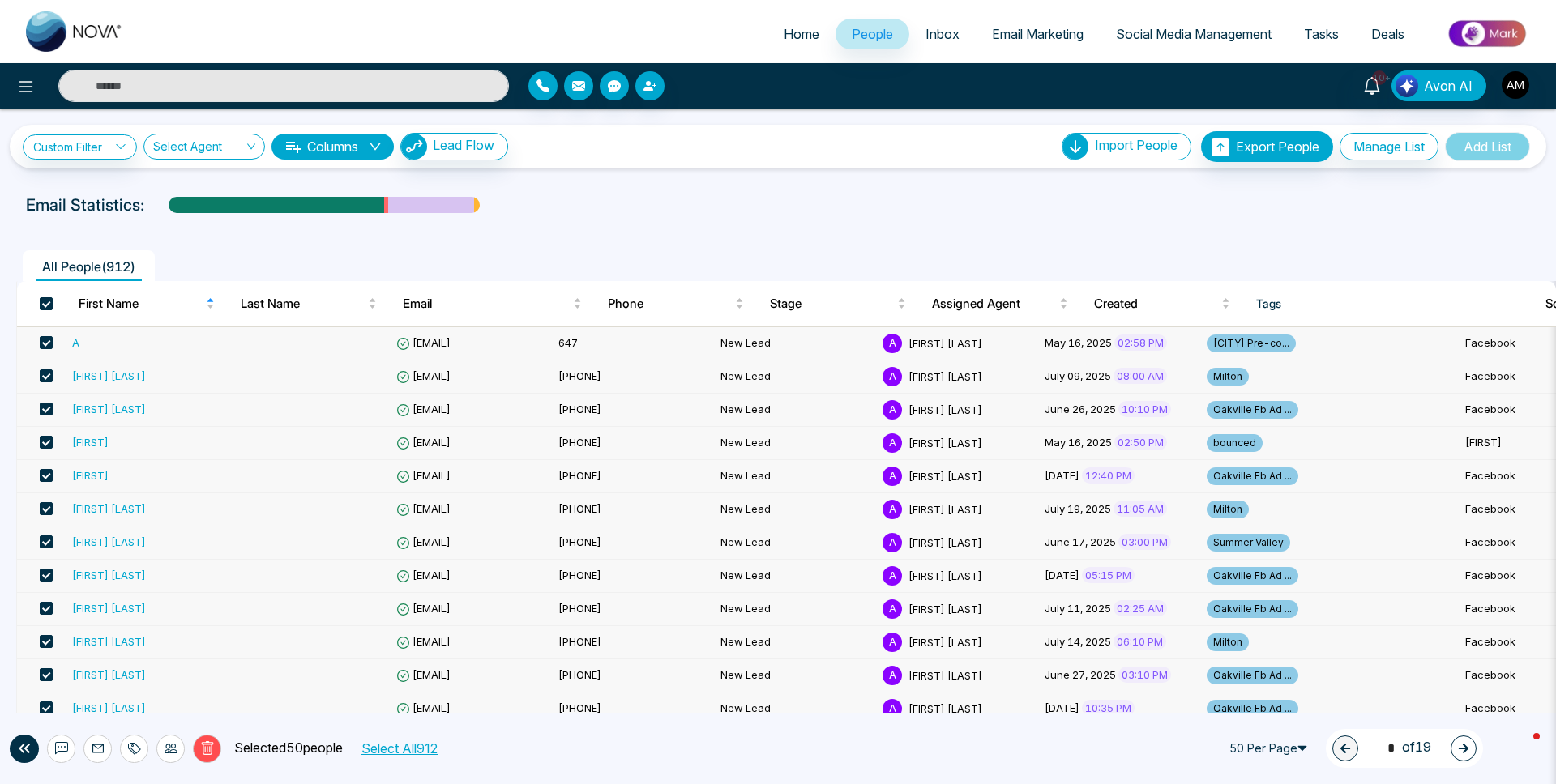 click on "Select All  912" at bounding box center (399, 748) 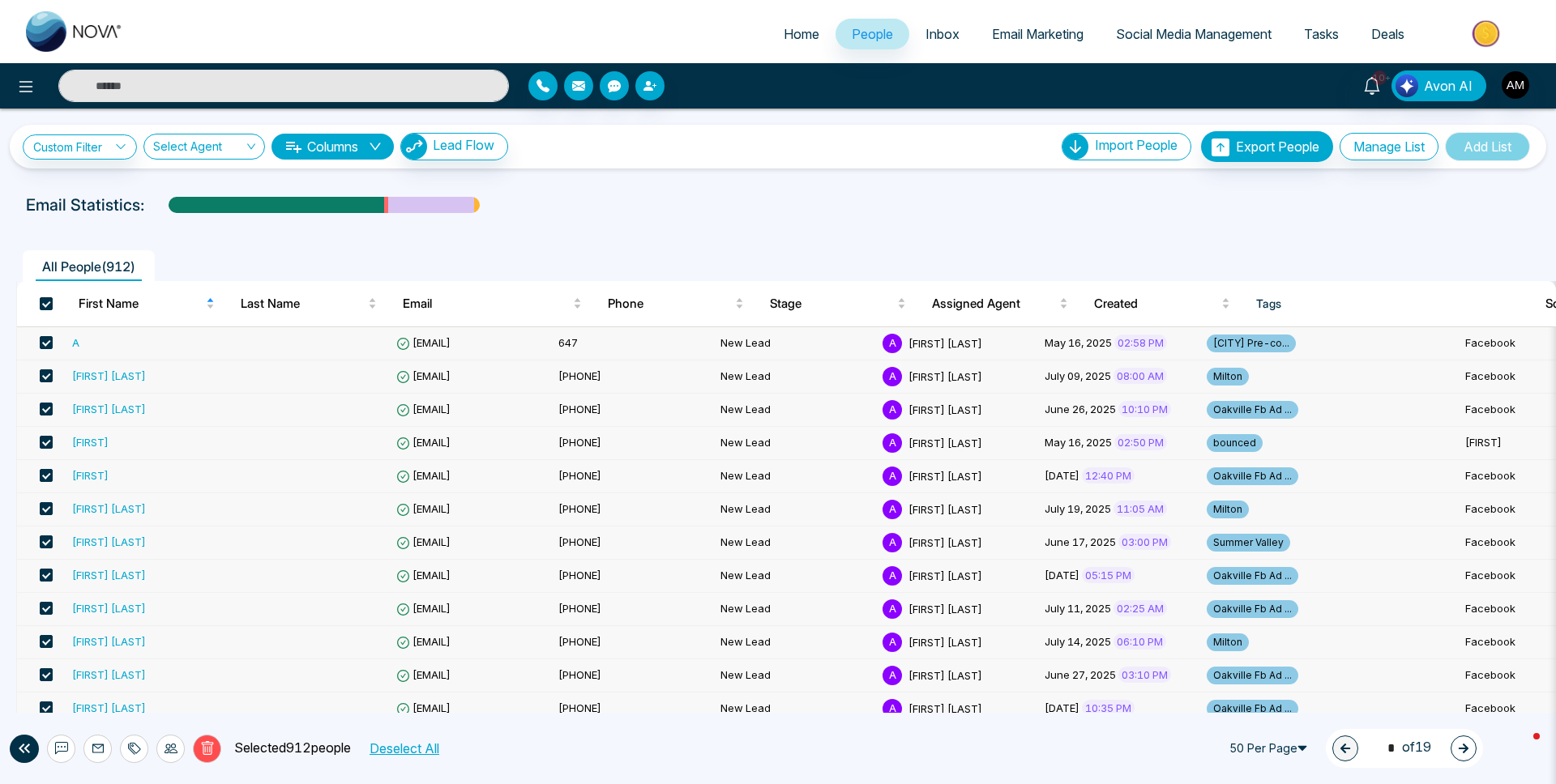 click on "Email Marketing" at bounding box center [1037, 34] 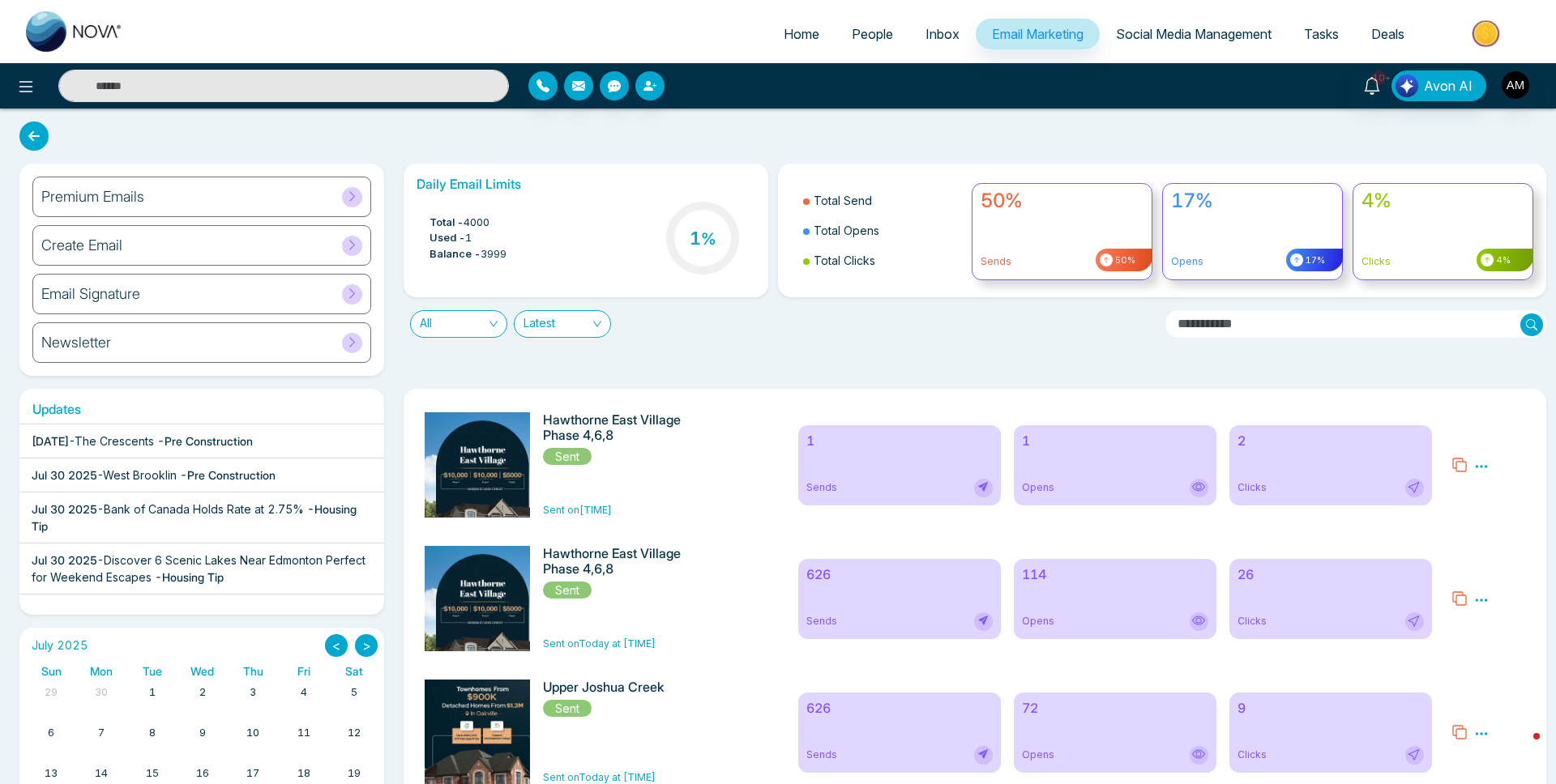click on "Daily Email Limits Total -  4000 Used -  1 Balance -  3999 1 %  Total Send  Total Opens  Total Clicks 50% Sends 50% 17% Opens 17% 4% Clicks 4% All Latest" at bounding box center [970, 270] 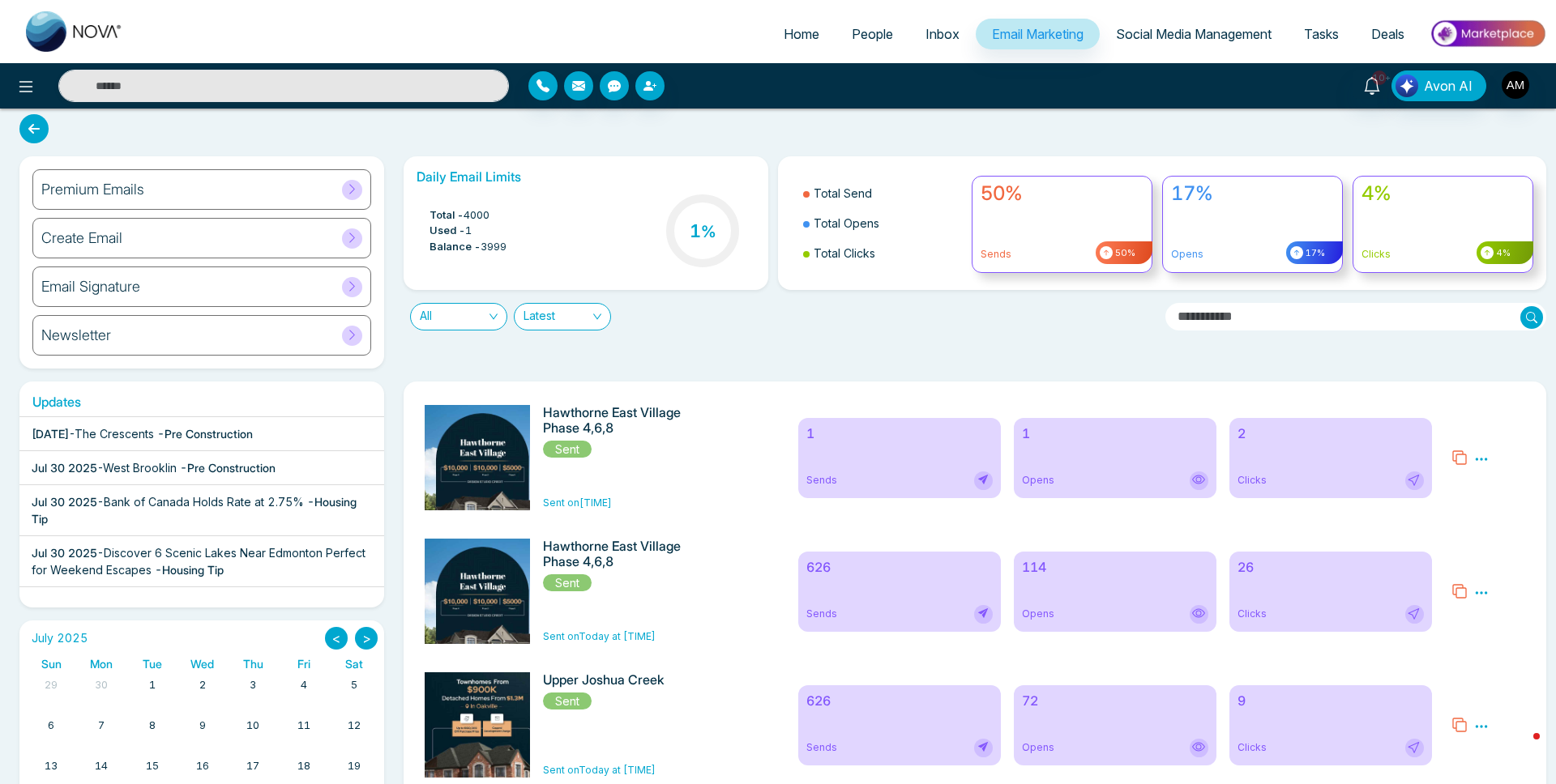 scroll, scrollTop: 0, scrollLeft: 0, axis: both 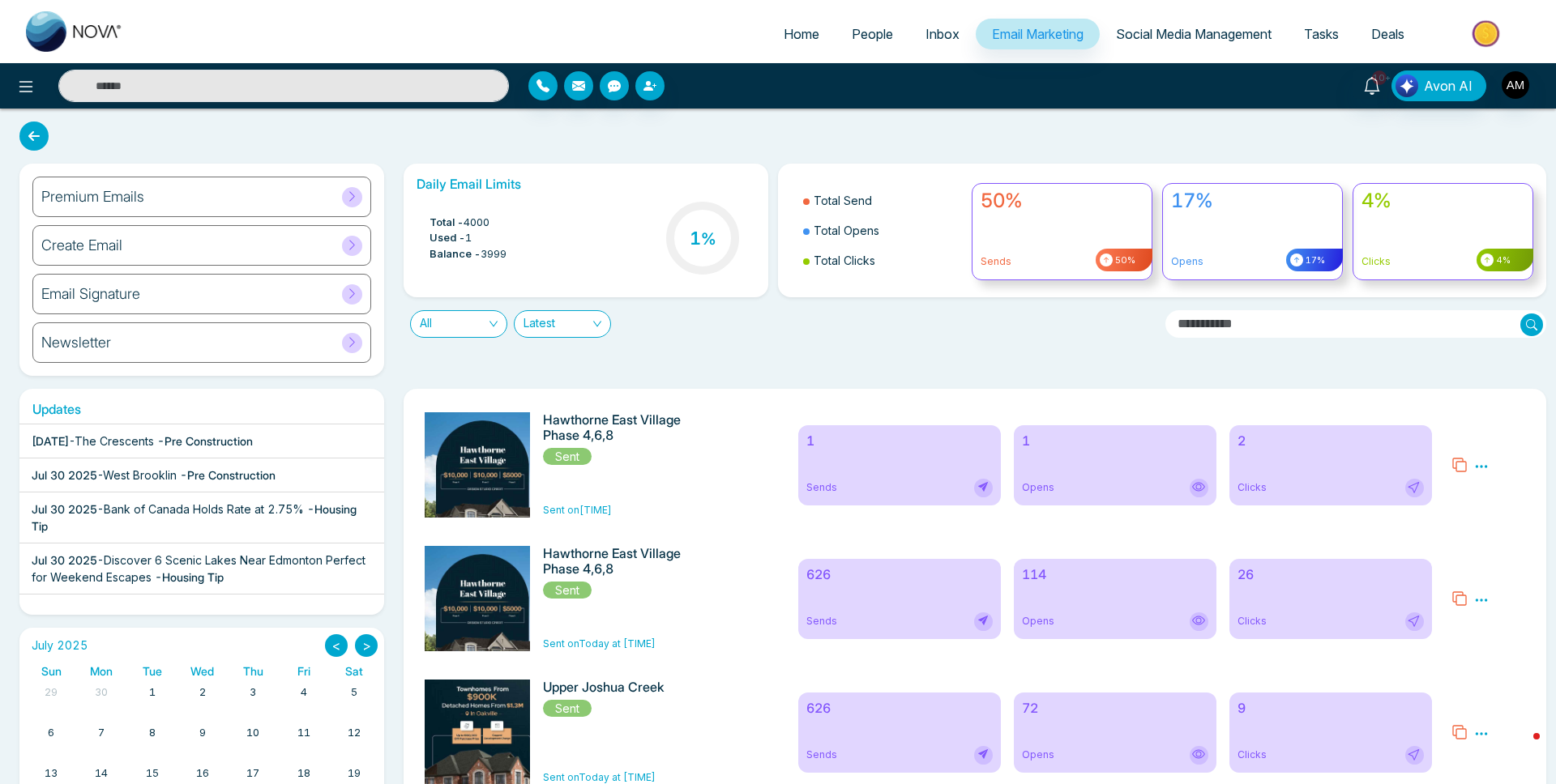click on "Email Marketing" at bounding box center (1037, 34) 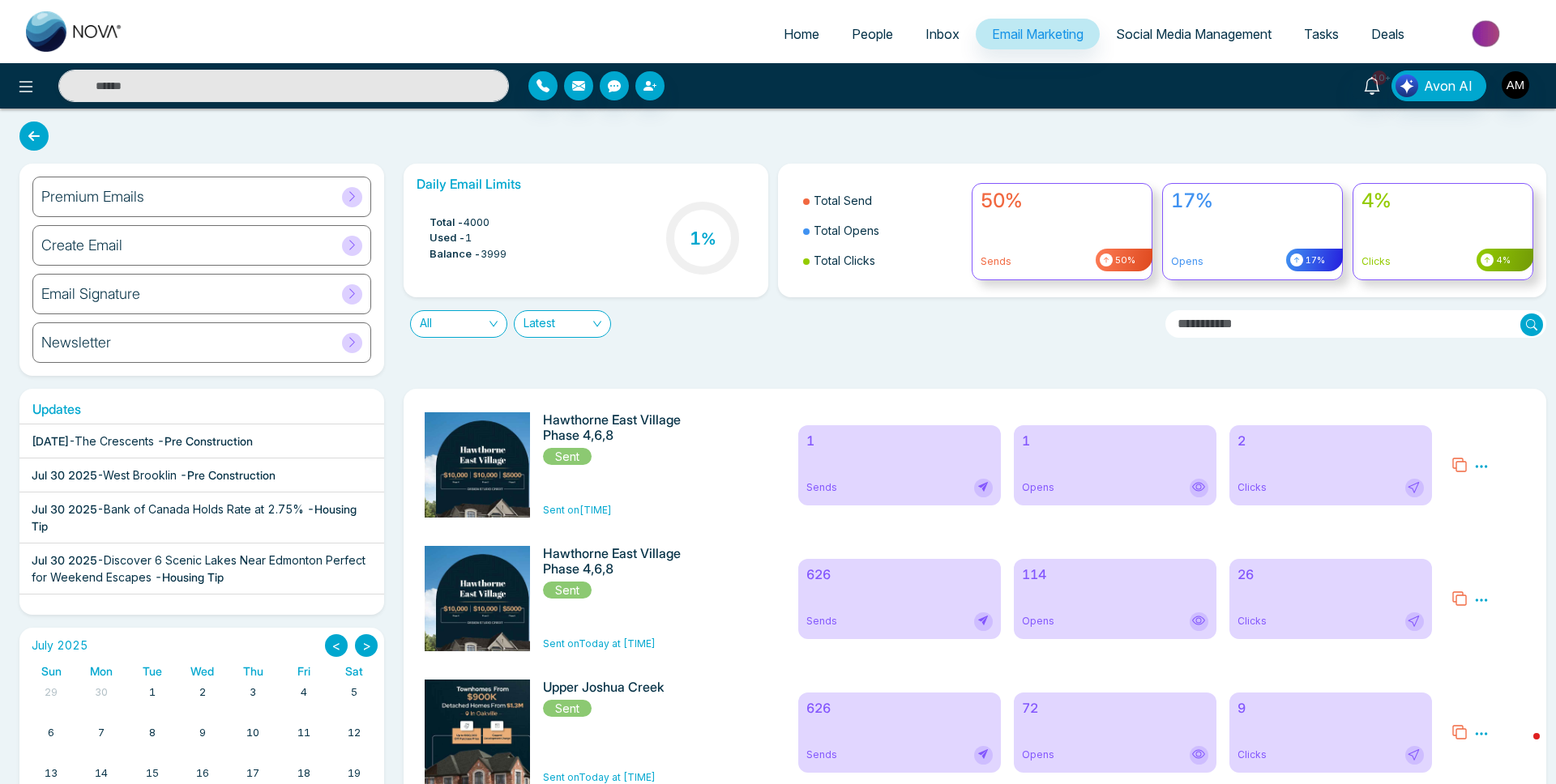 click on "Premium Emails" at bounding box center (202, 197) 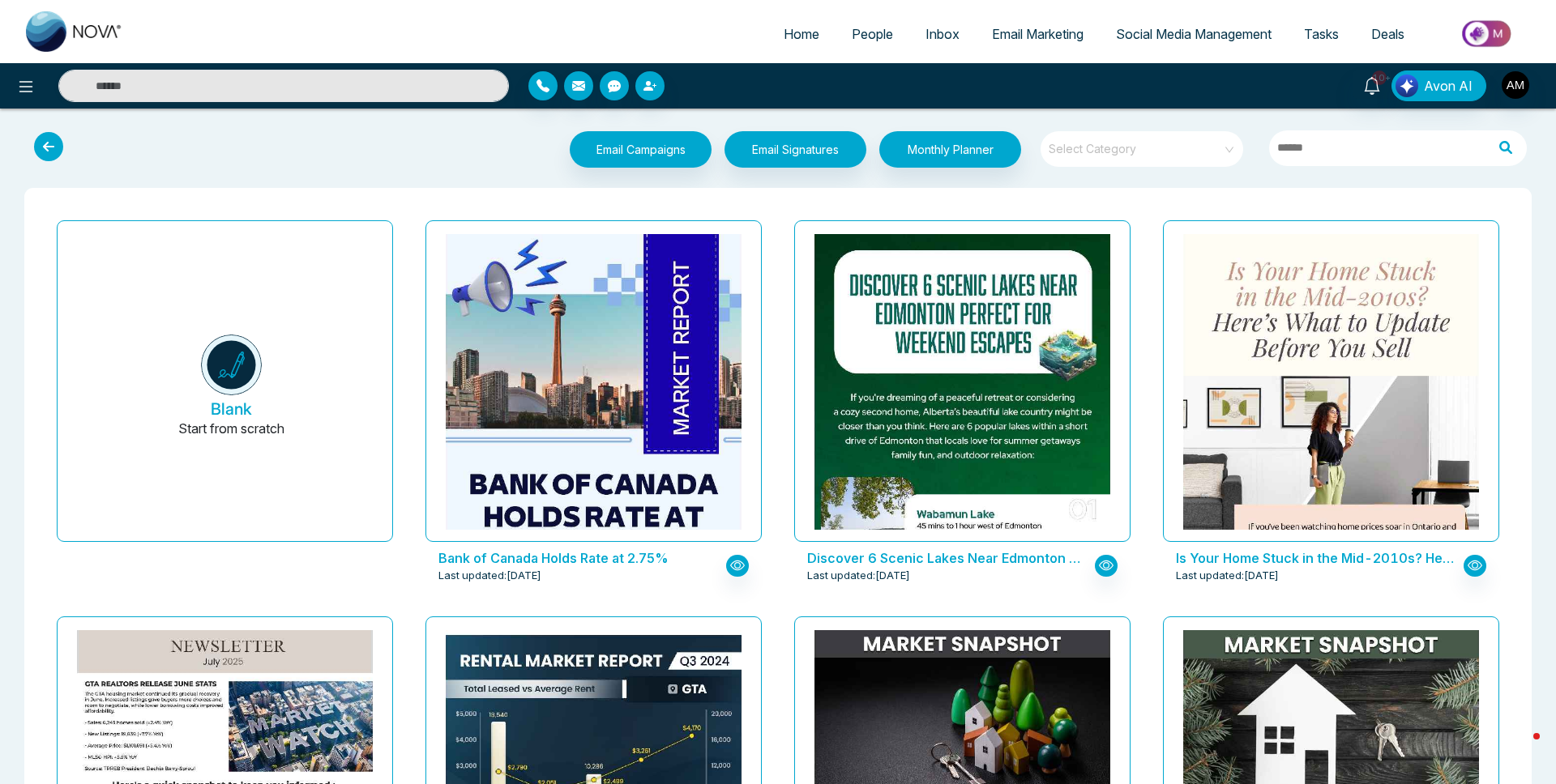 click at bounding box center (1136, 143) 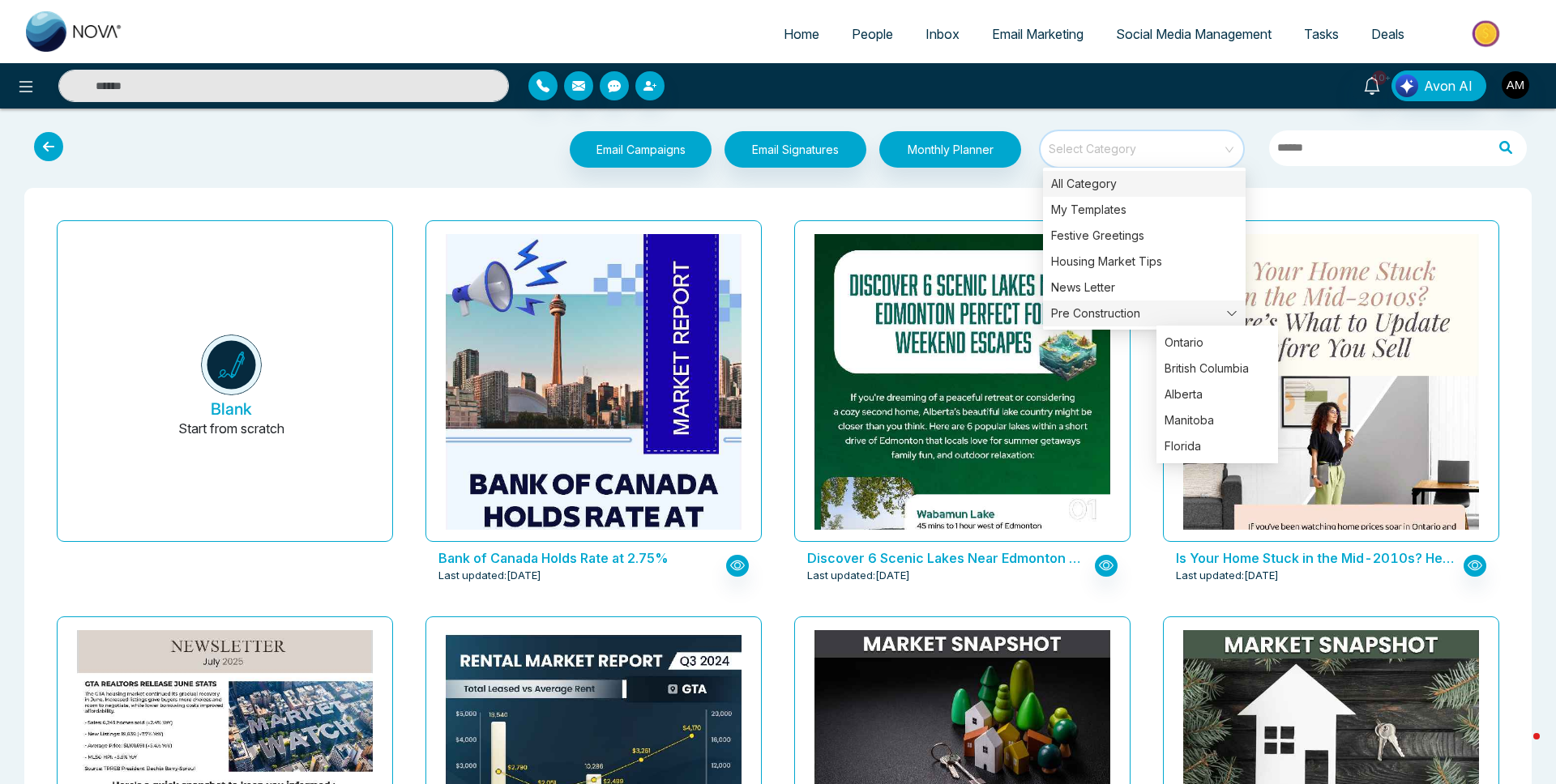click on "Pre Construction" at bounding box center [1144, 313] 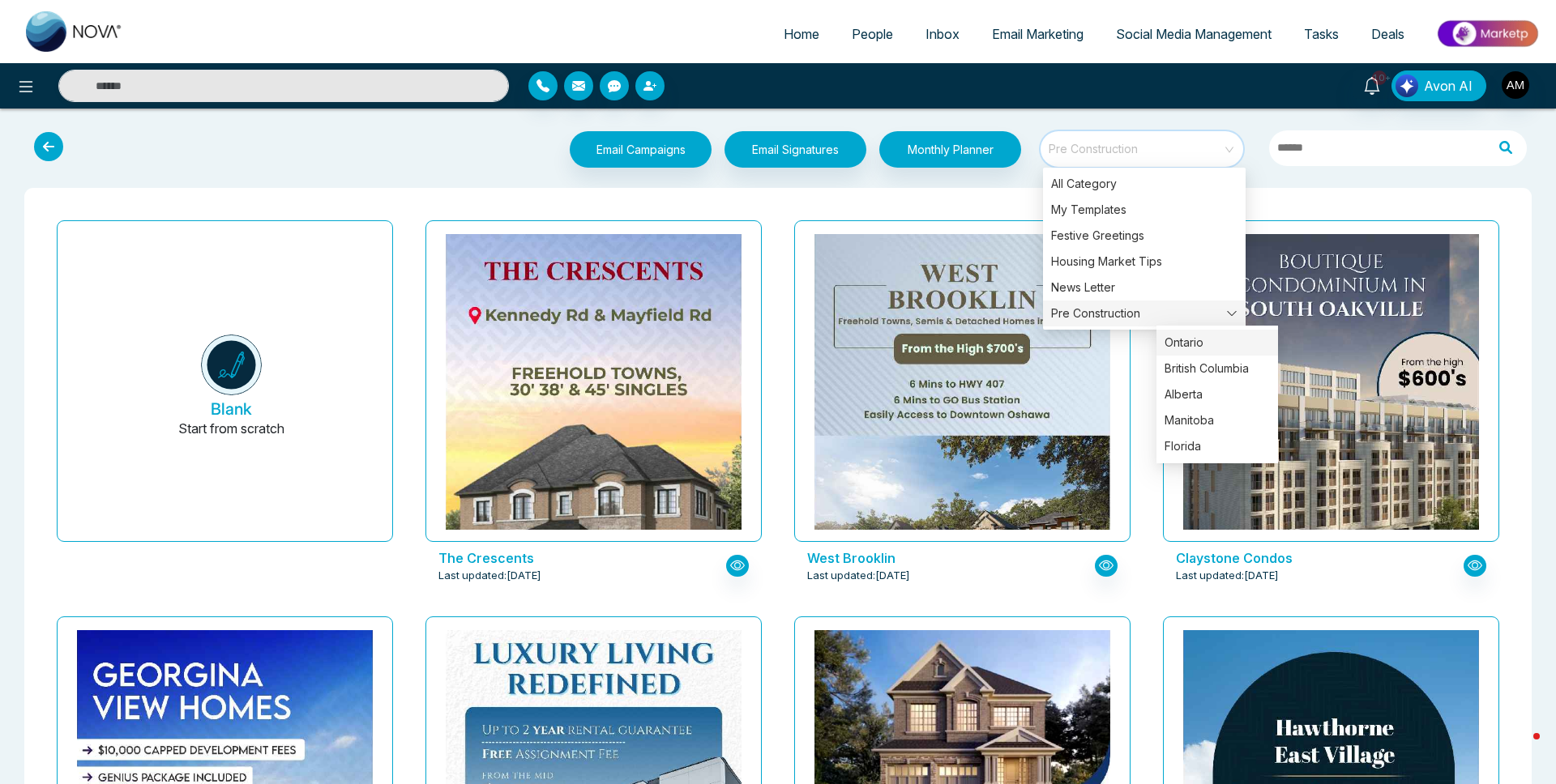 click on "Ontario" at bounding box center (1217, 343) 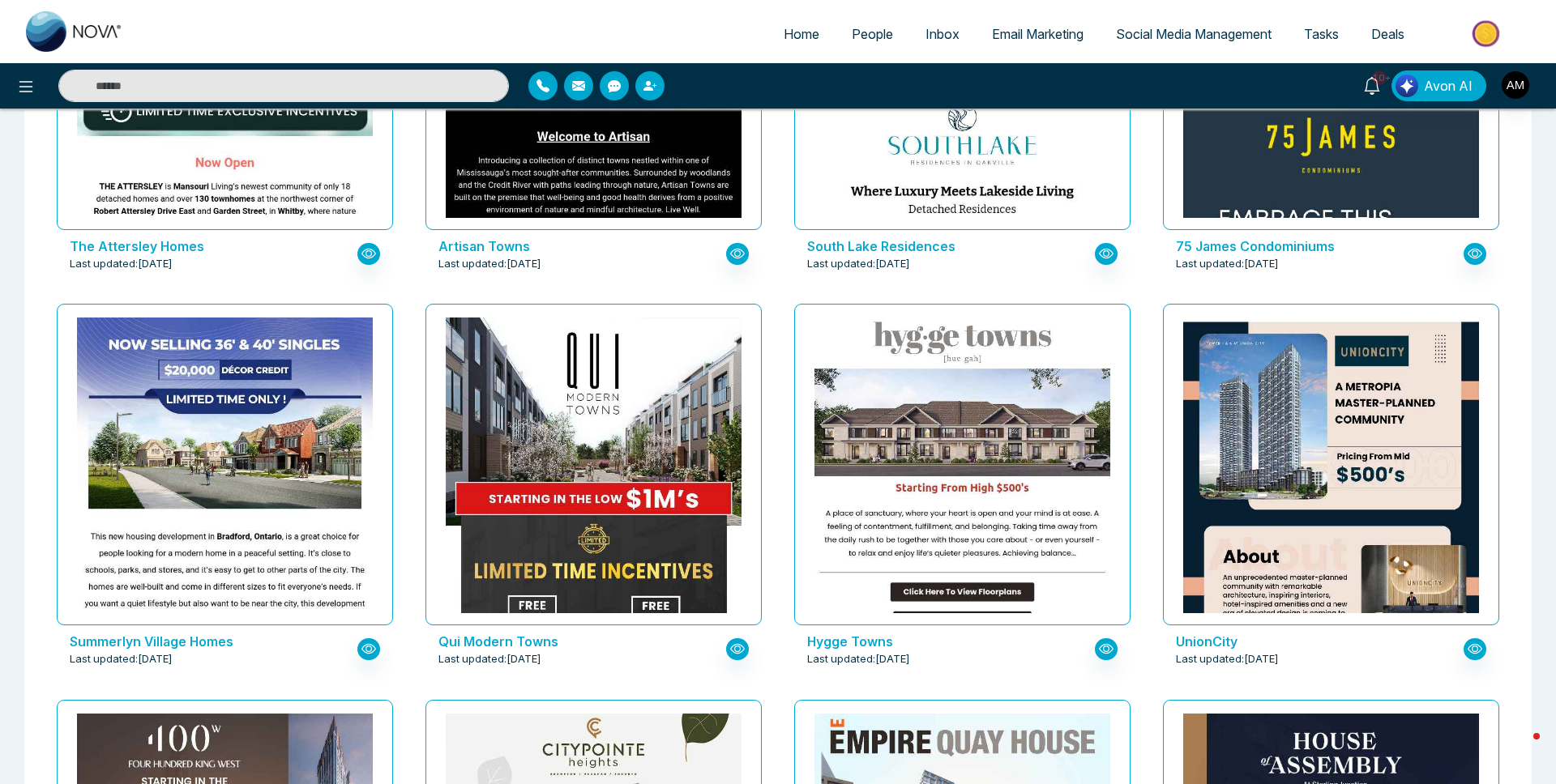 scroll, scrollTop: 6680, scrollLeft: 0, axis: vertical 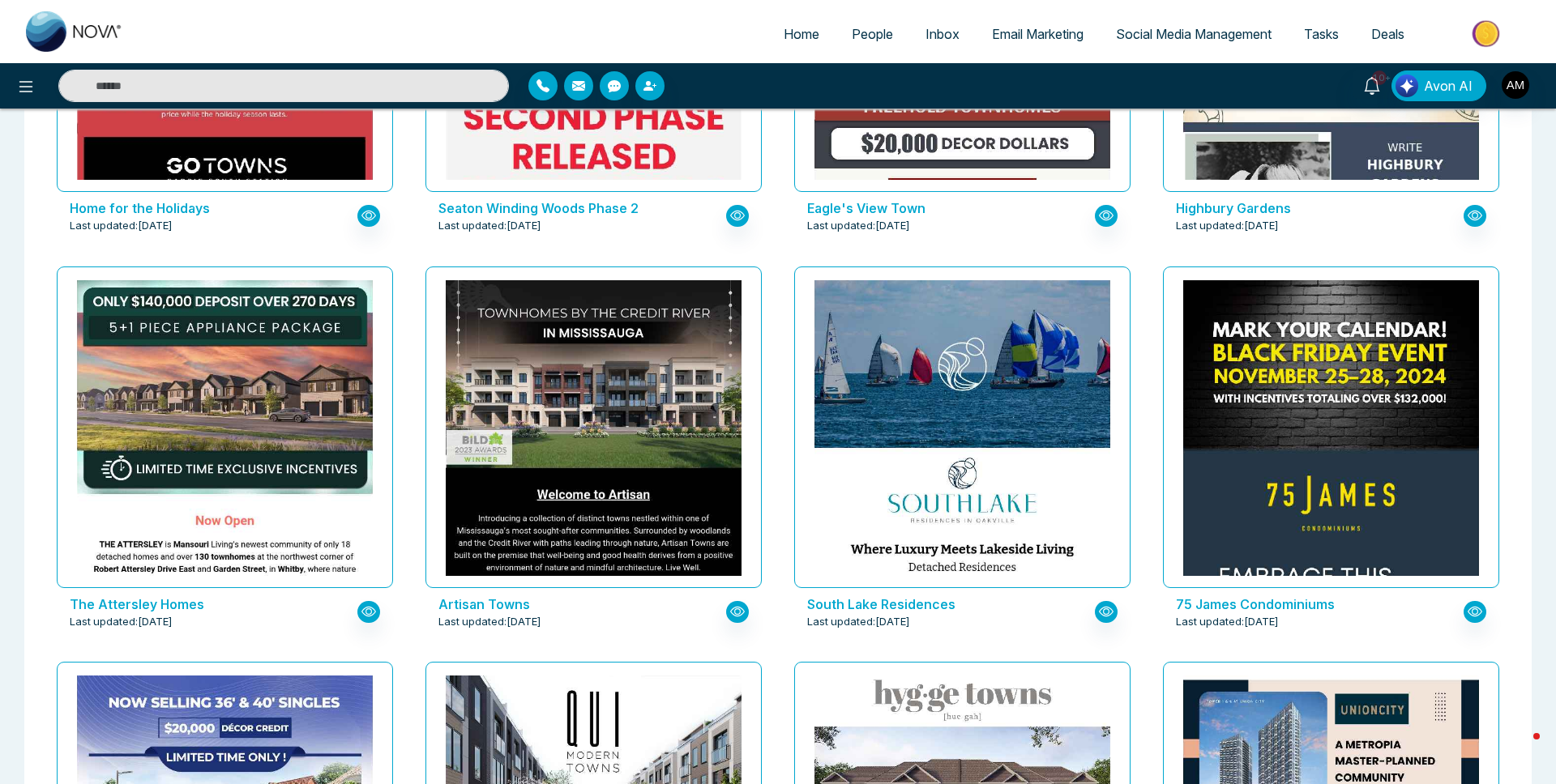click on "Home" at bounding box center (802, 34) 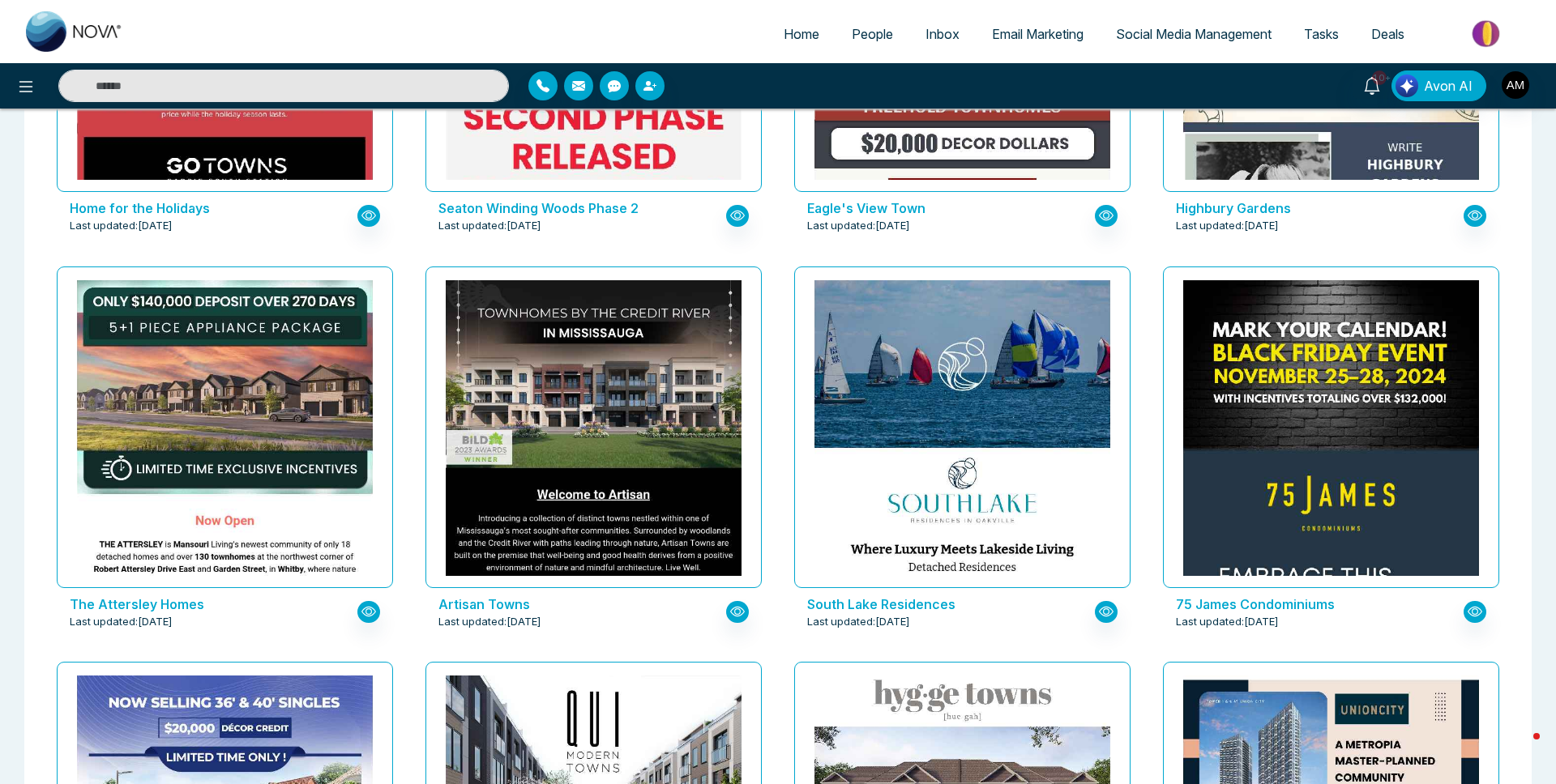 select on "*" 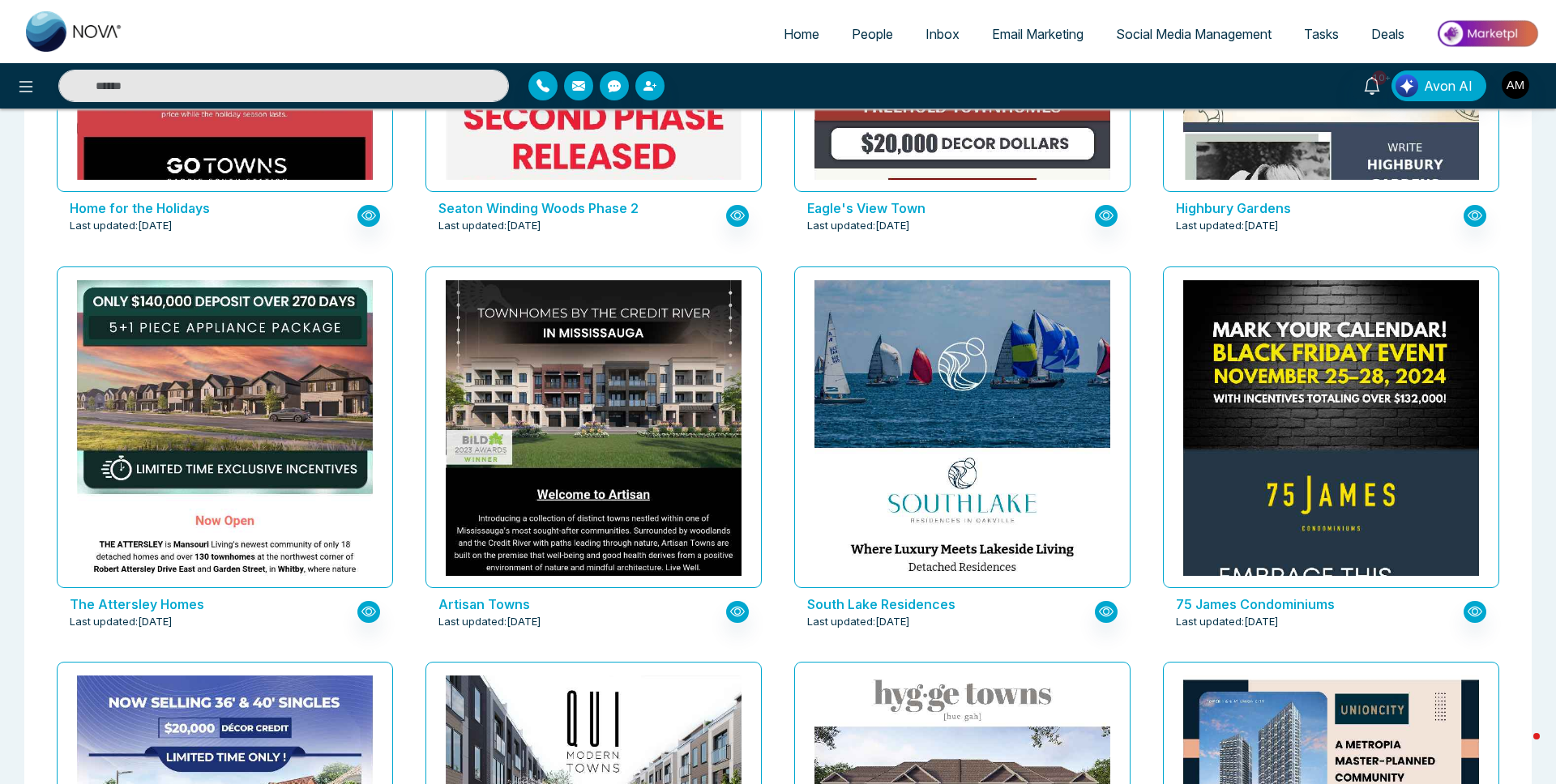 select on "*" 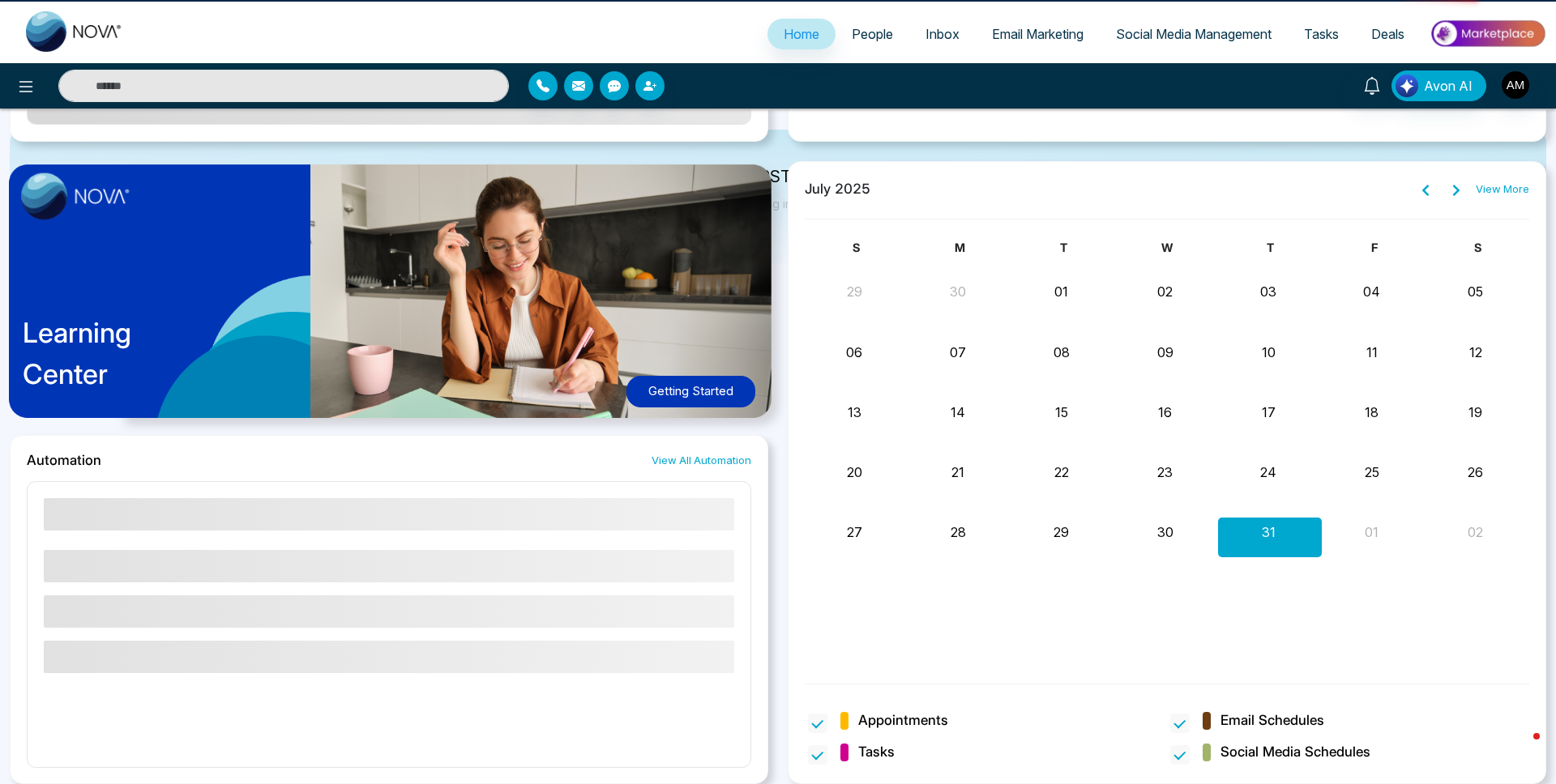 scroll, scrollTop: 0, scrollLeft: 0, axis: both 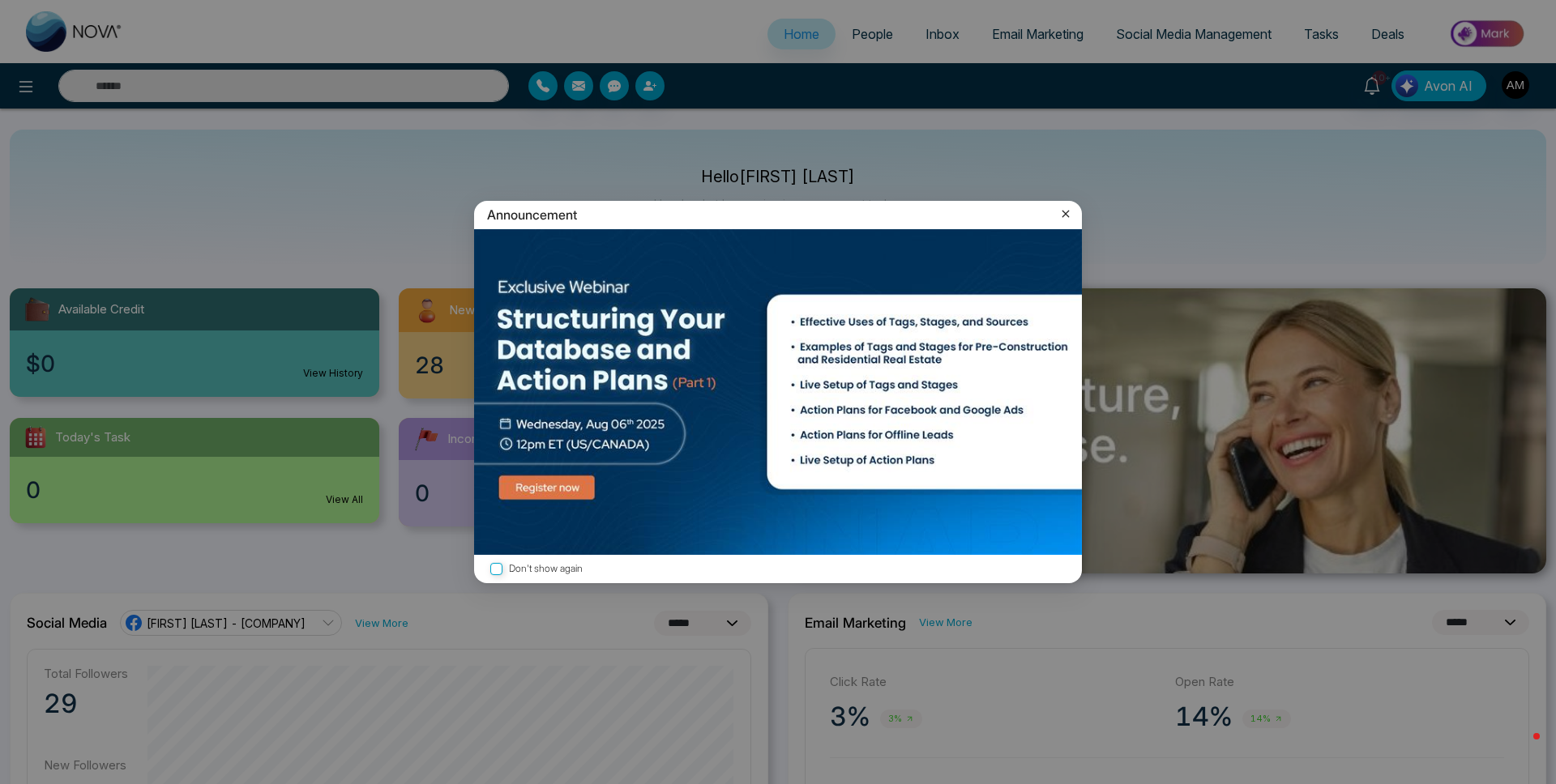 click 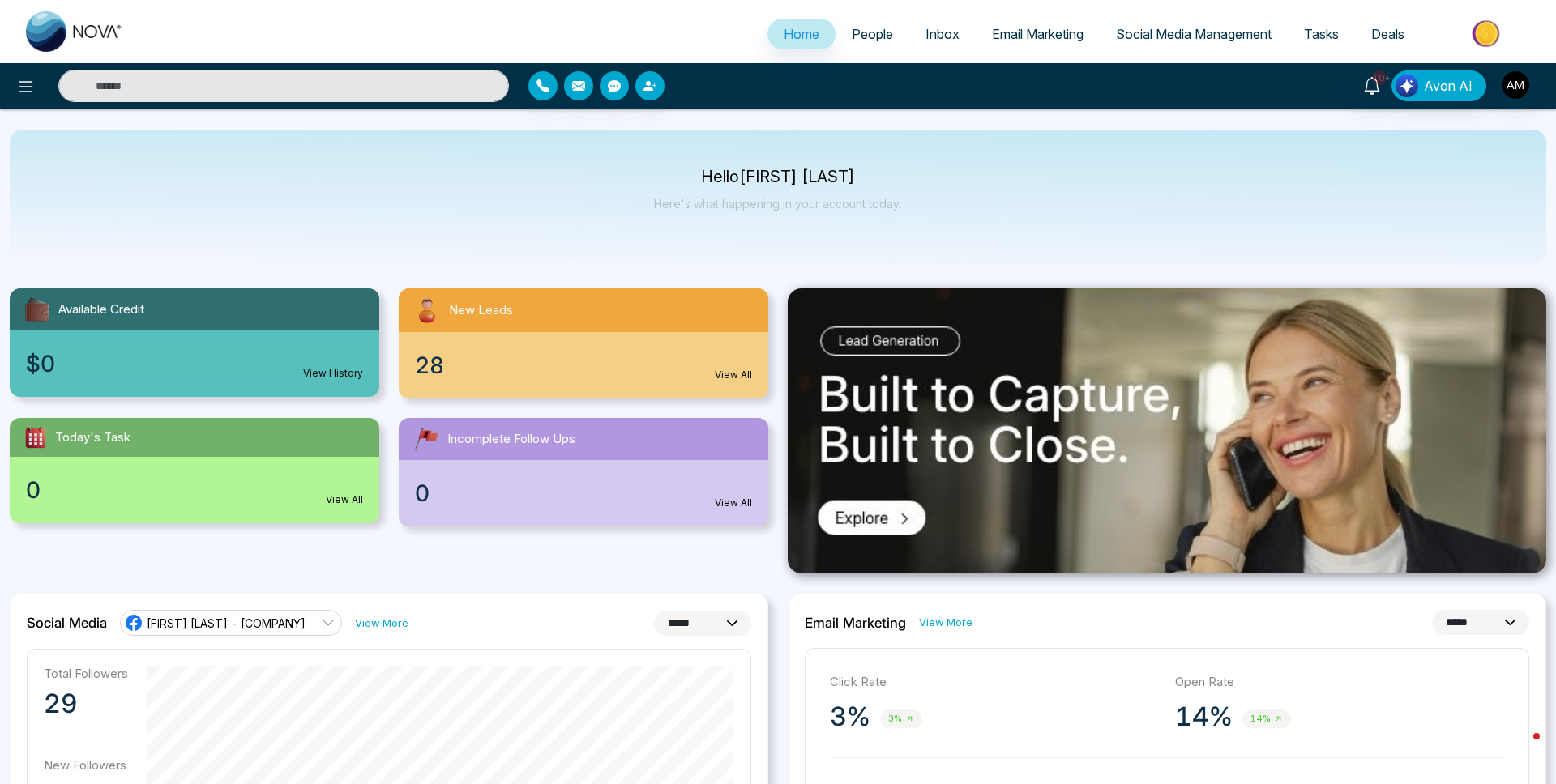 click on "People" at bounding box center (872, 34) 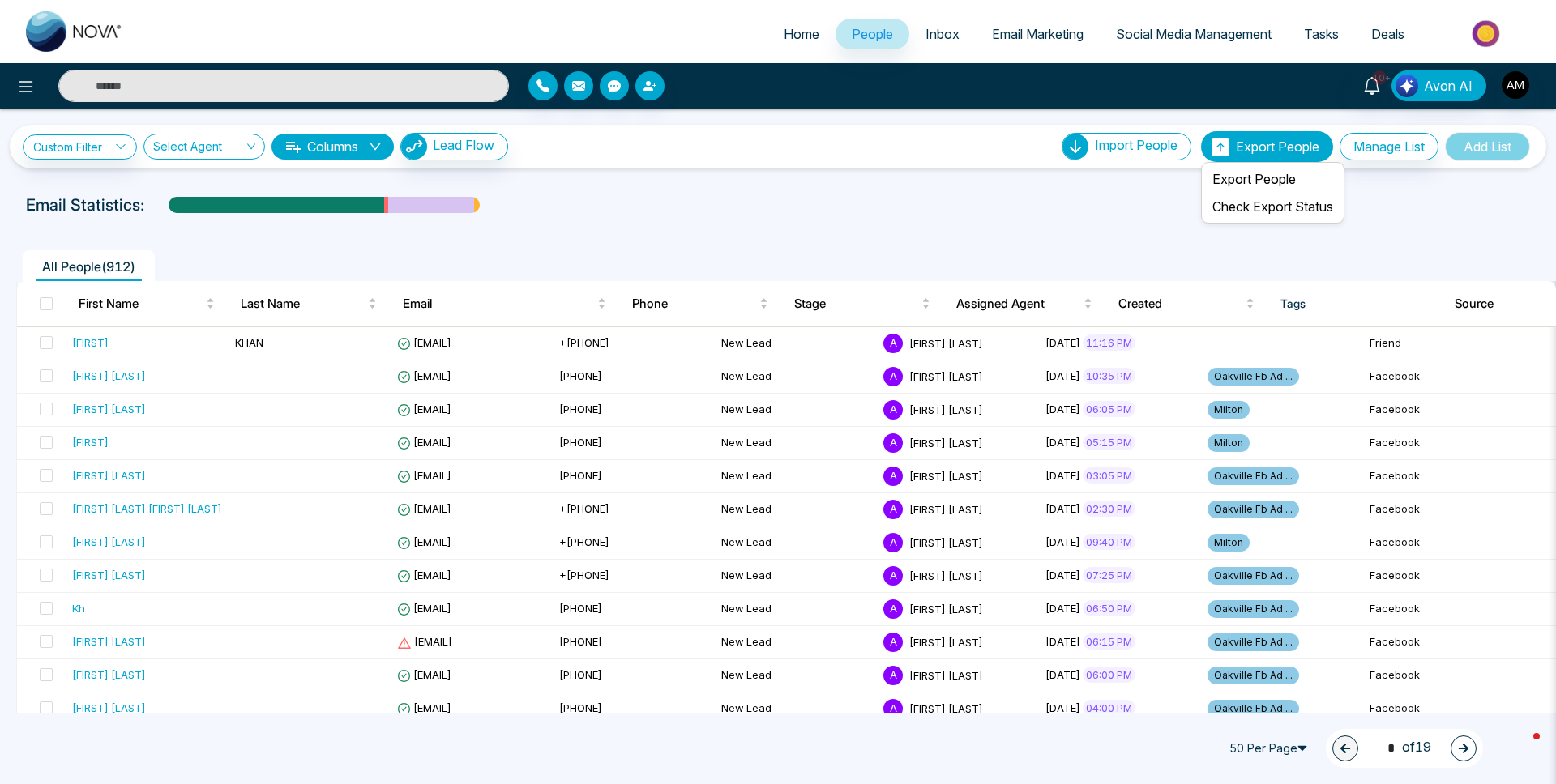 click on "Export People" at bounding box center [1277, 147] 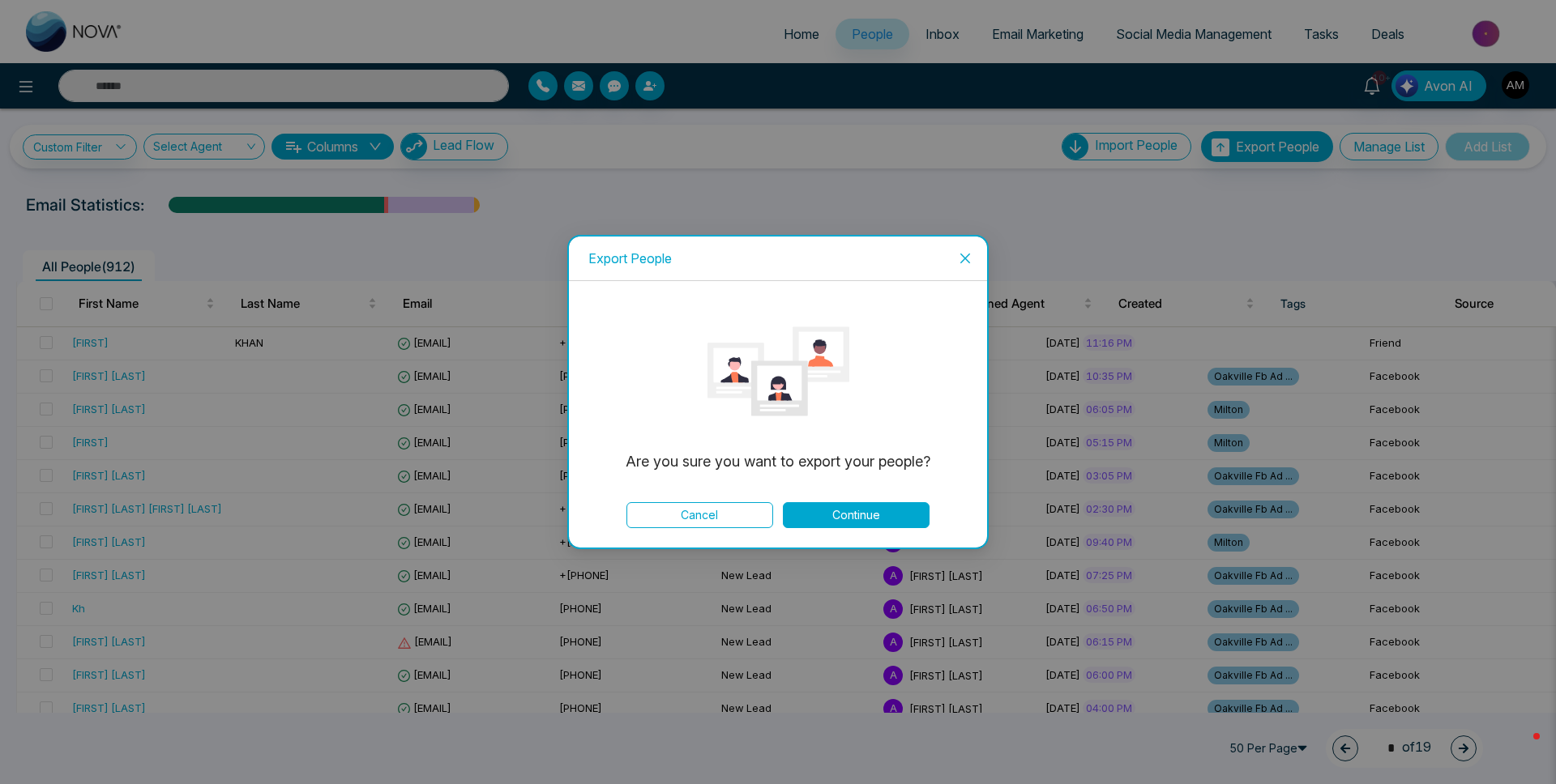 click 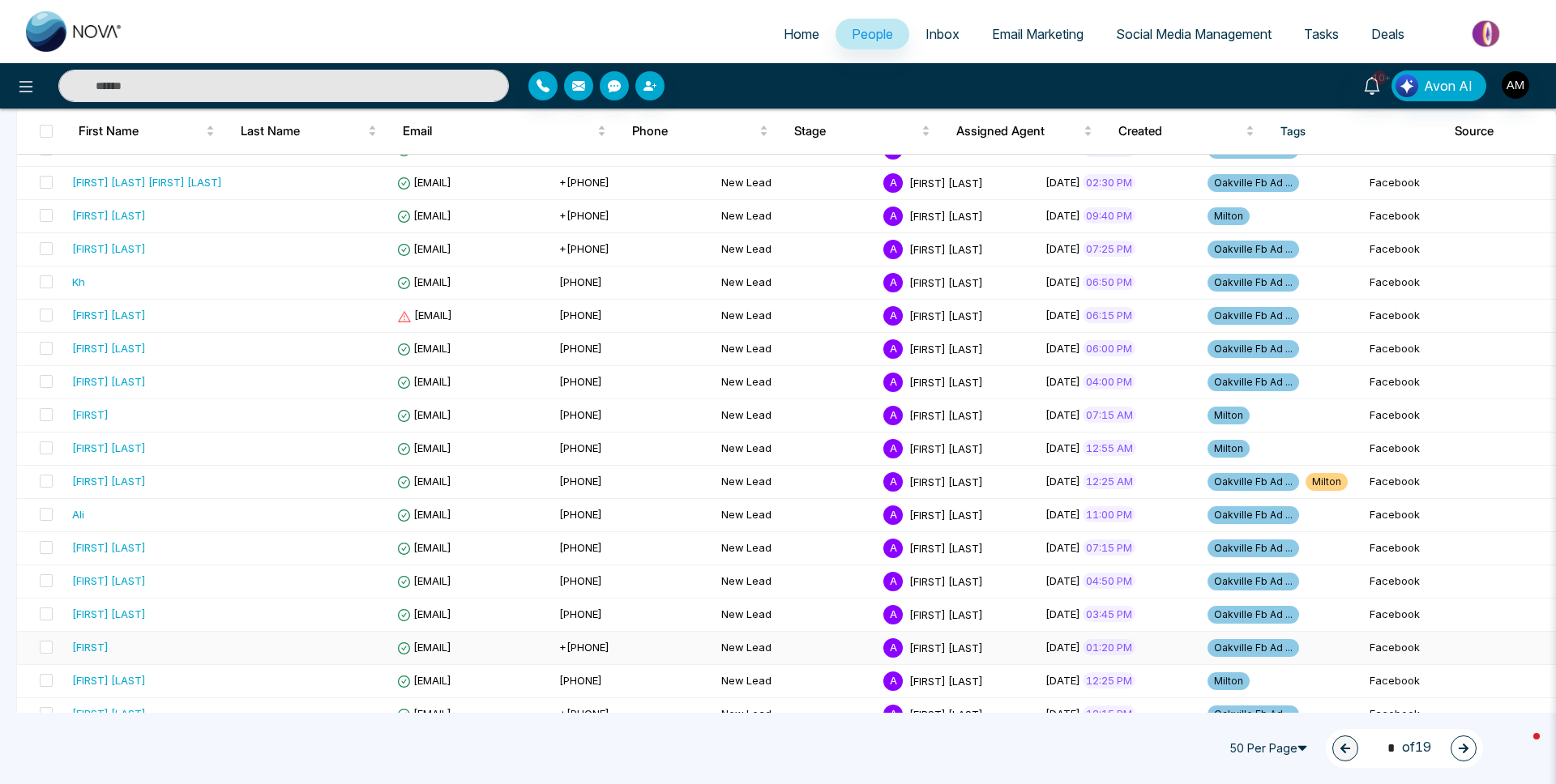 scroll, scrollTop: 130, scrollLeft: 0, axis: vertical 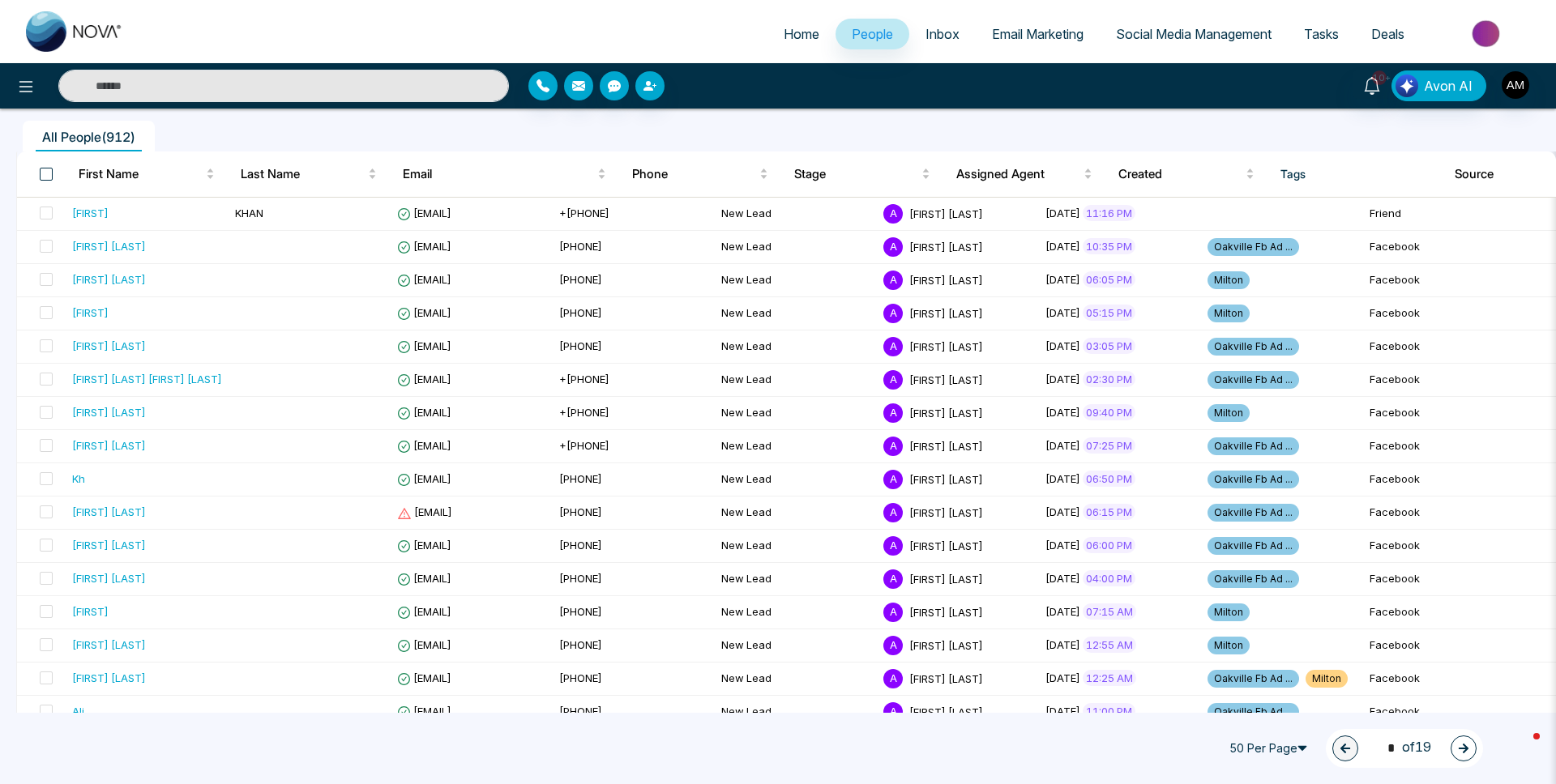 click at bounding box center (46, 174) 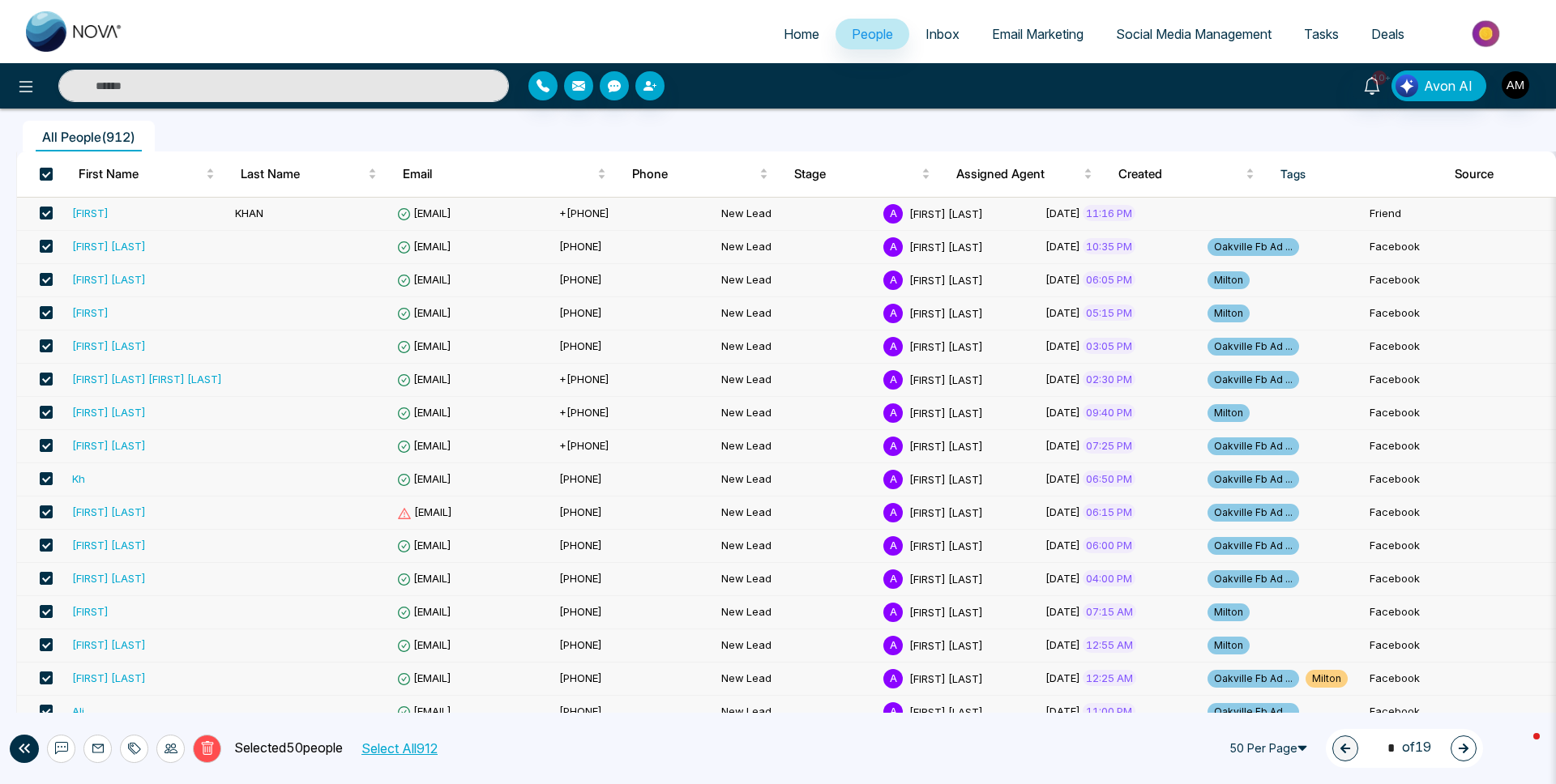 click on "Select All  912" at bounding box center (399, 748) 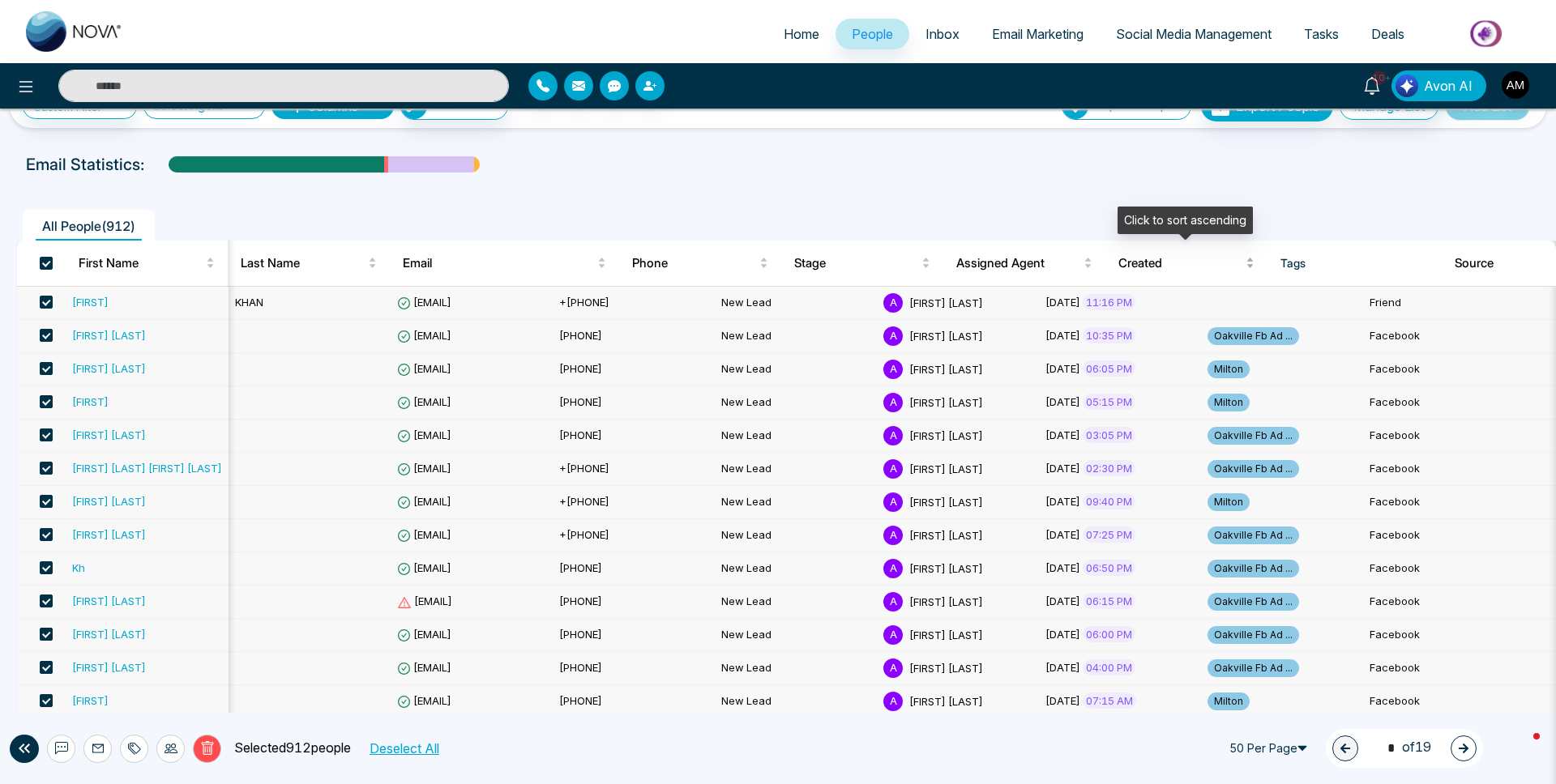 scroll, scrollTop: 0, scrollLeft: 0, axis: both 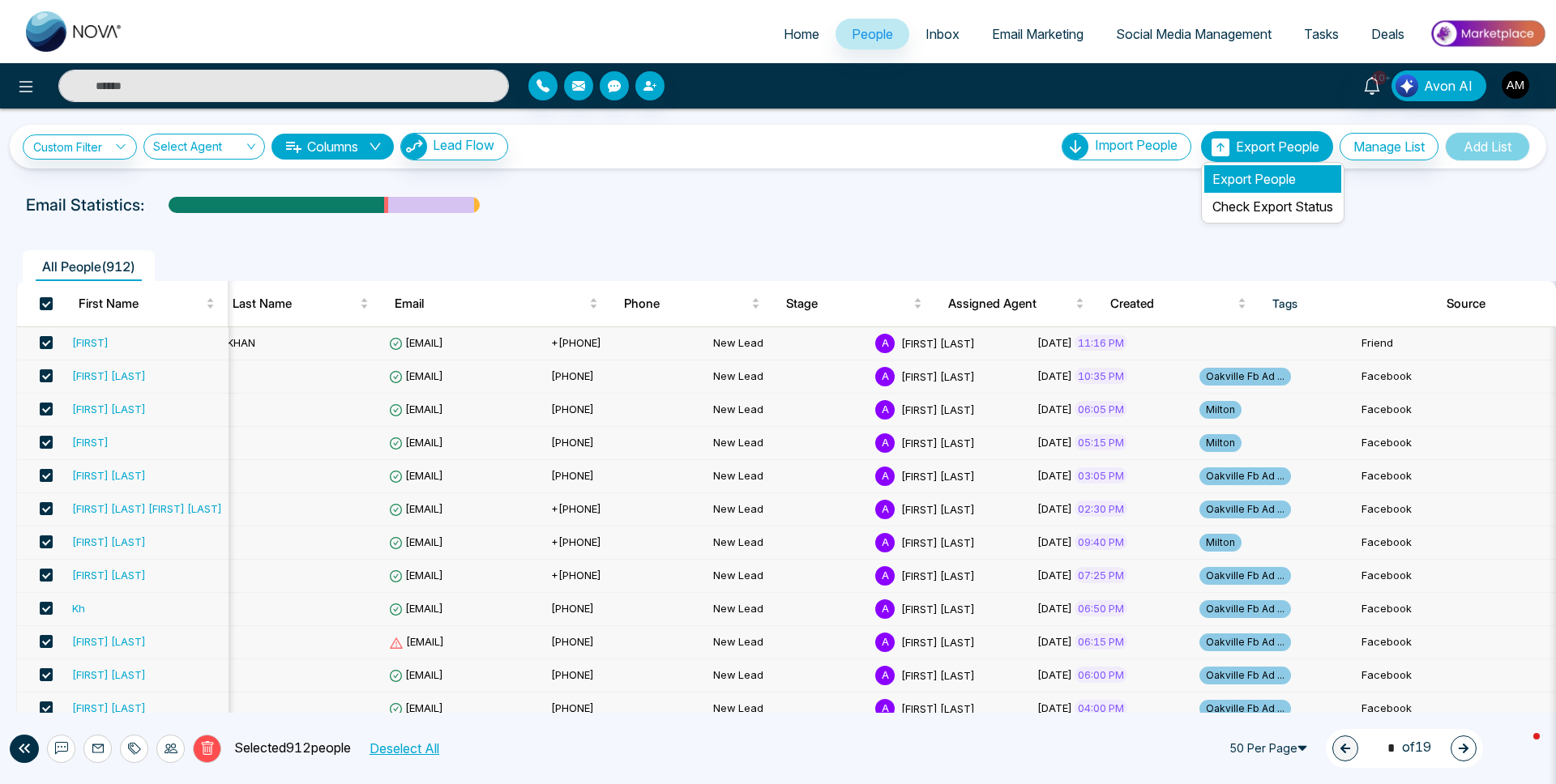 click on "Export People" at bounding box center (1272, 179) 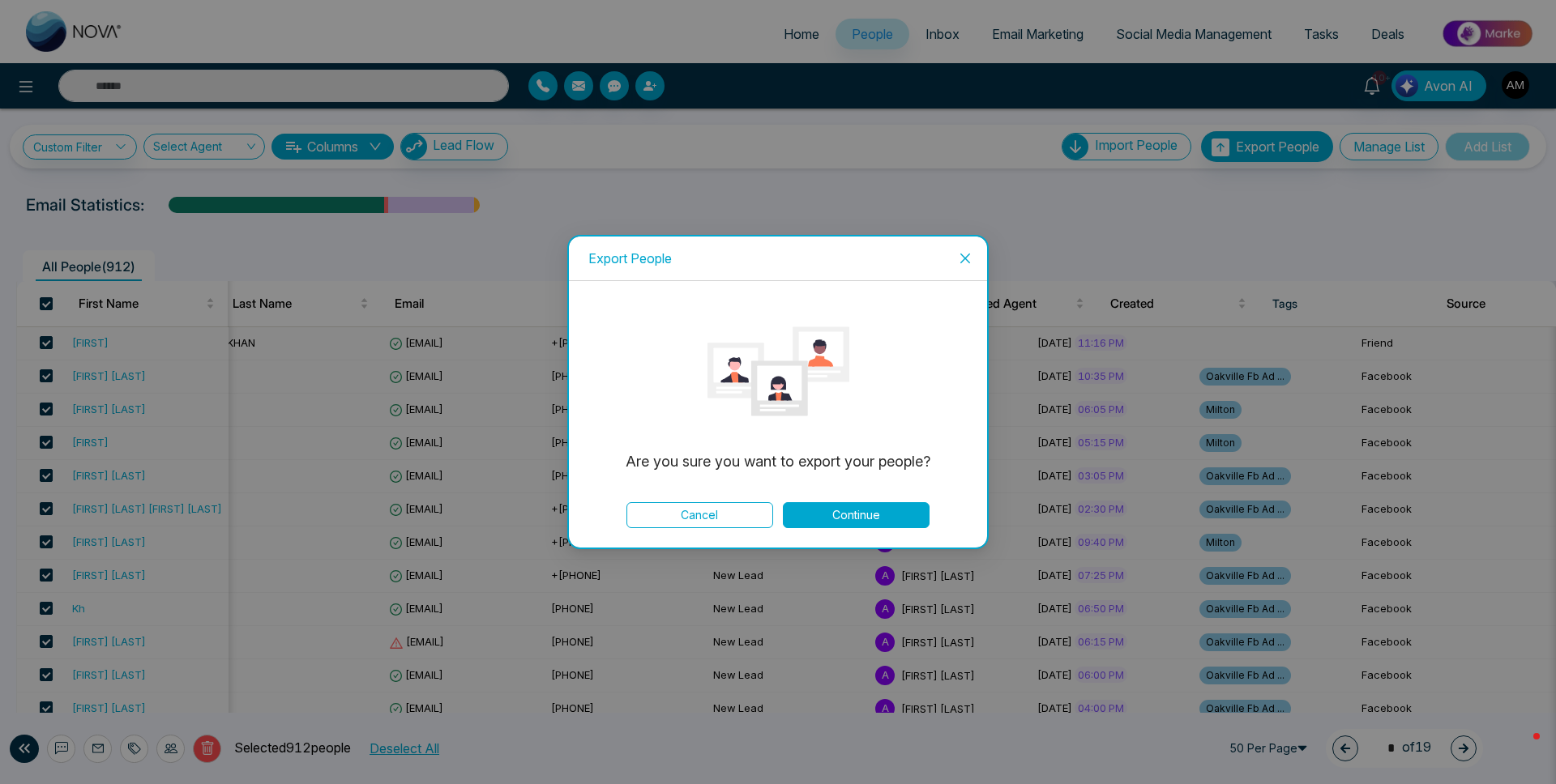 click on "Continue" at bounding box center [856, 515] 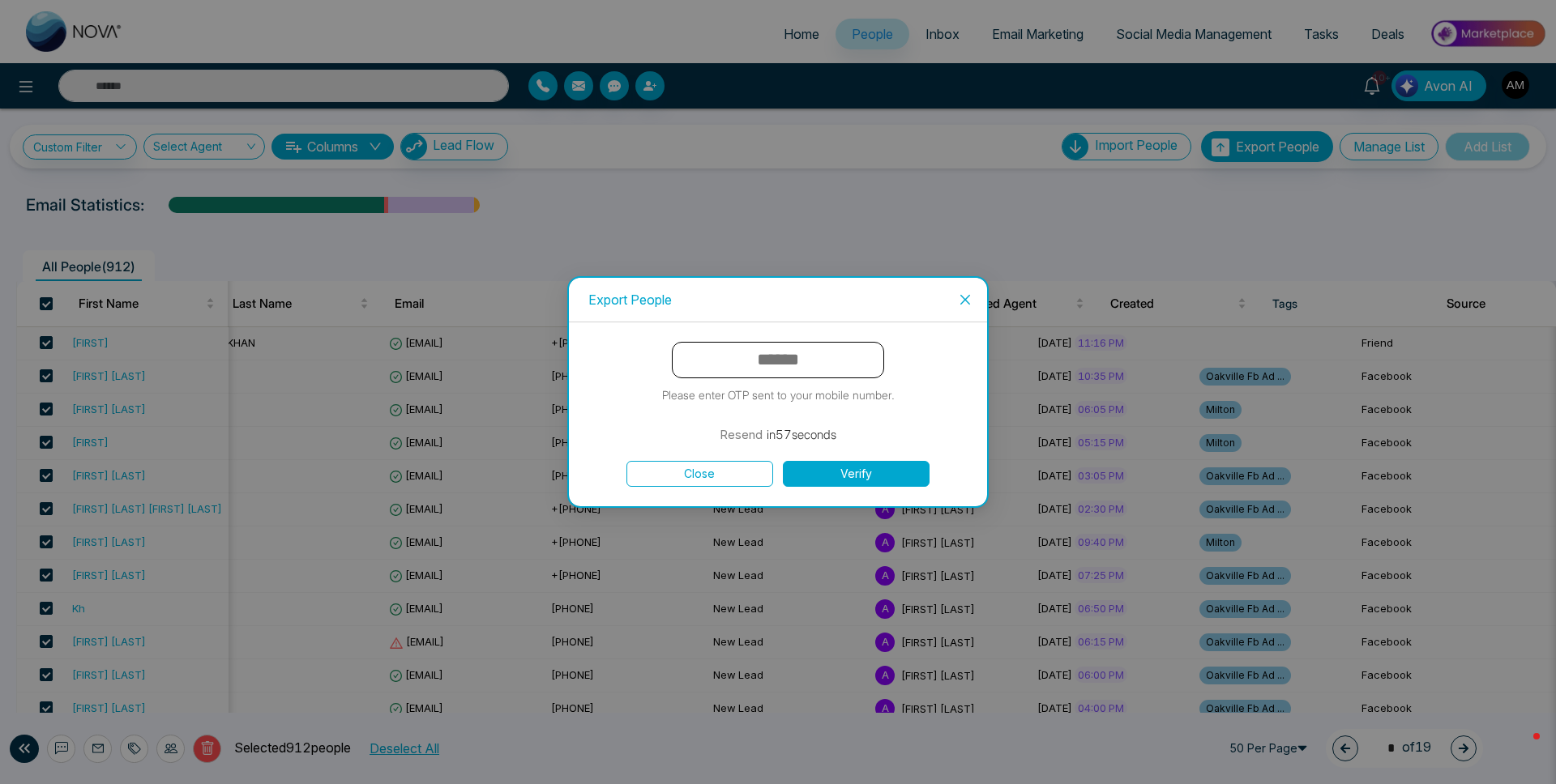 click at bounding box center (778, 360) 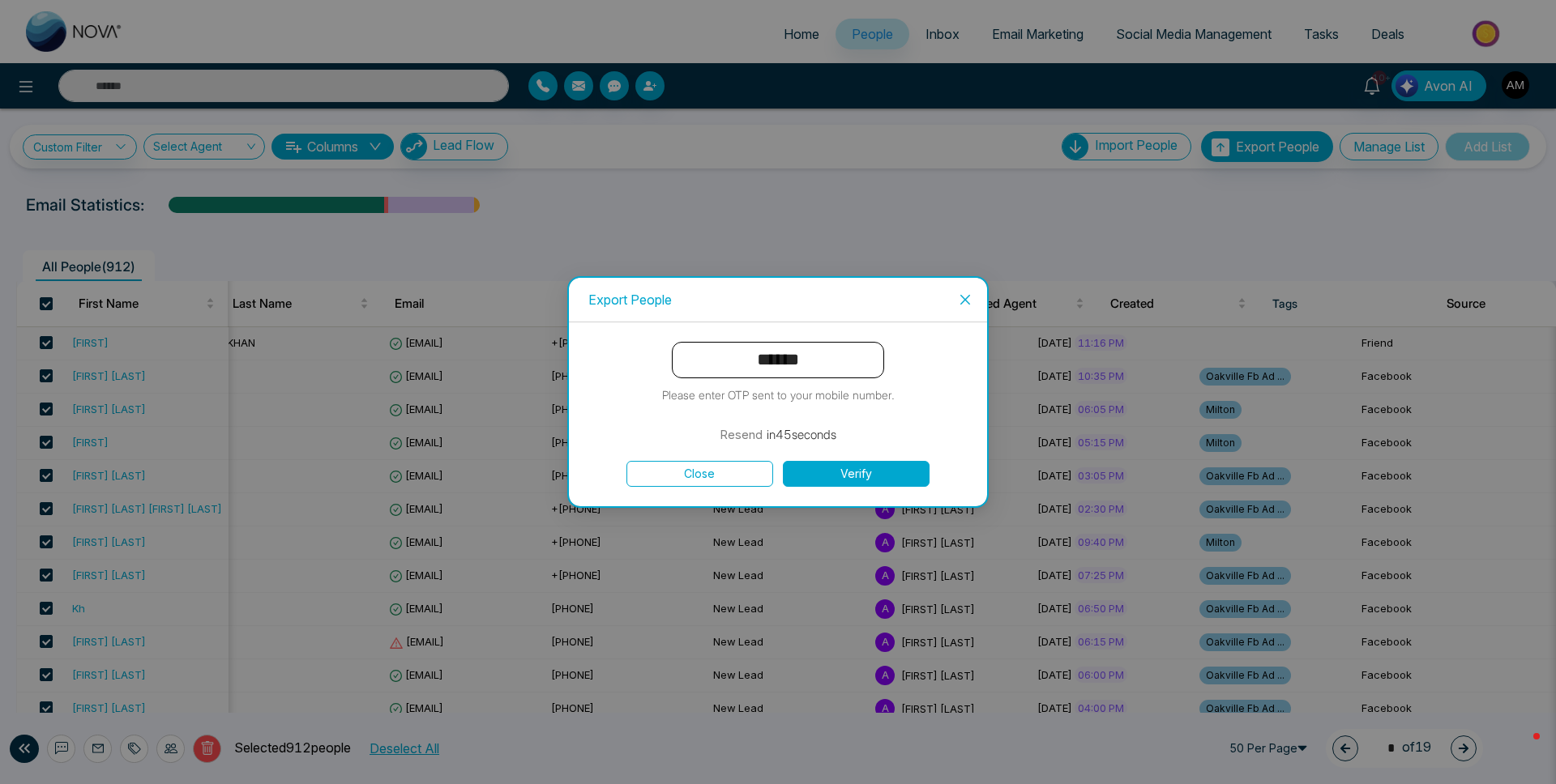 type on "******" 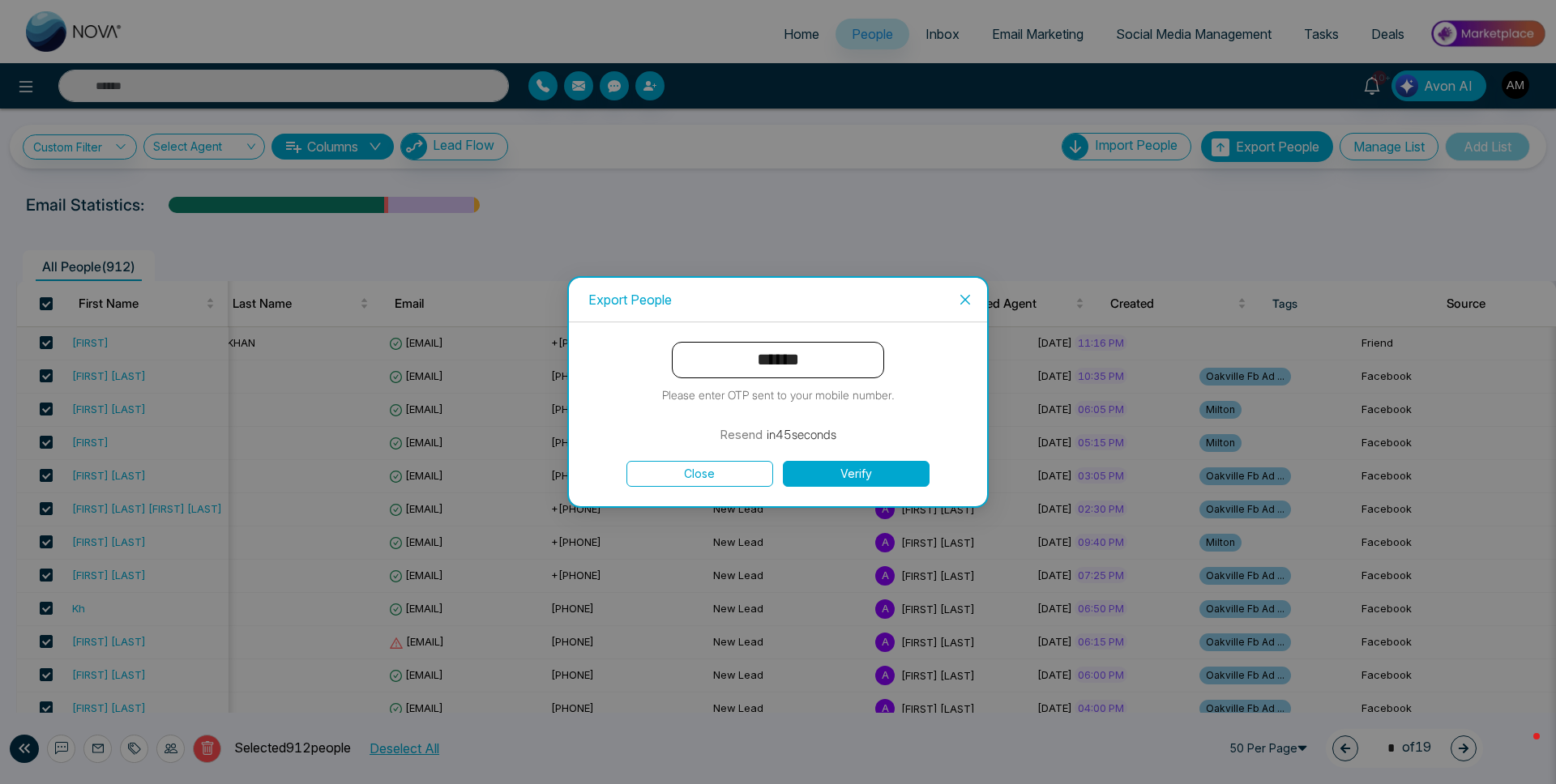 click on "Verify" at bounding box center [856, 474] 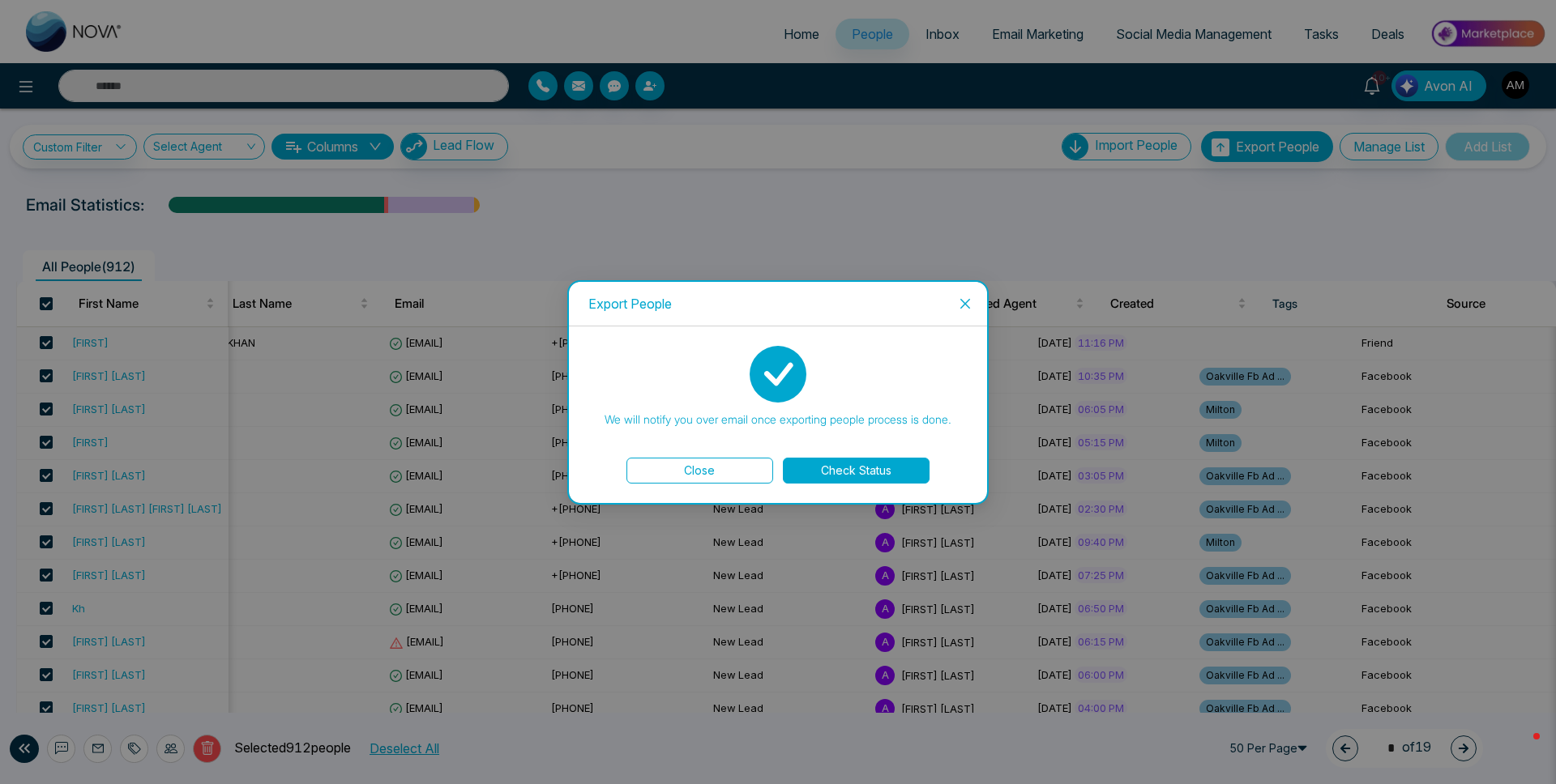 click on "Check Status" at bounding box center (856, 471) 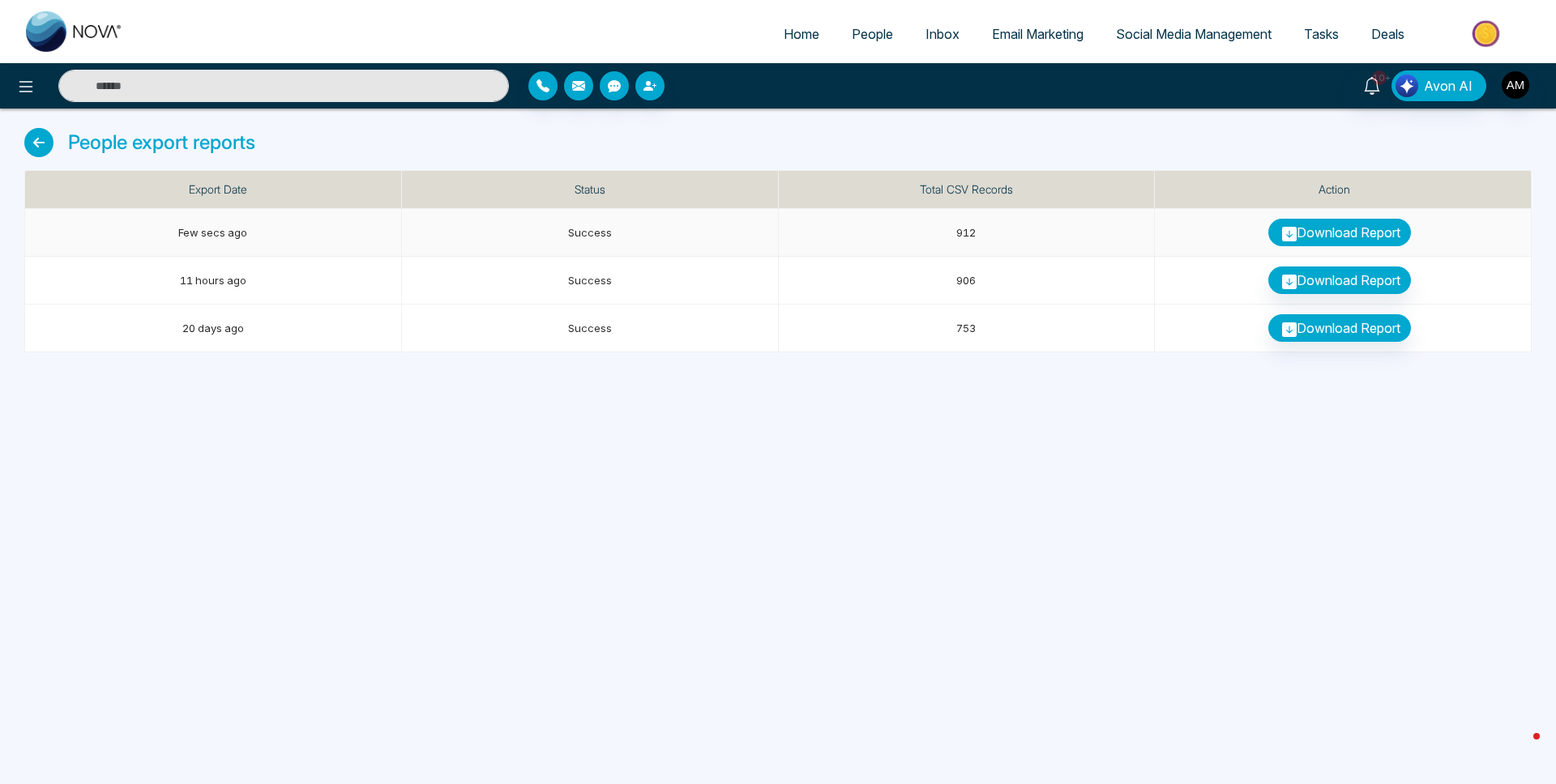 click on "Download Report" at bounding box center (1340, 232) 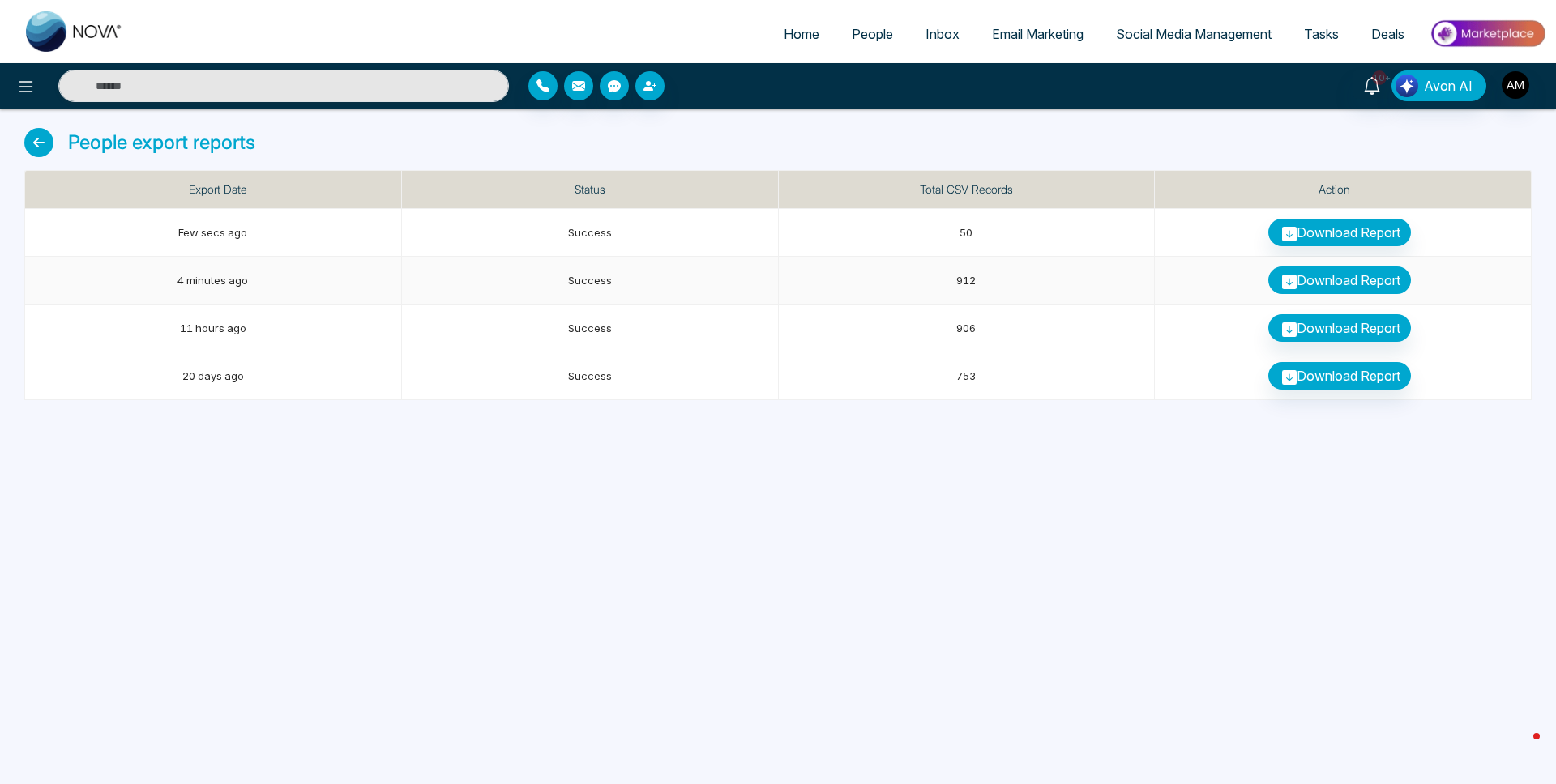click 